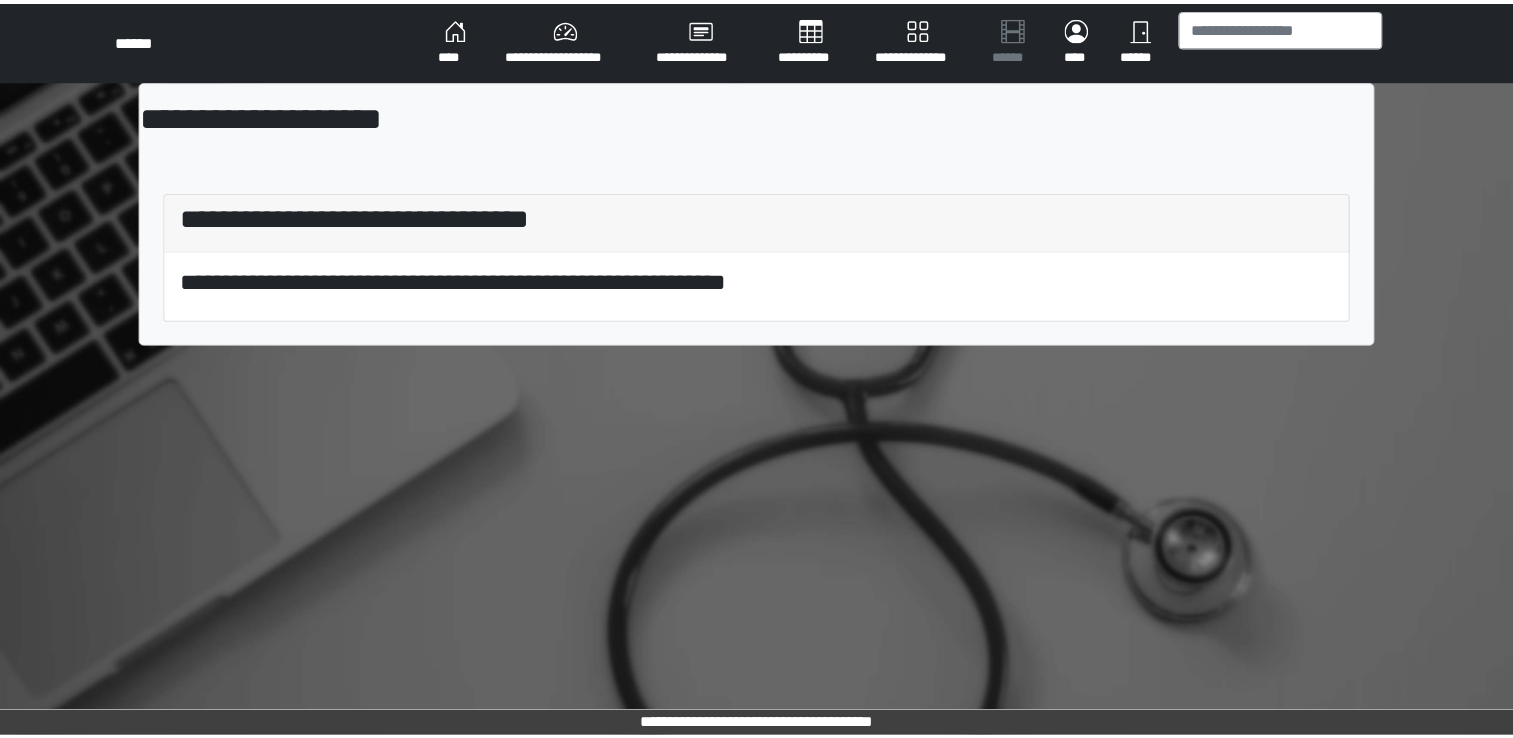 scroll, scrollTop: 0, scrollLeft: 0, axis: both 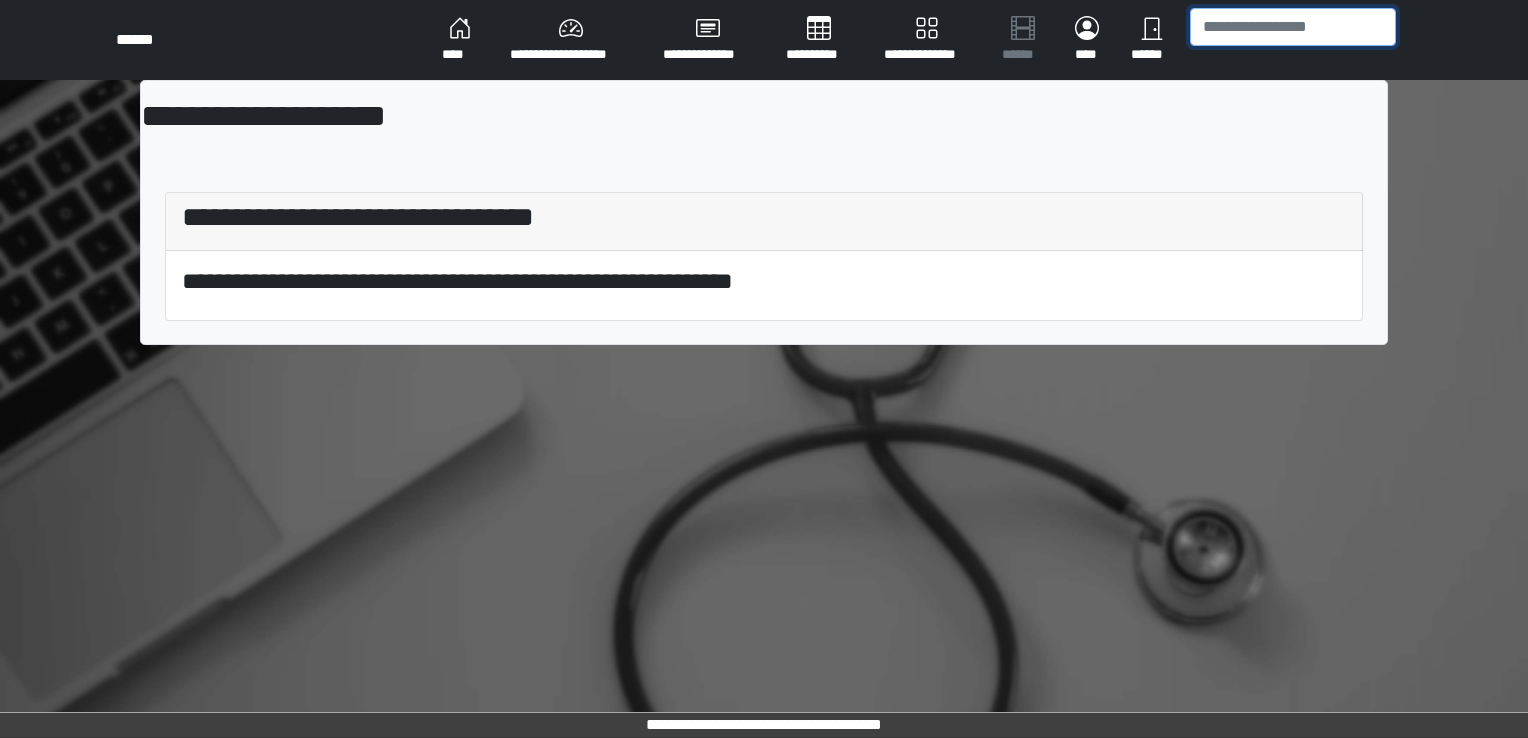 click at bounding box center [1293, 27] 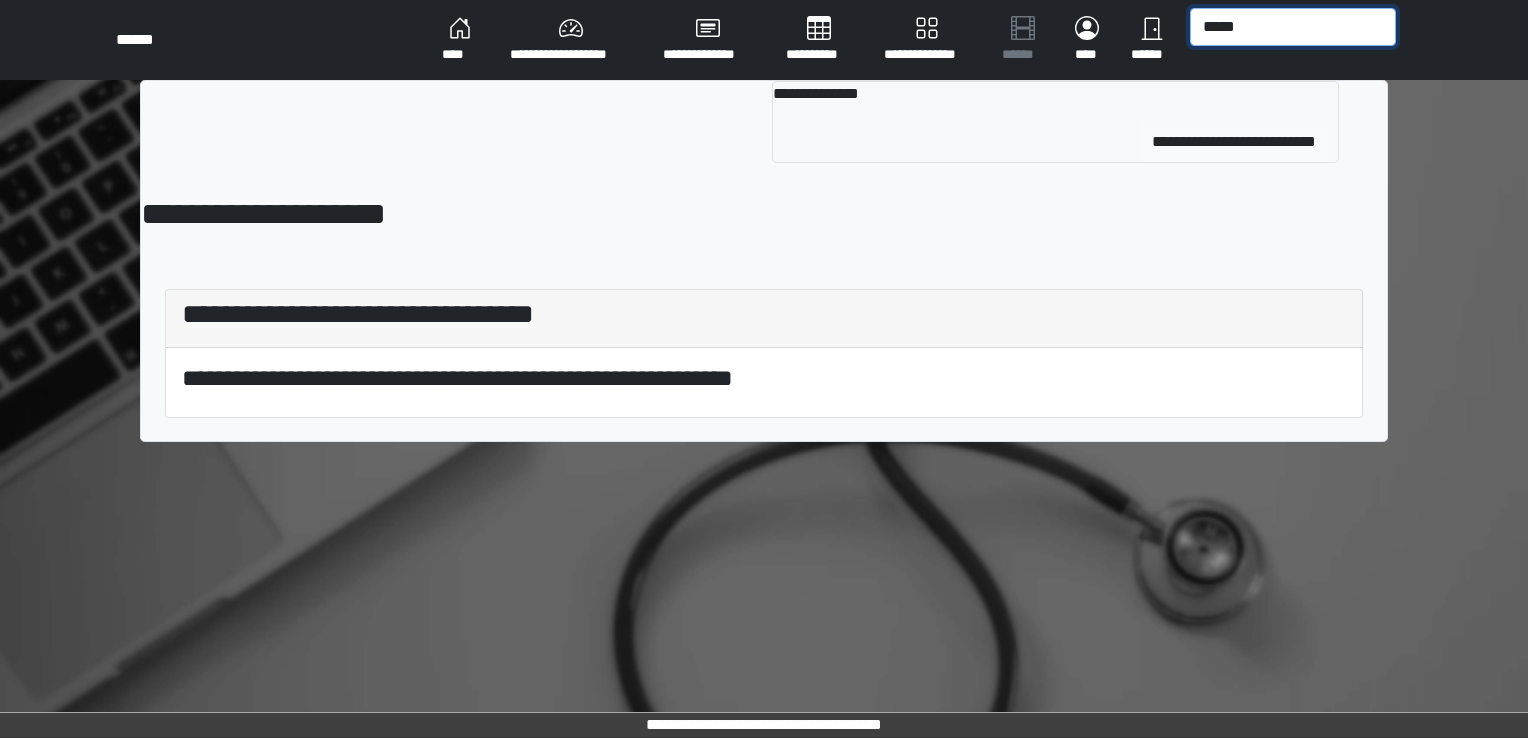 type on "*****" 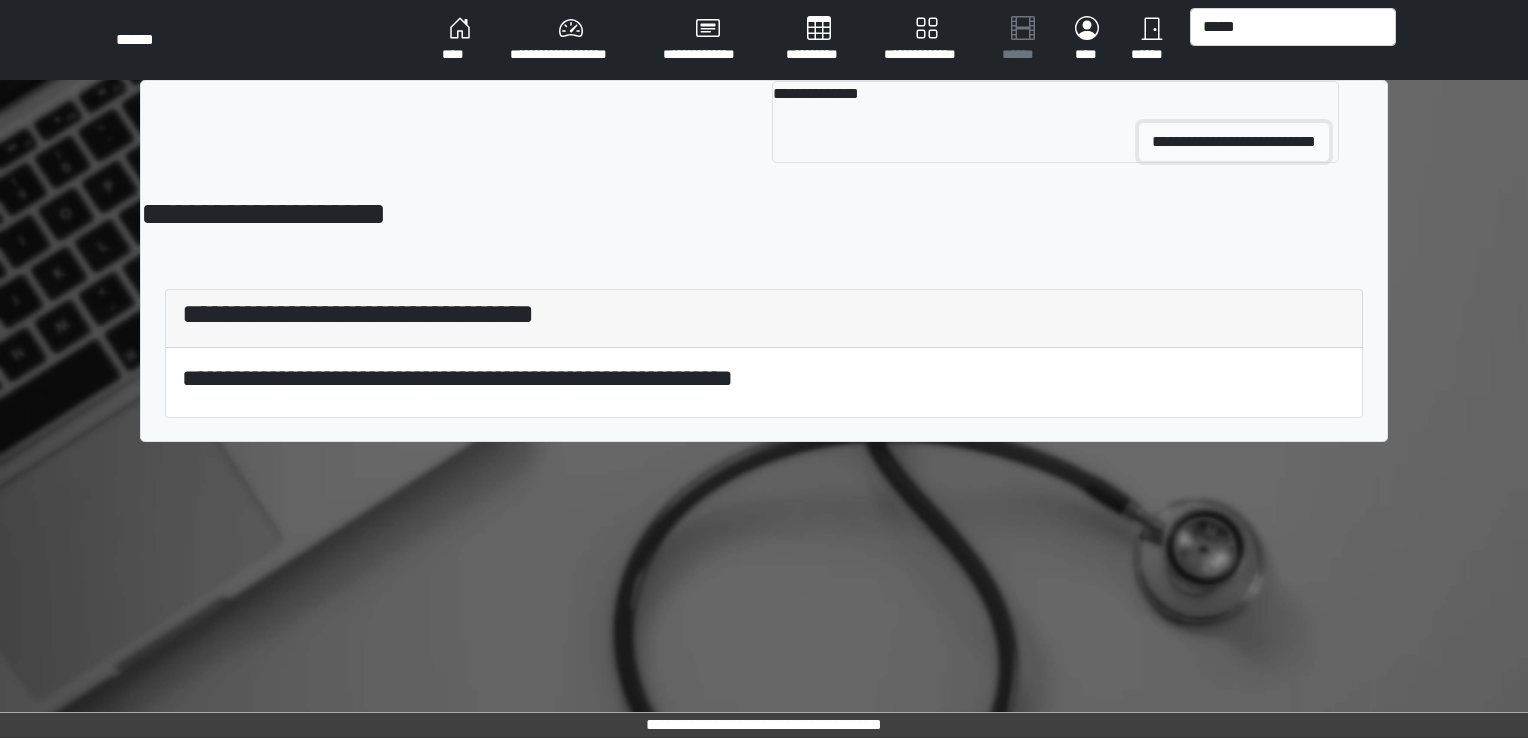 click on "**********" at bounding box center (1234, 142) 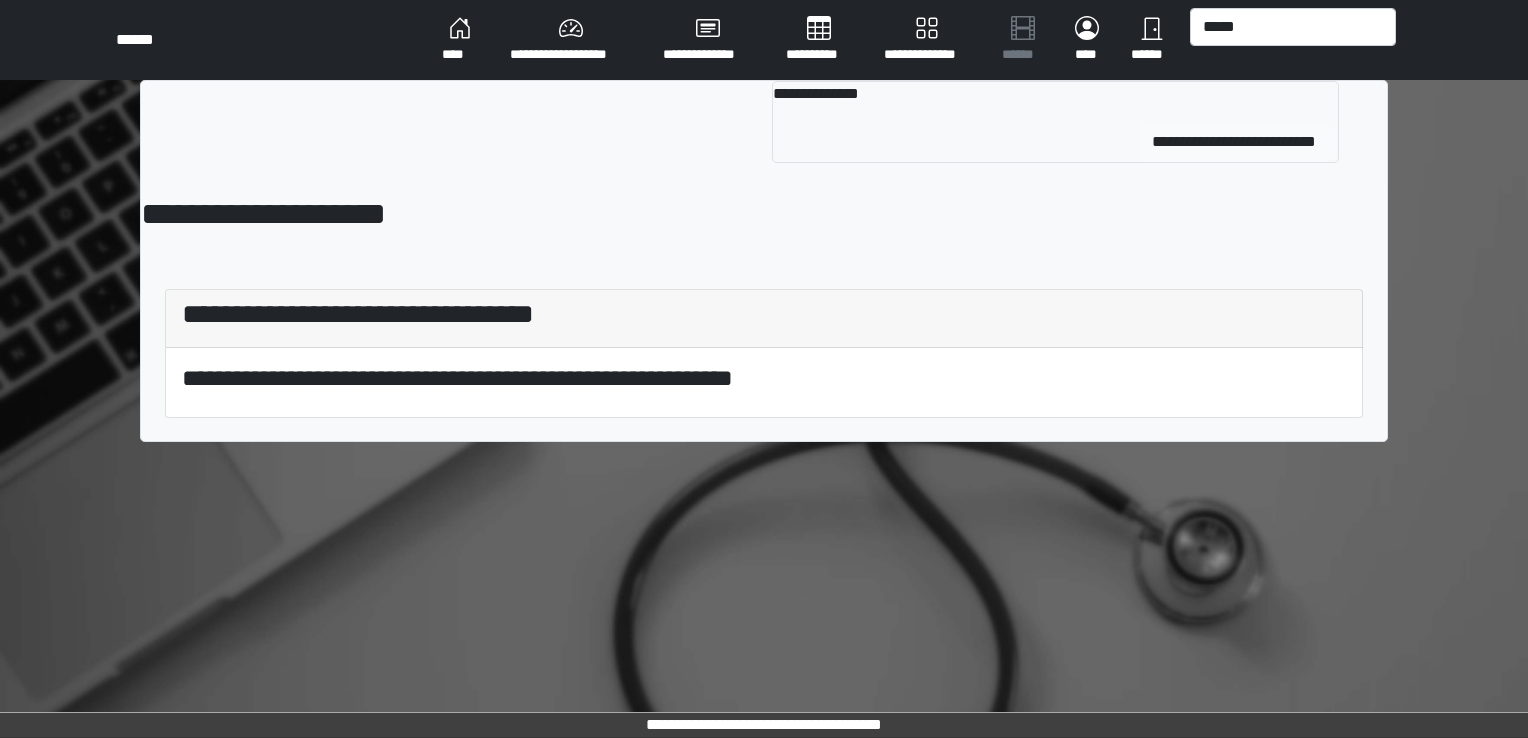 type 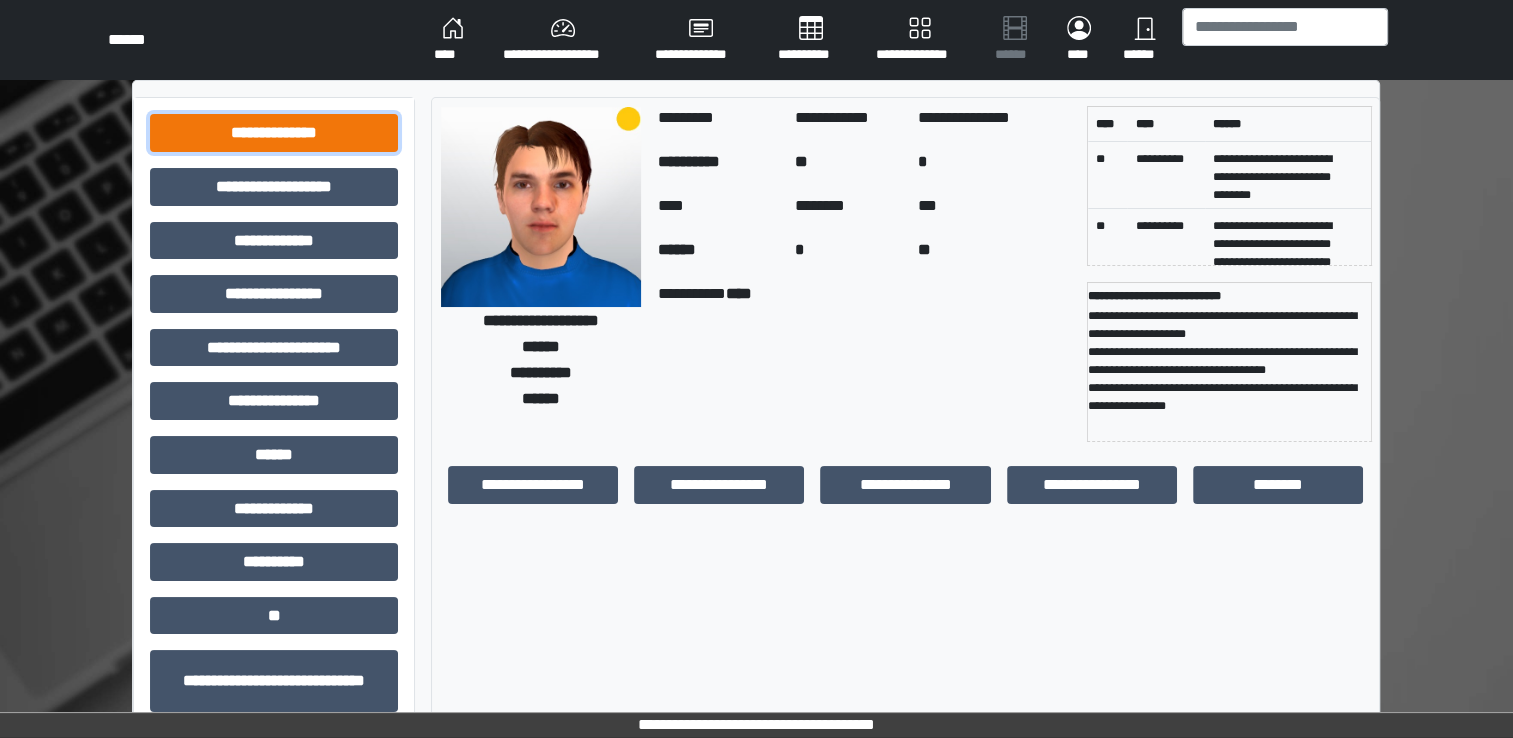click on "**********" at bounding box center [274, 133] 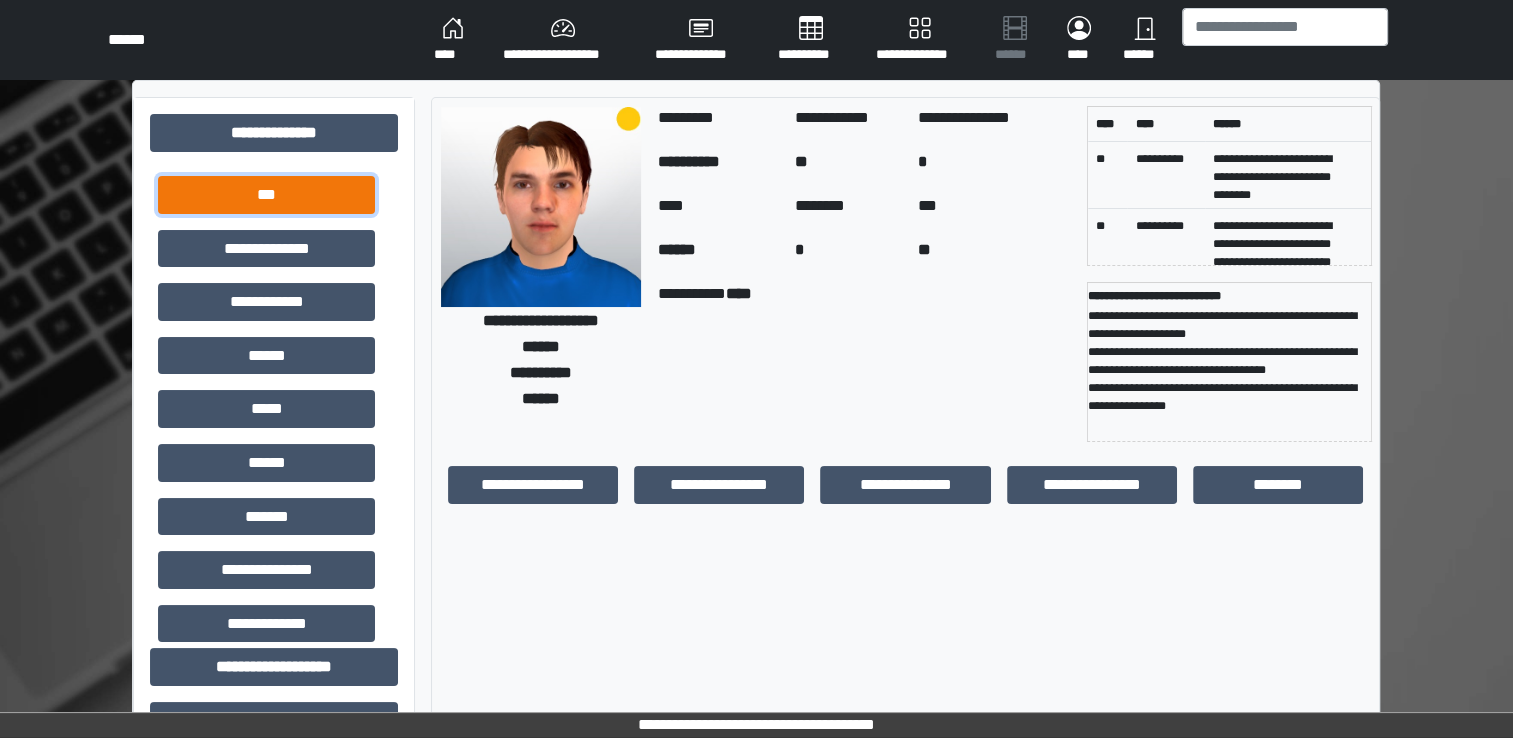 click on "***" at bounding box center [266, 195] 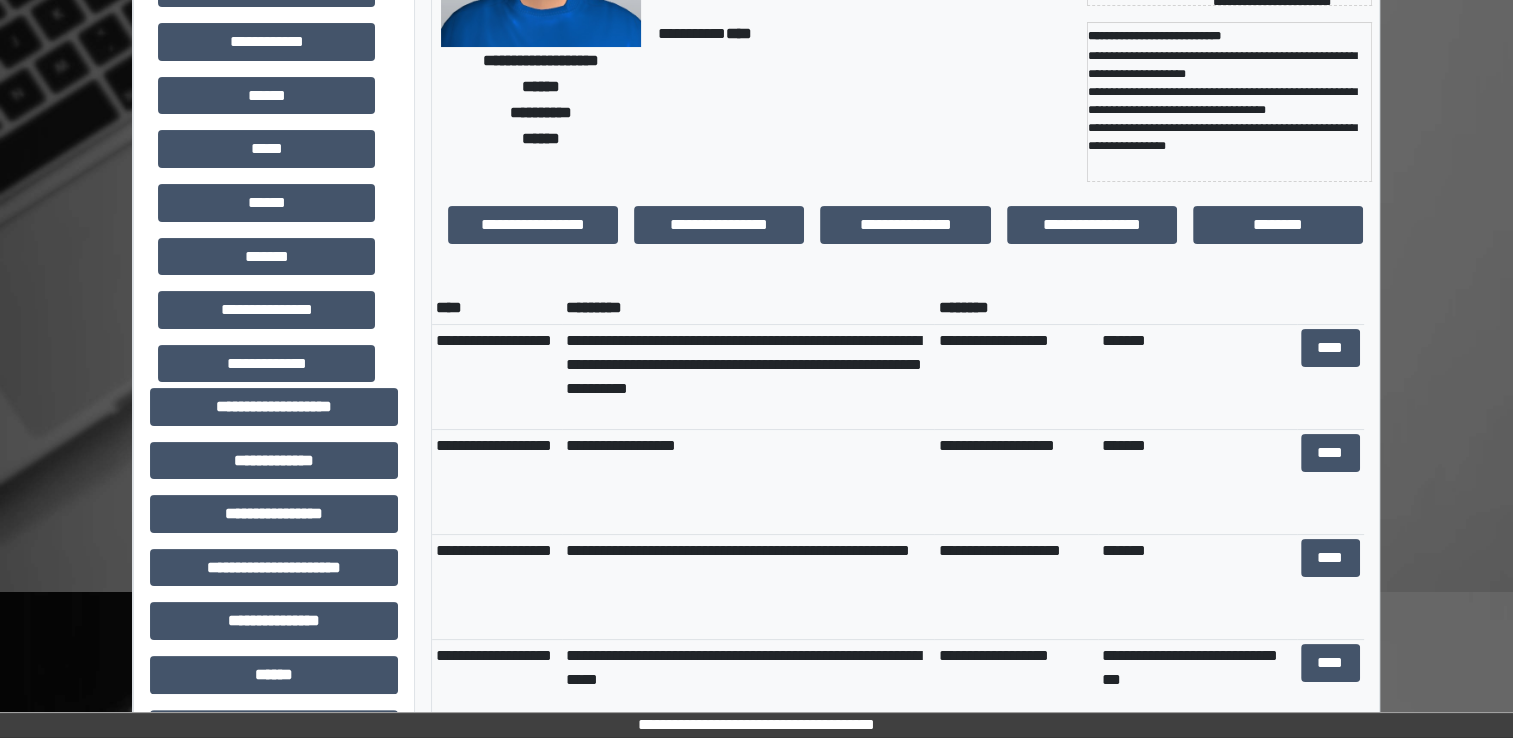 scroll, scrollTop: 256, scrollLeft: 0, axis: vertical 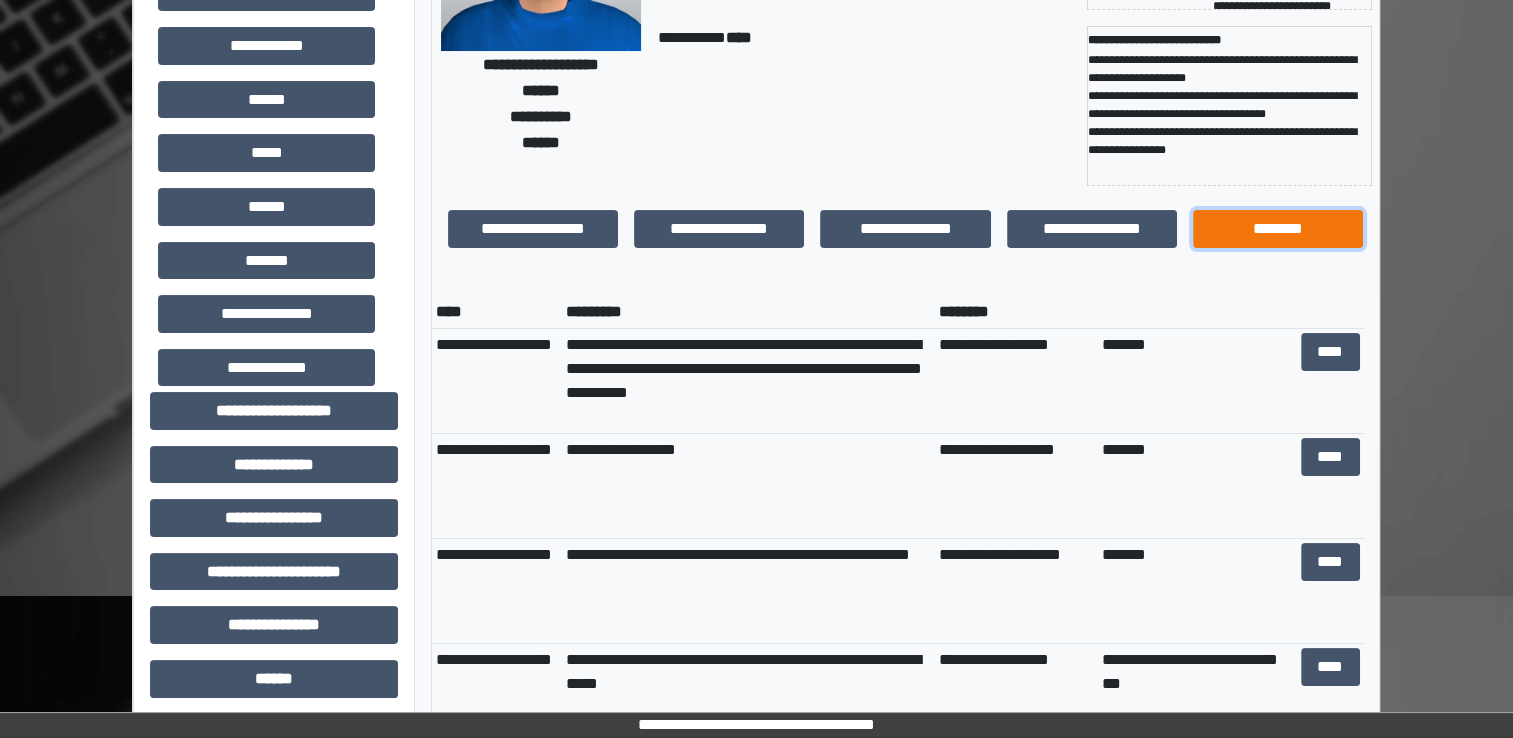 click on "********" at bounding box center (1278, 229) 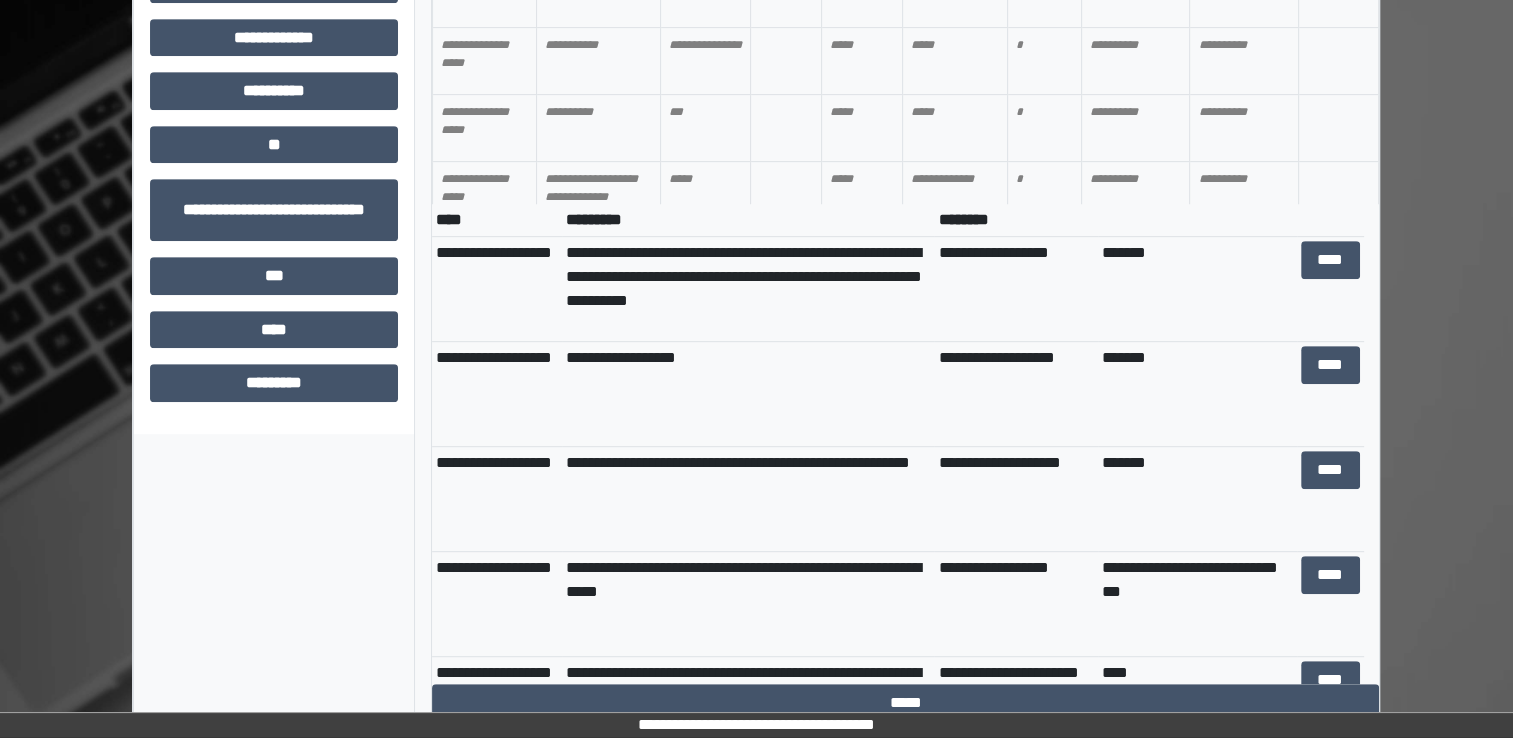 scroll, scrollTop: 952, scrollLeft: 0, axis: vertical 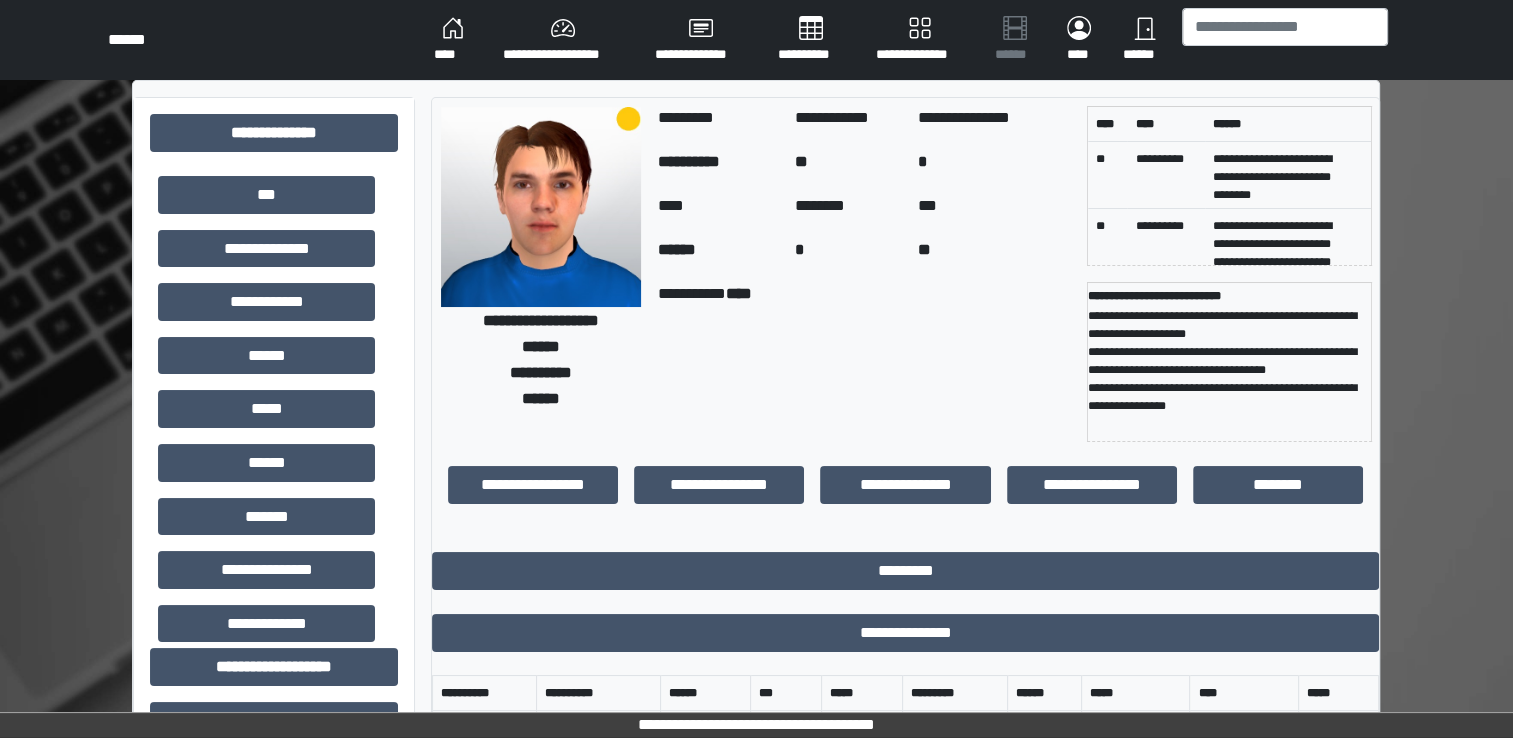 click on "***" at bounding box center (266, 195) 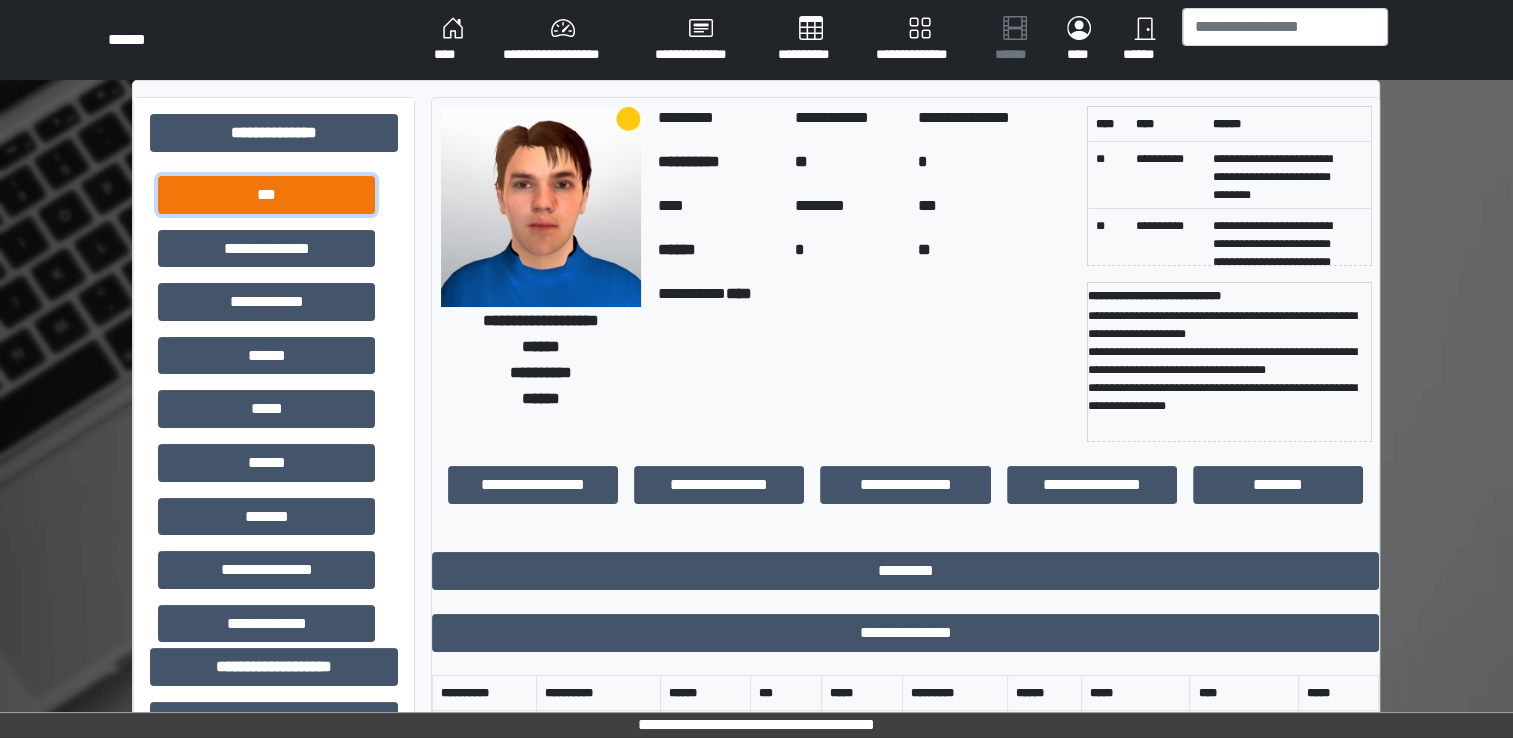 click on "***" at bounding box center (266, 195) 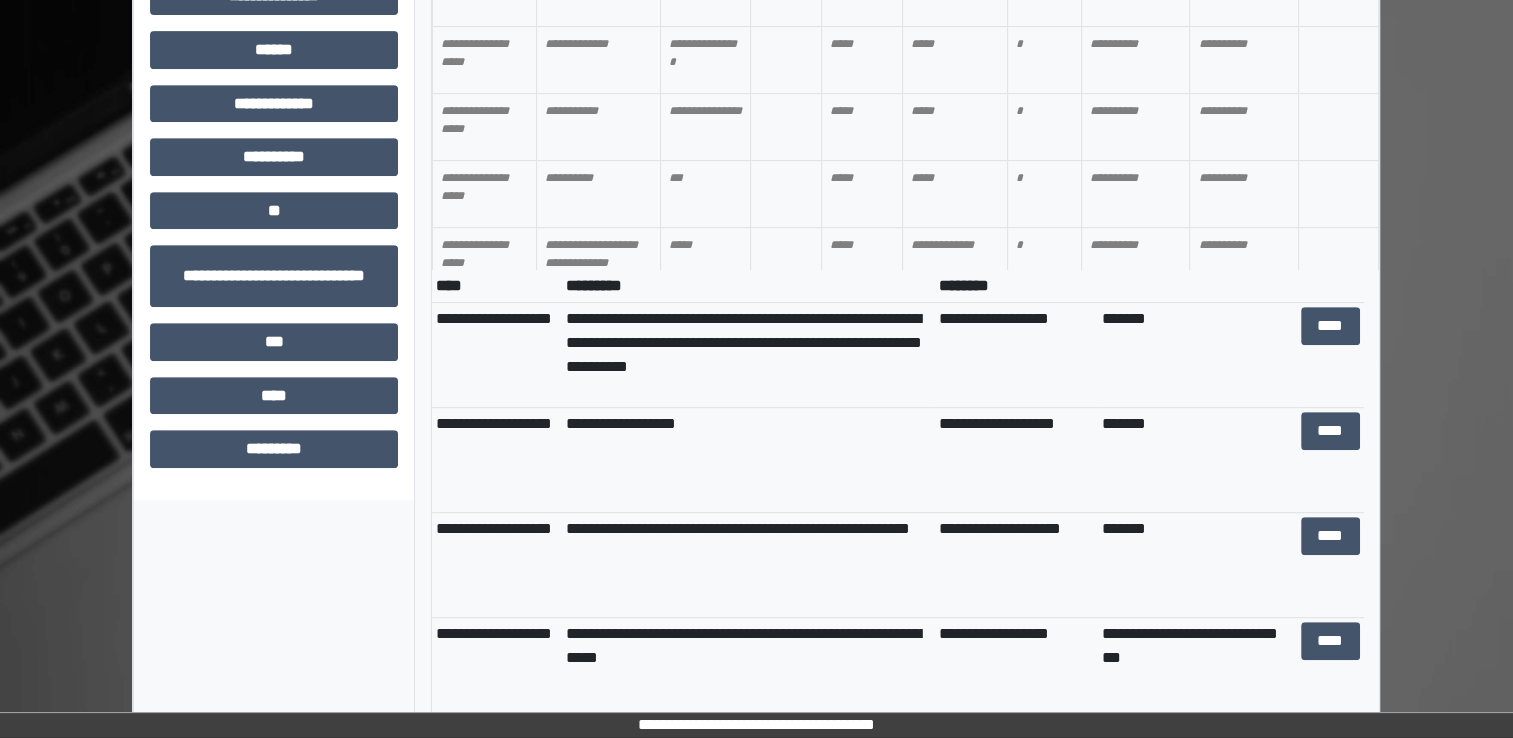 scroll, scrollTop: 883, scrollLeft: 0, axis: vertical 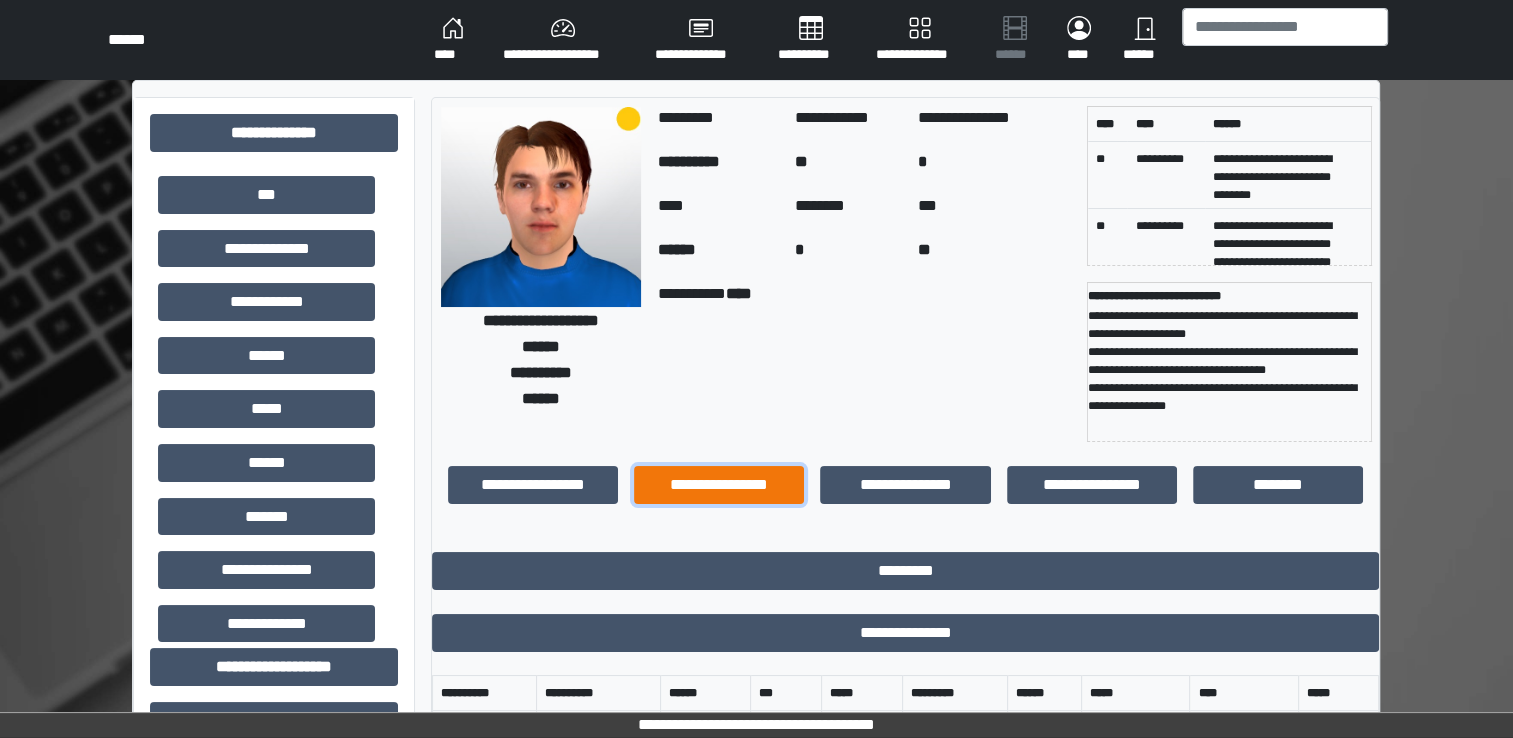 click on "**********" at bounding box center [719, 485] 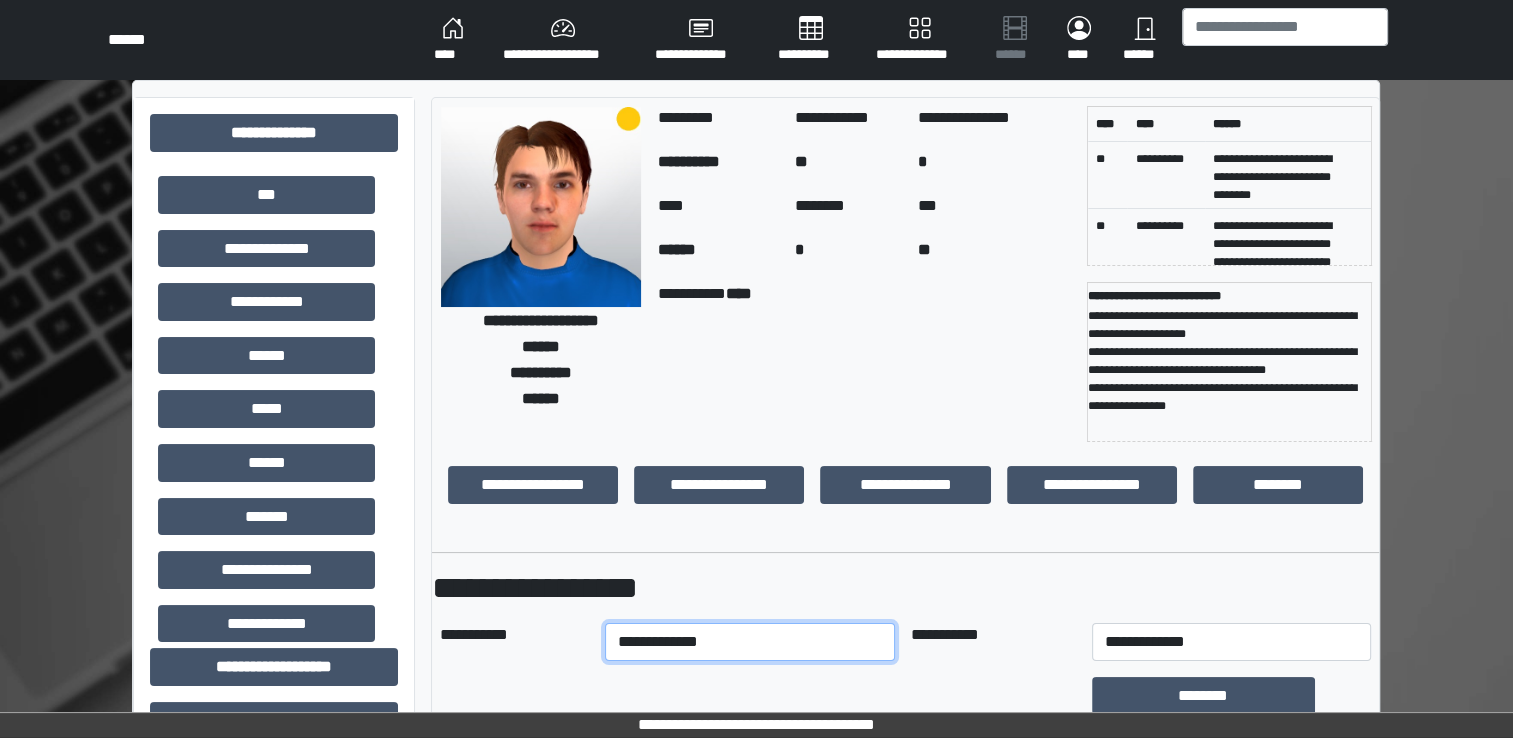 click on "**********" at bounding box center (750, 642) 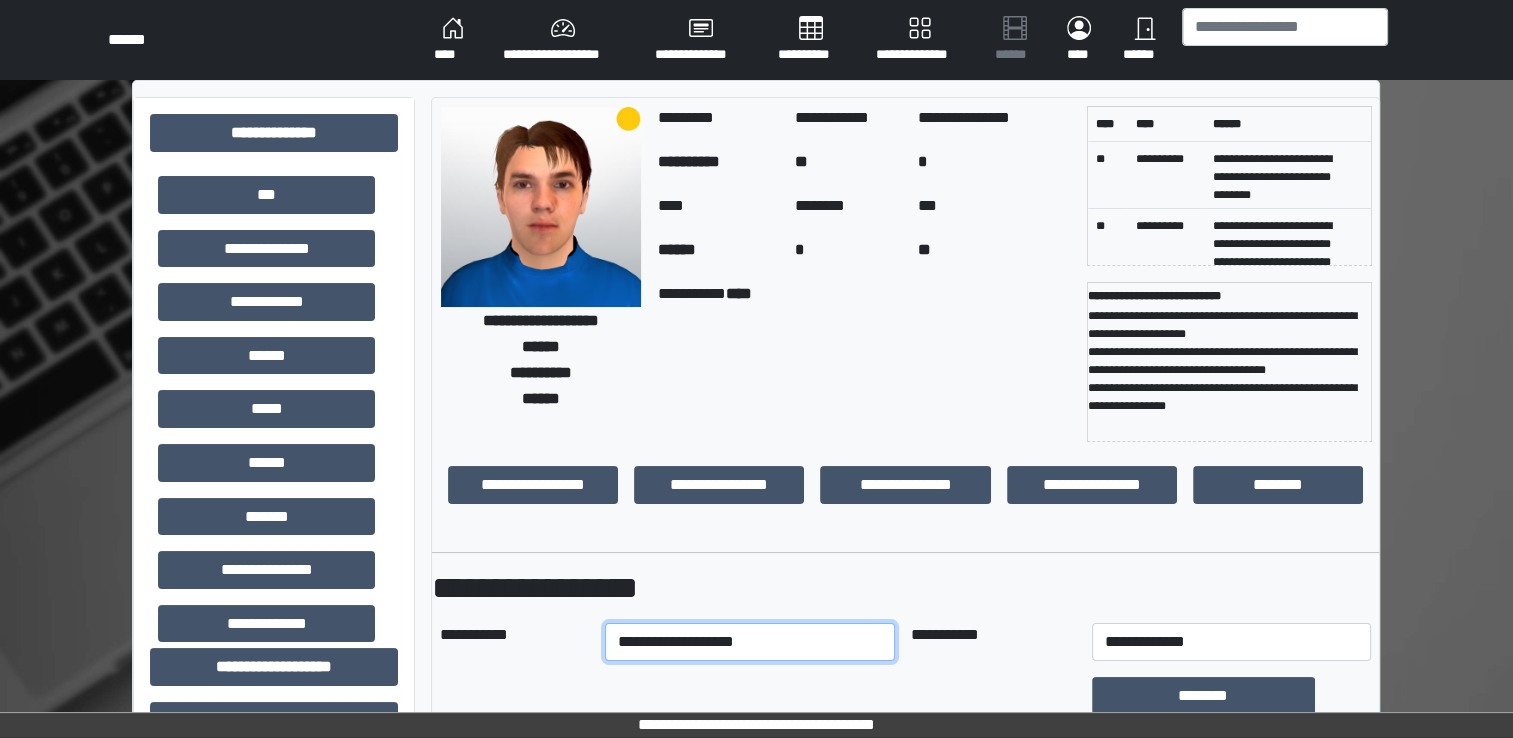 click on "**********" at bounding box center (750, 642) 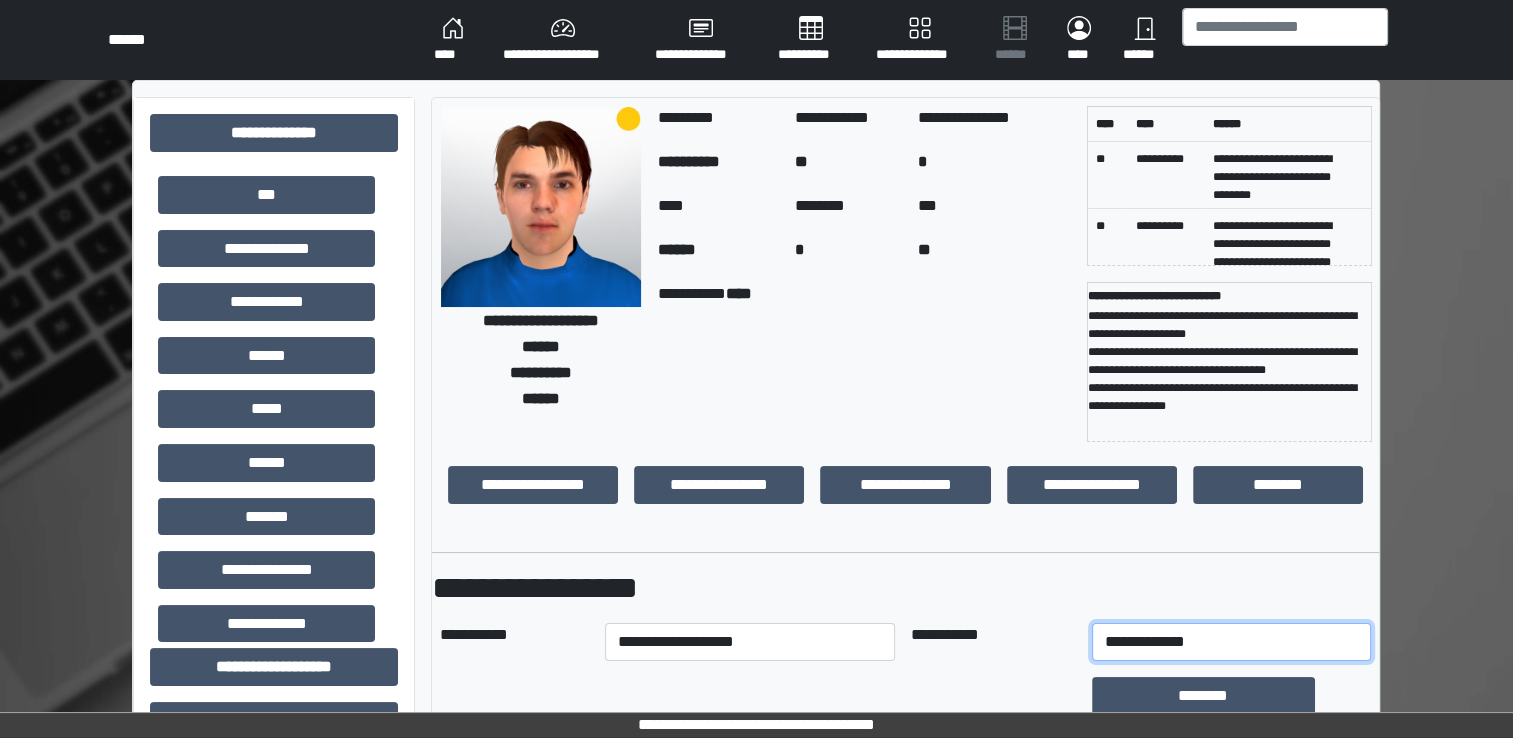 click on "**********" at bounding box center [1231, 642] 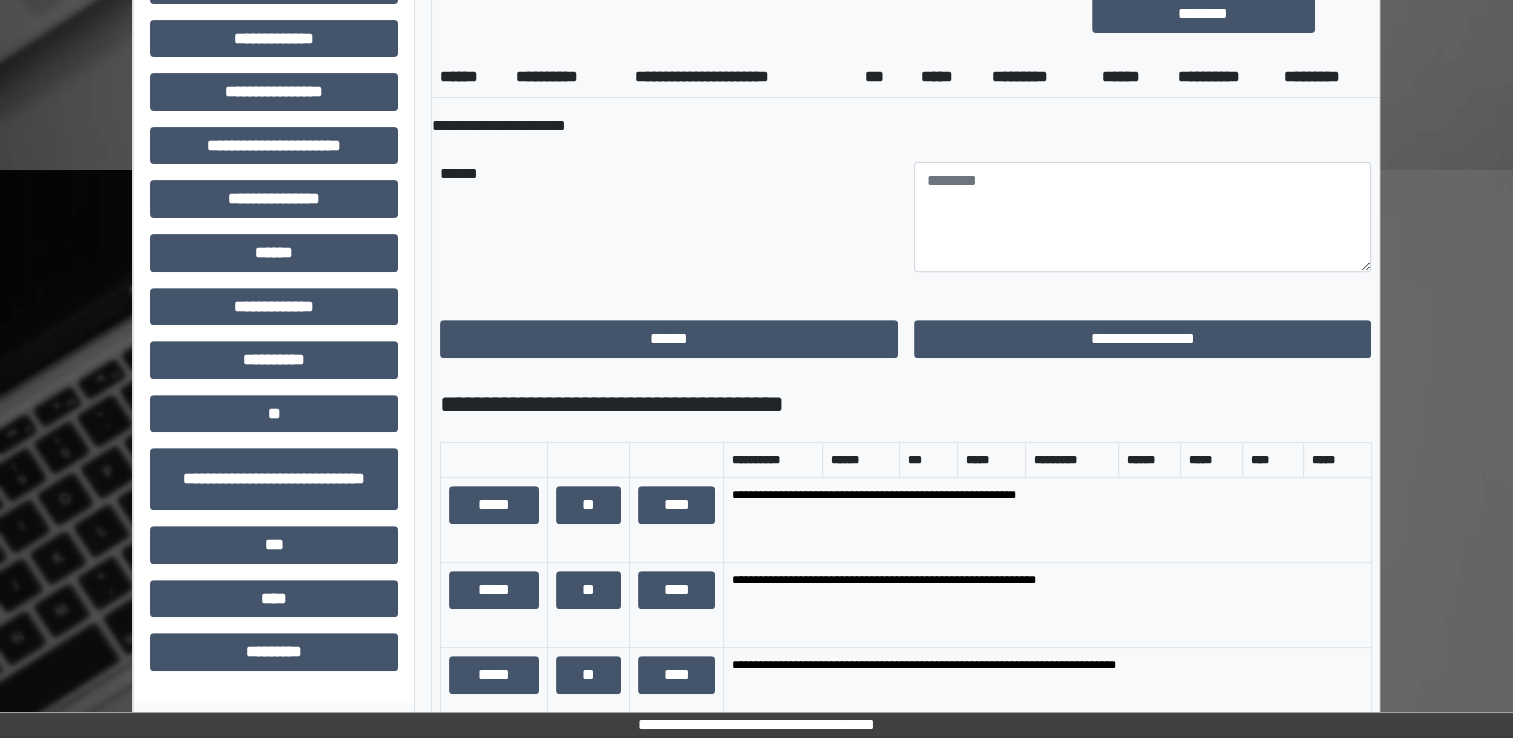 scroll, scrollTop: 576, scrollLeft: 0, axis: vertical 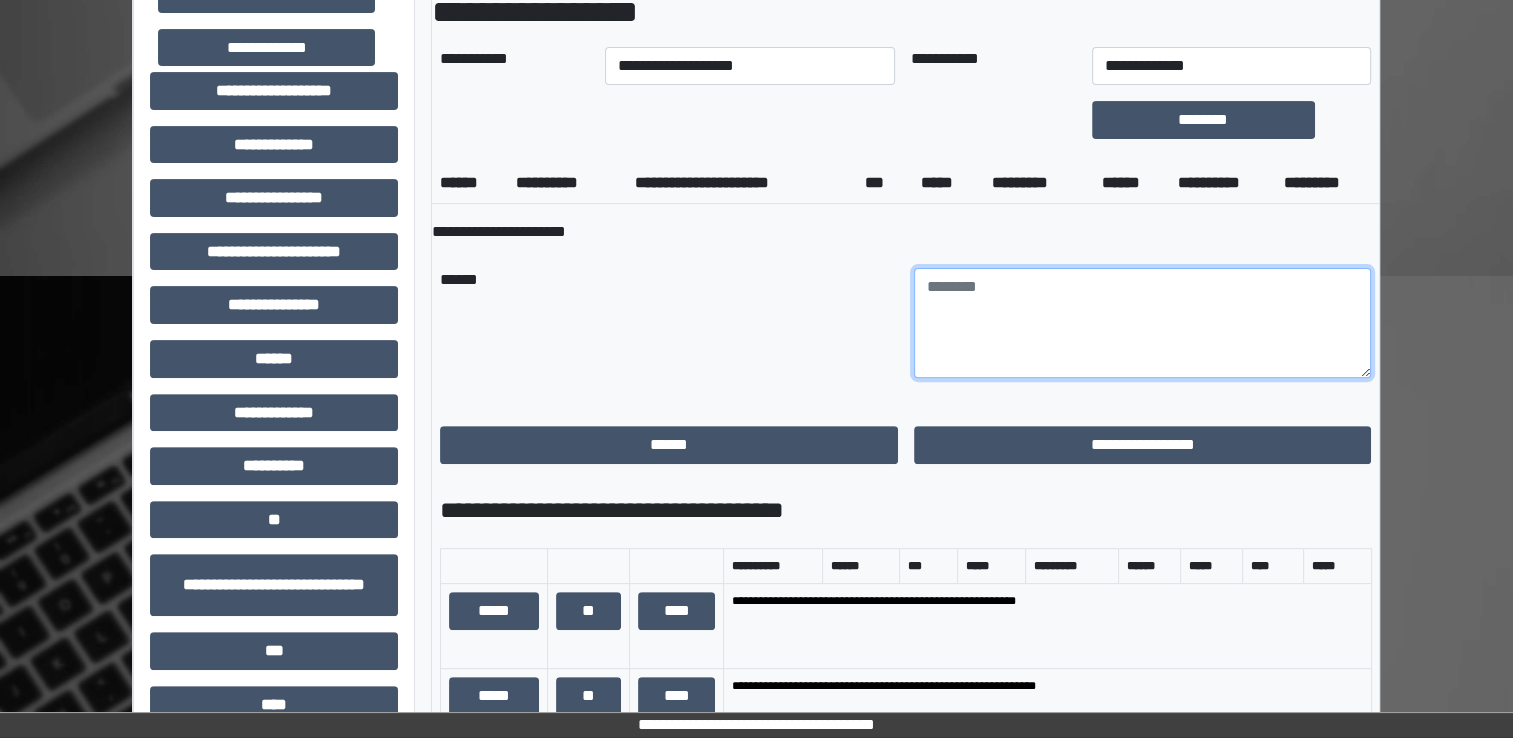 click at bounding box center (1143, 323) 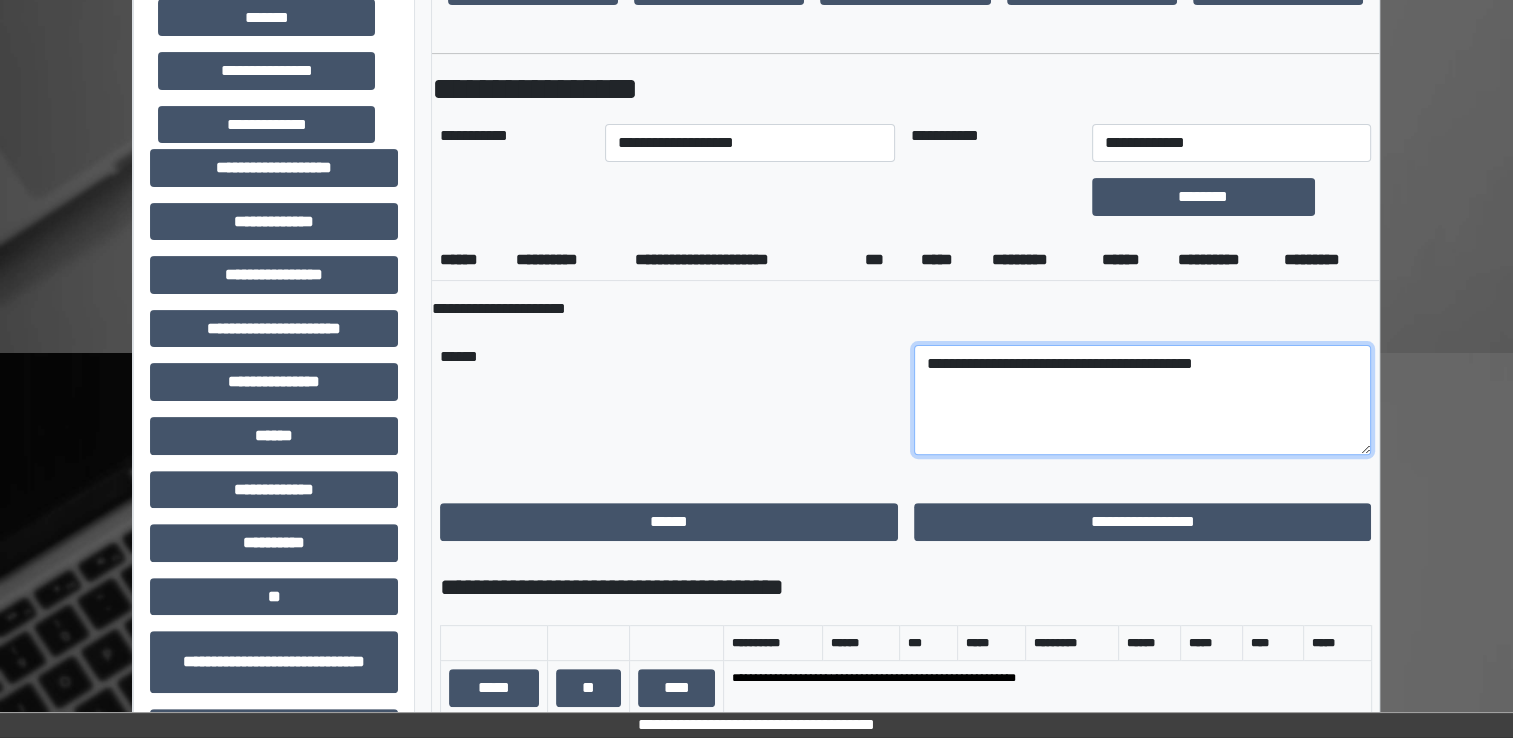 scroll, scrollTop: 496, scrollLeft: 0, axis: vertical 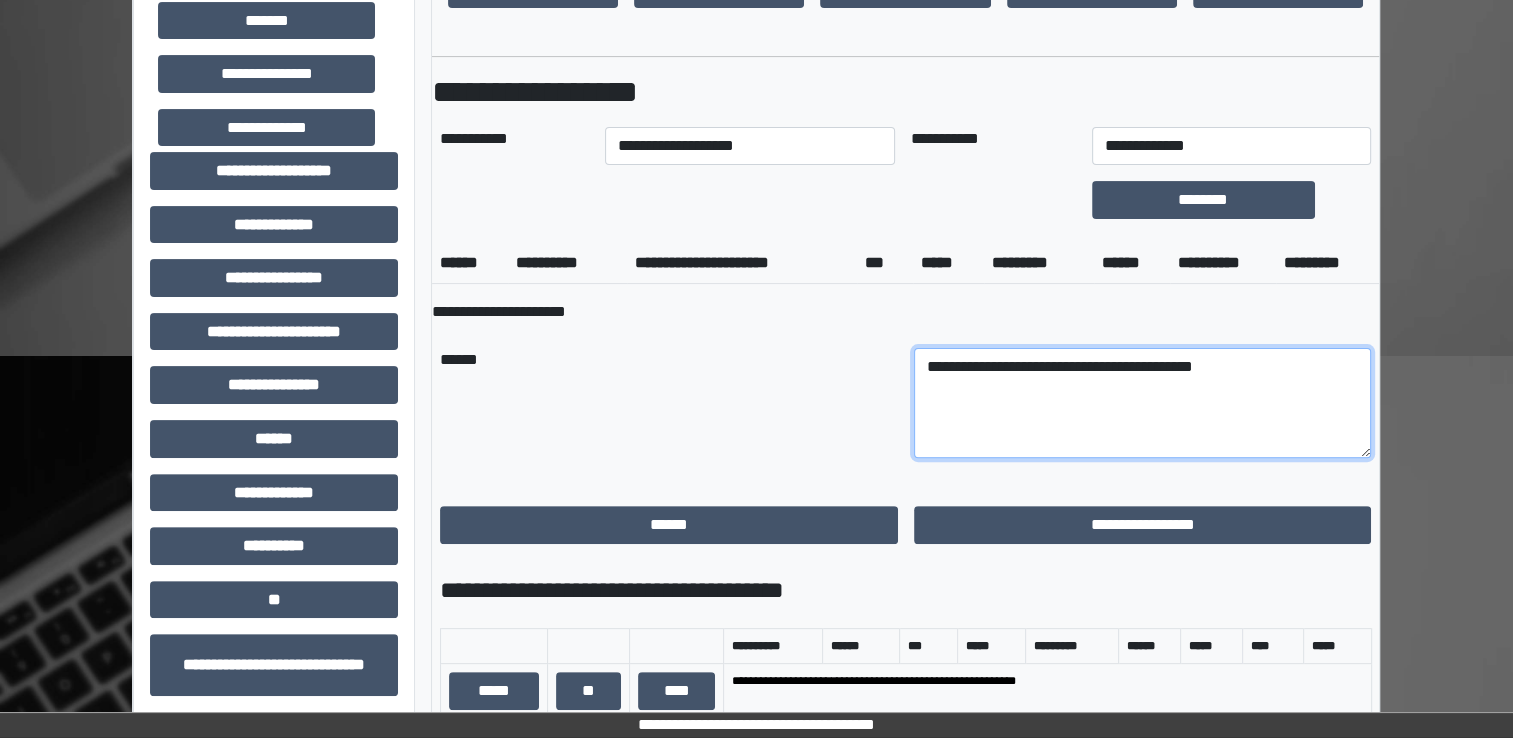 type on "**********" 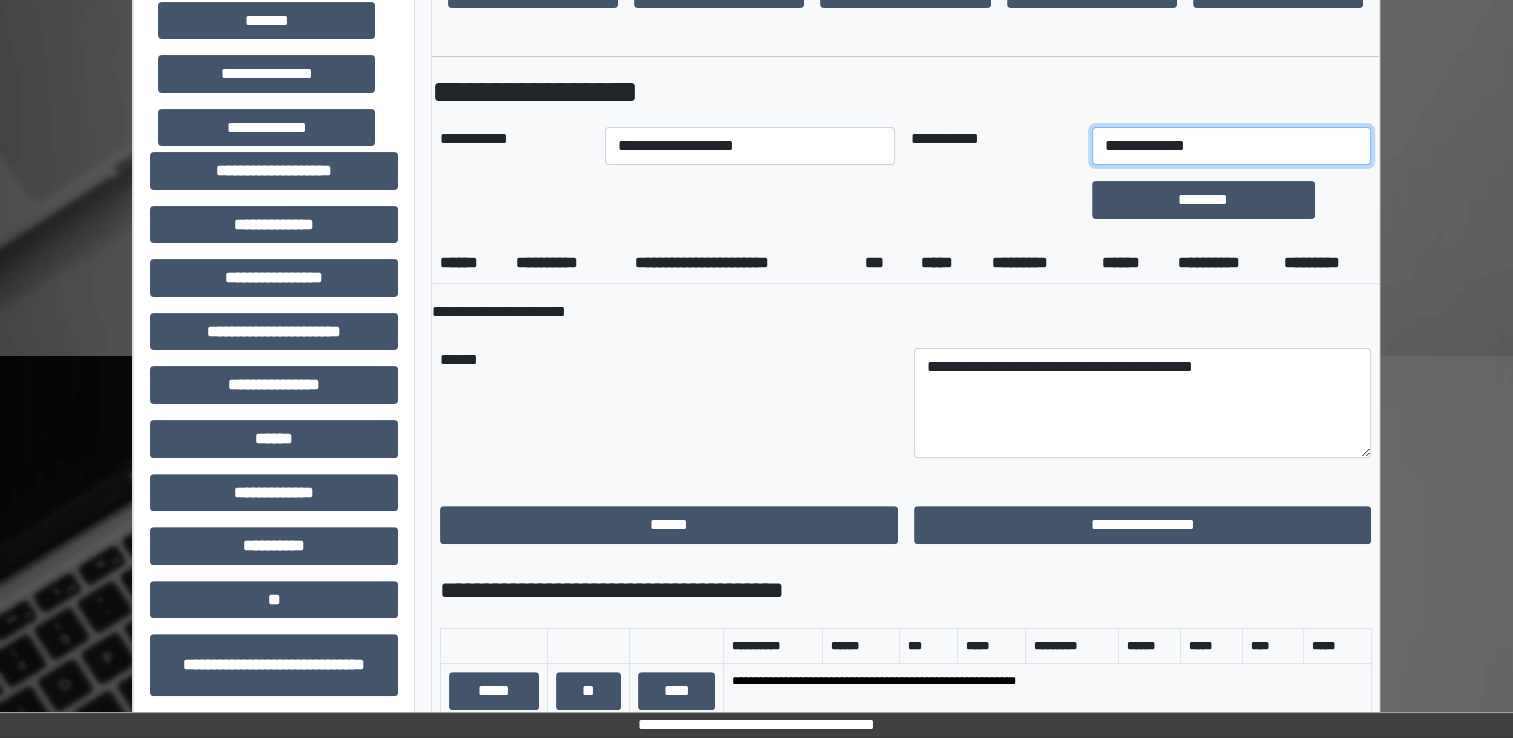click on "**********" at bounding box center (1231, 146) 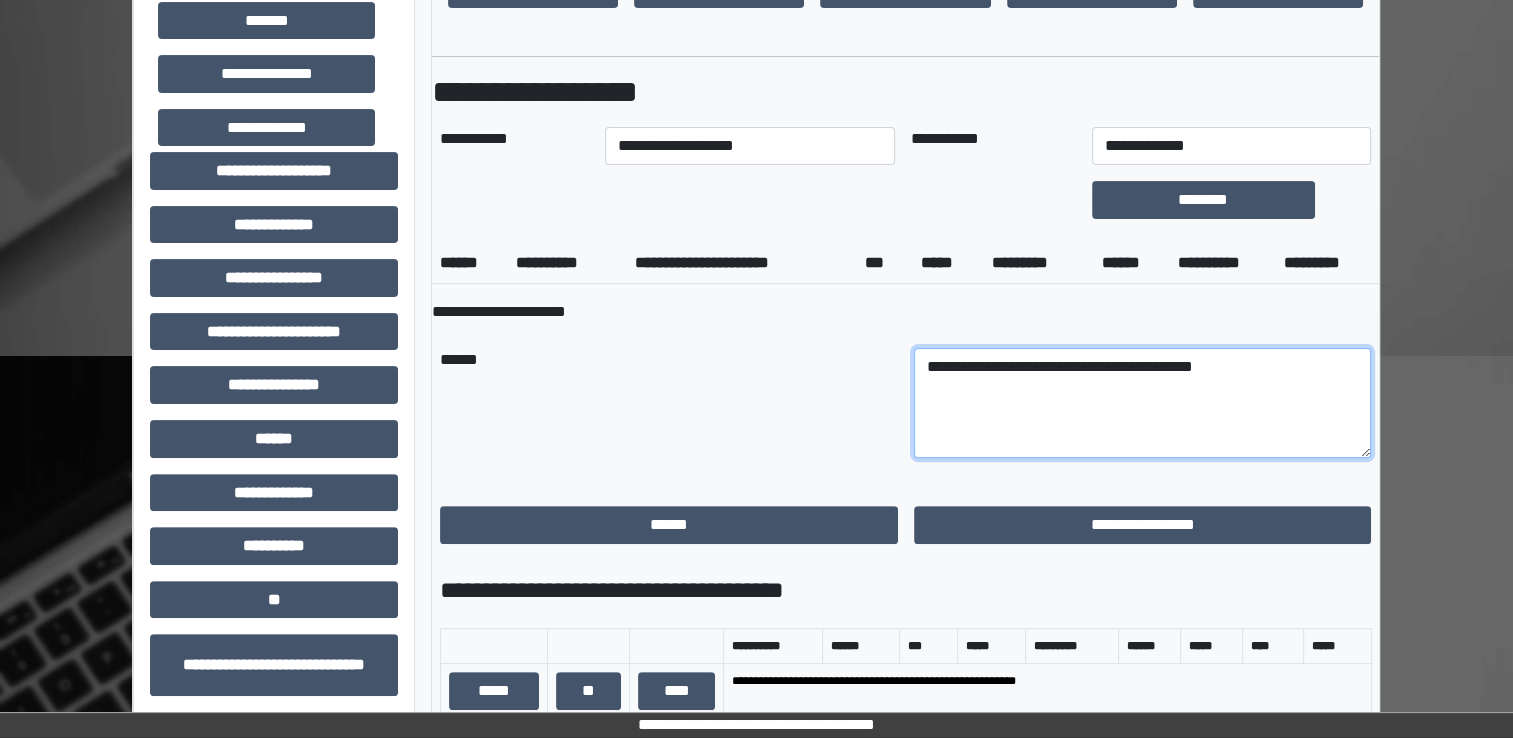 click on "**********" at bounding box center (1143, 403) 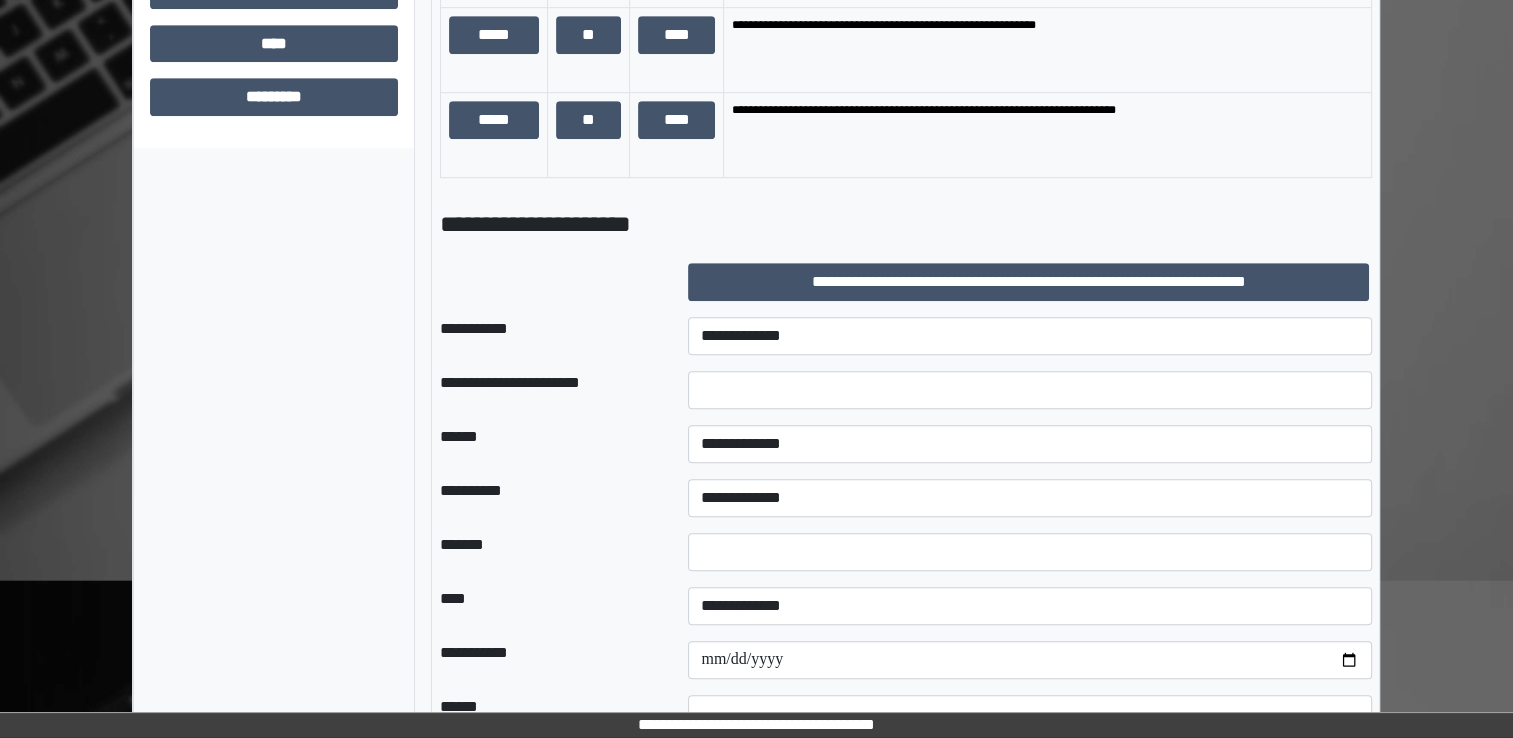 scroll, scrollTop: 1244, scrollLeft: 0, axis: vertical 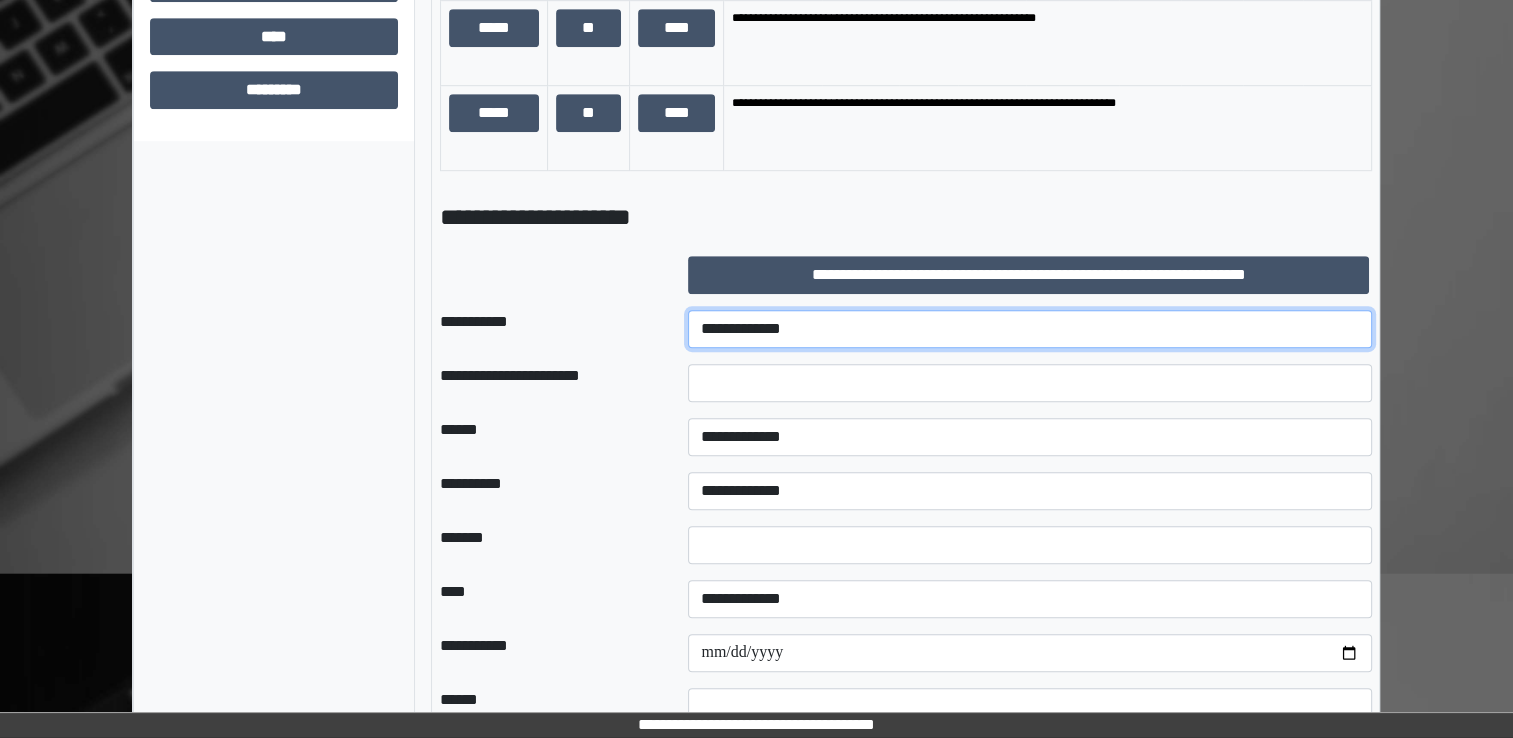 click on "**********" at bounding box center (1030, 329) 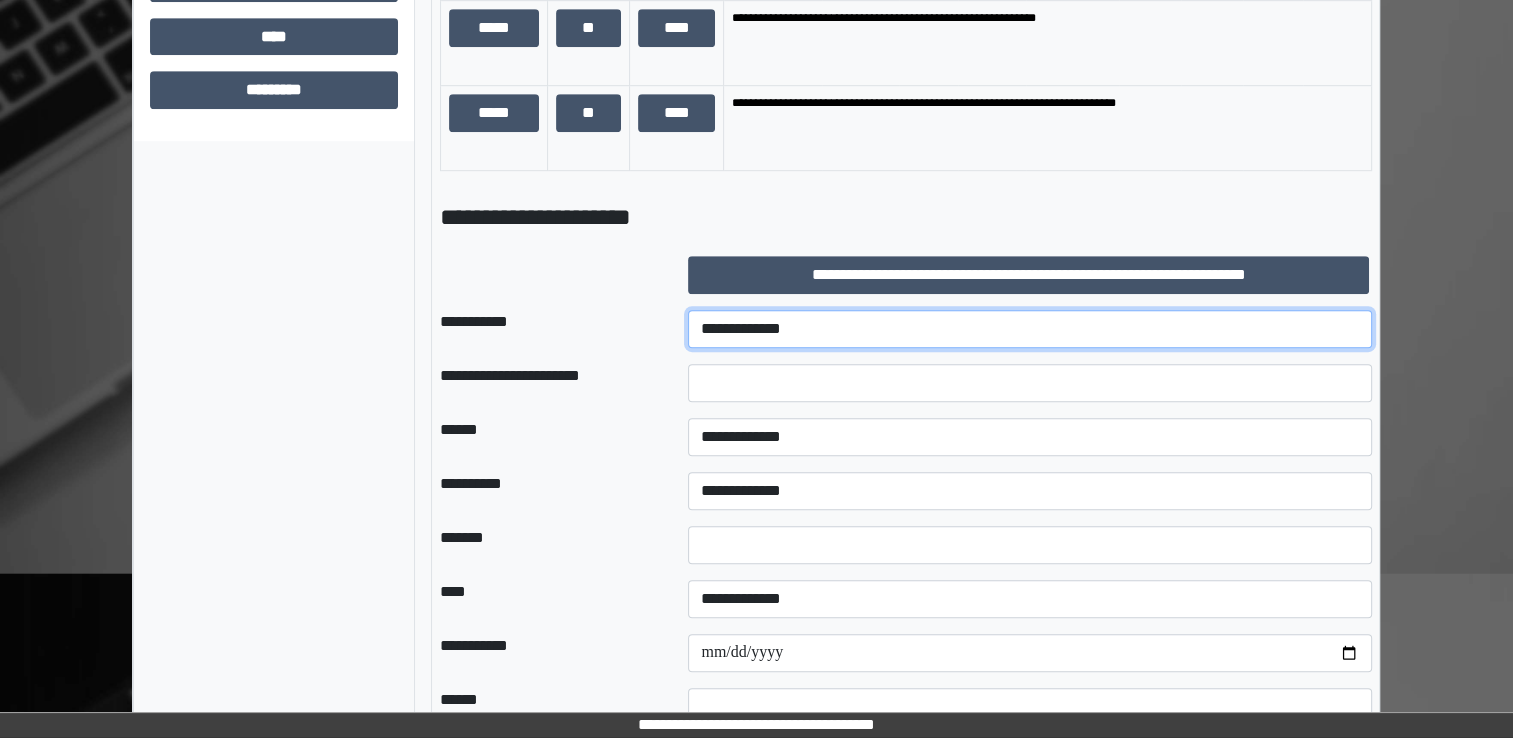 select on "***" 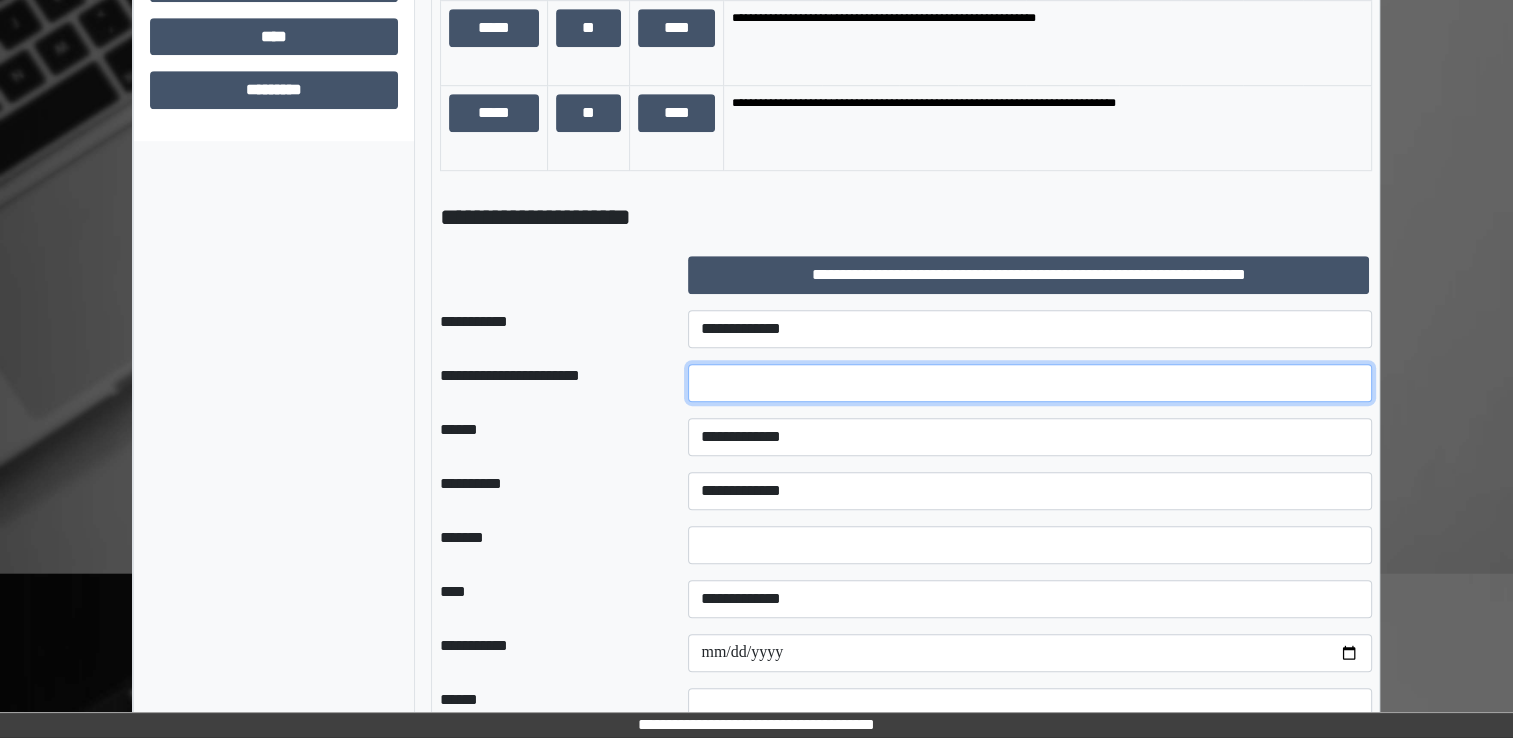 click at bounding box center (1030, 383) 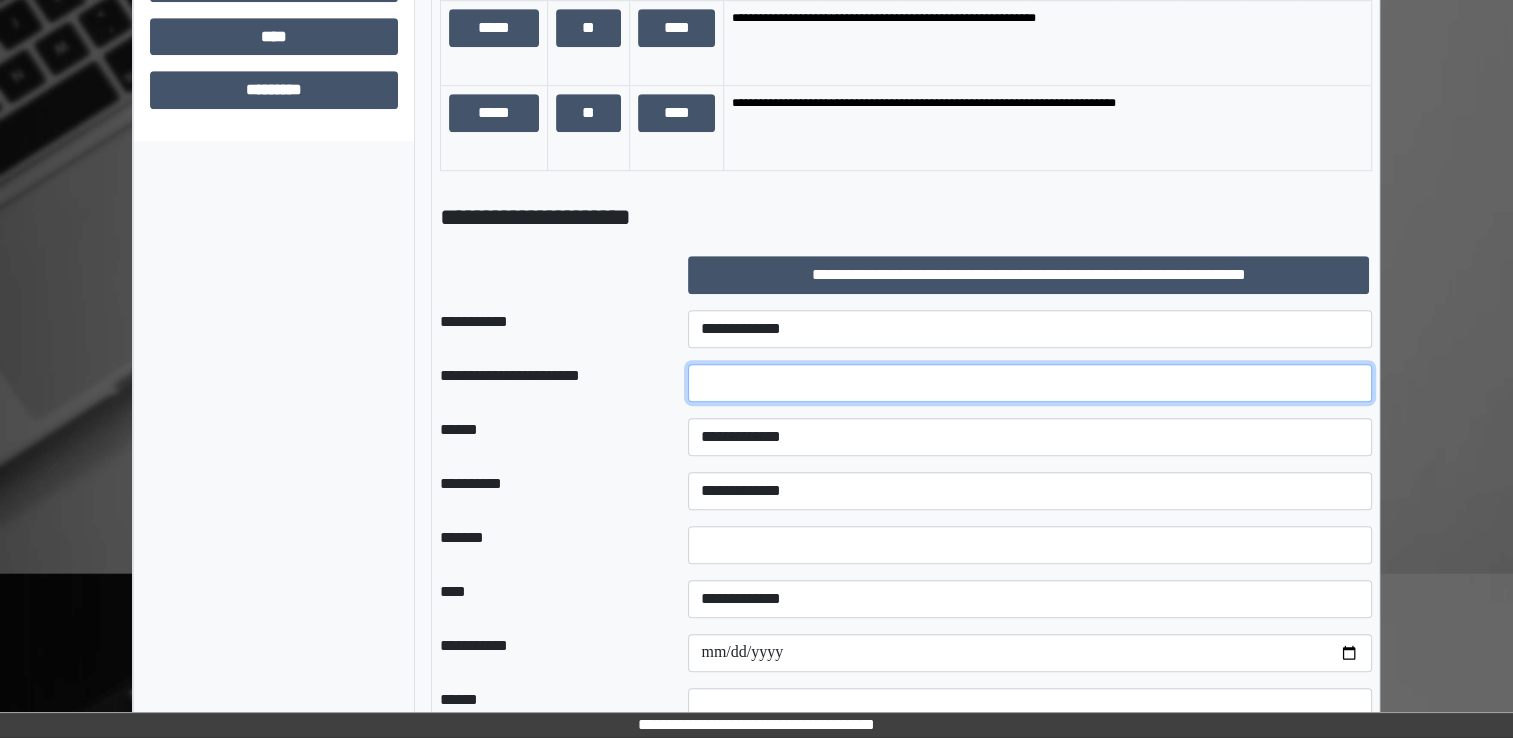 click at bounding box center [1030, 383] 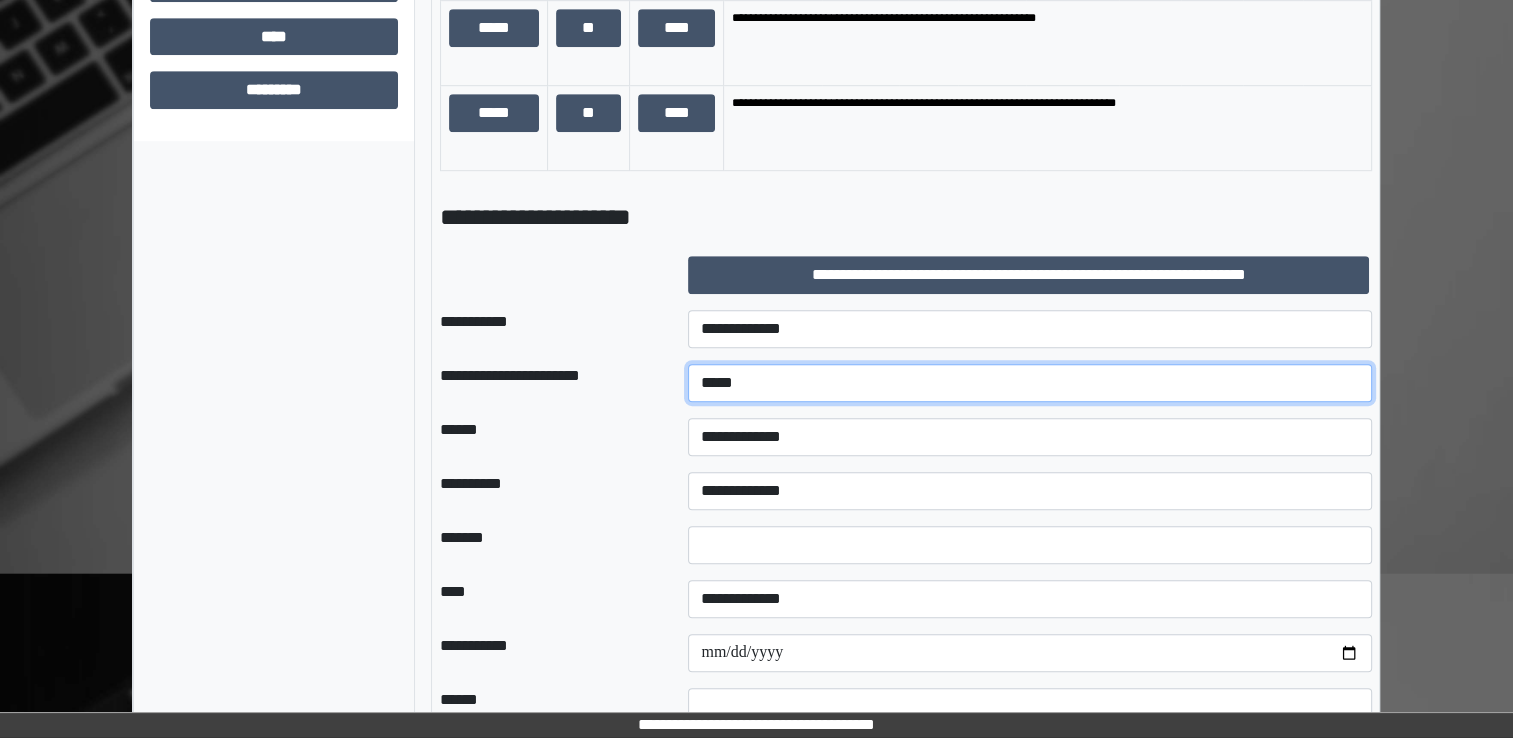 type on "*****" 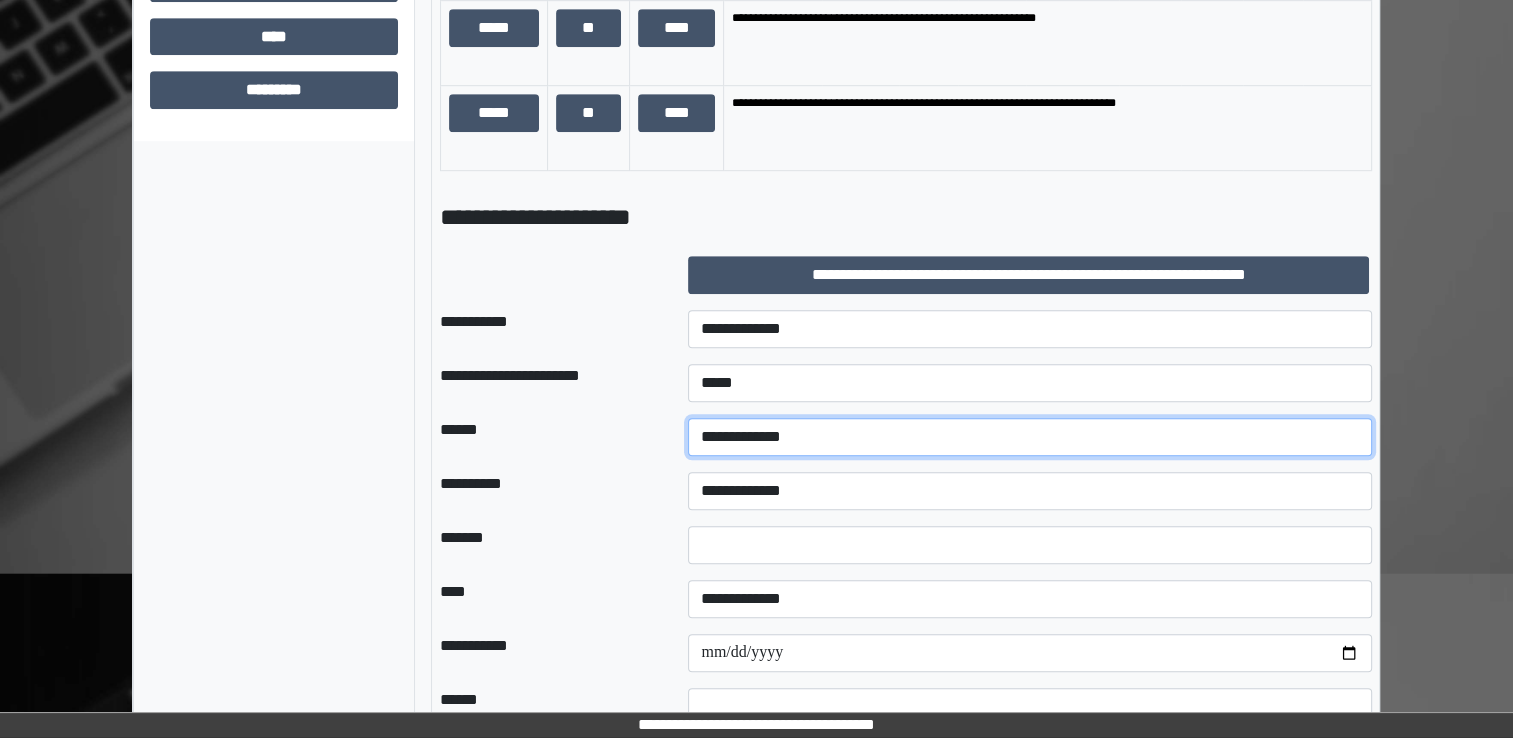 click on "**********" at bounding box center [1030, 437] 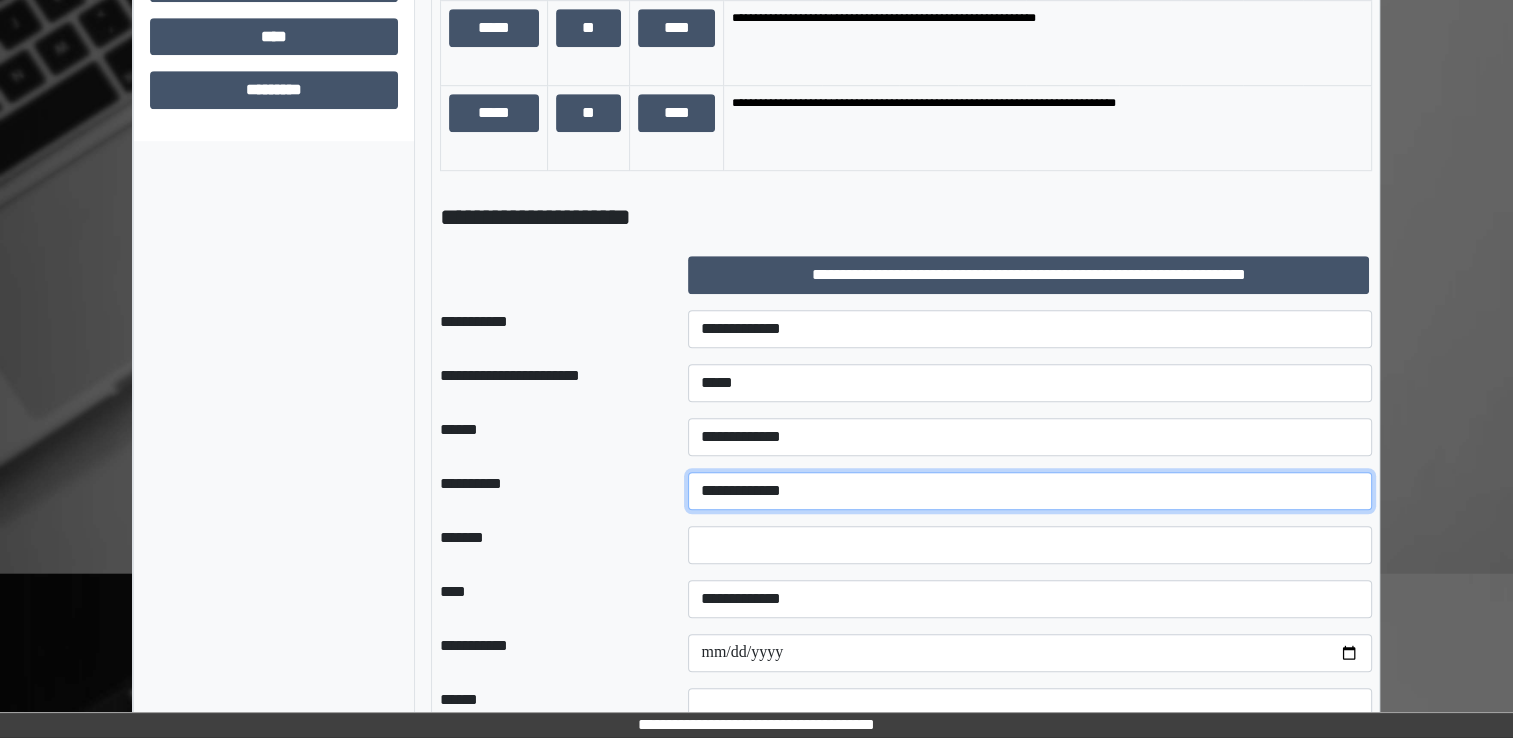 click on "**********" at bounding box center [1030, 491] 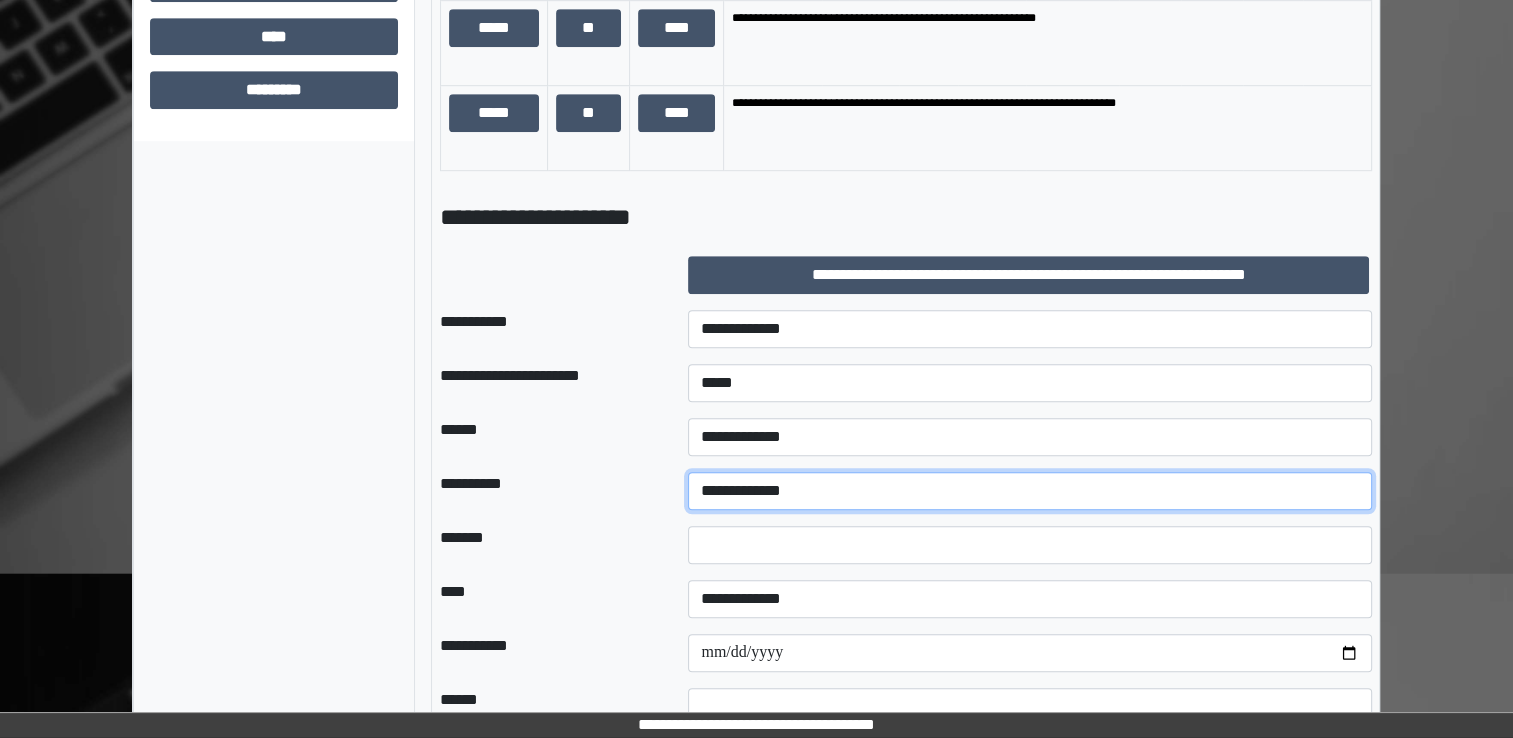 select on "**" 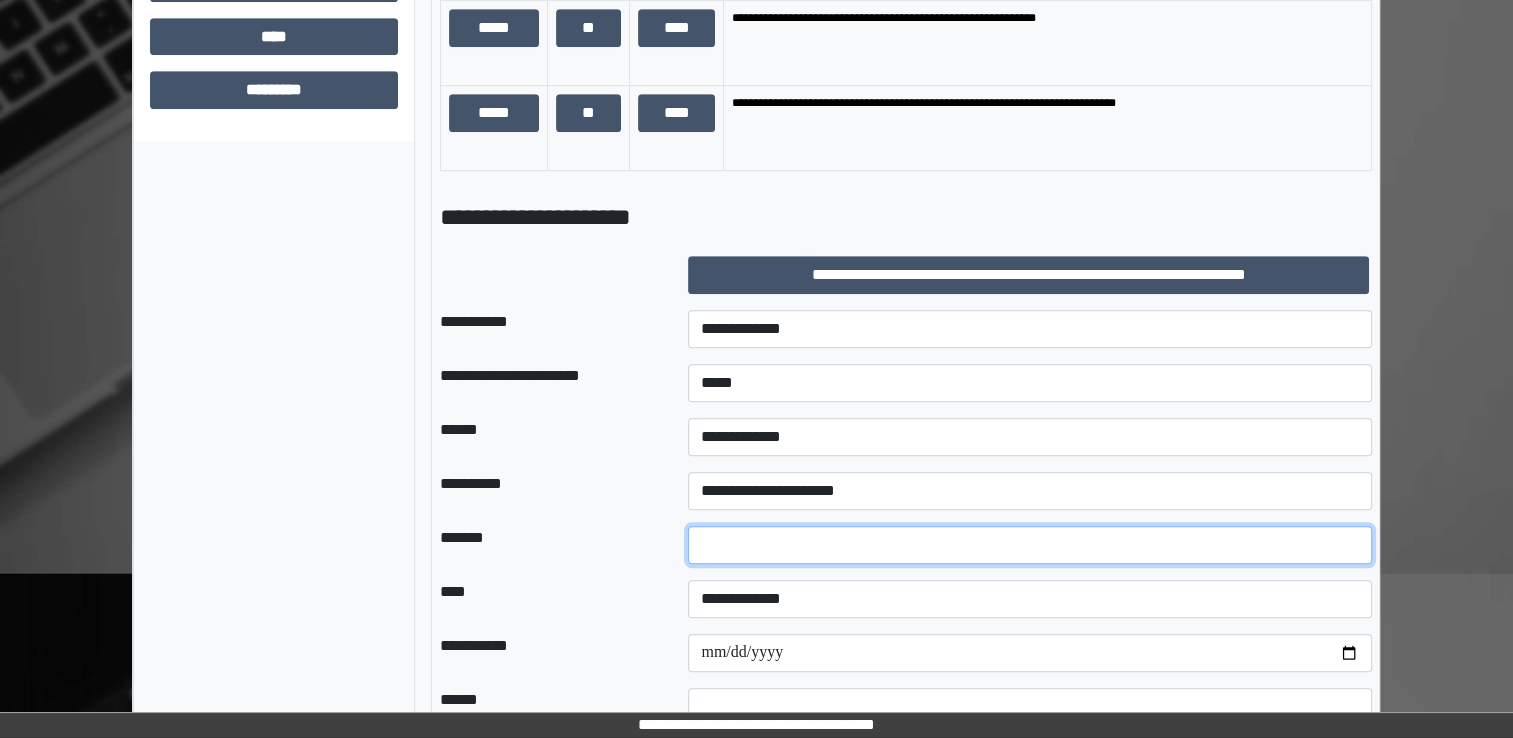 click at bounding box center (1030, 545) 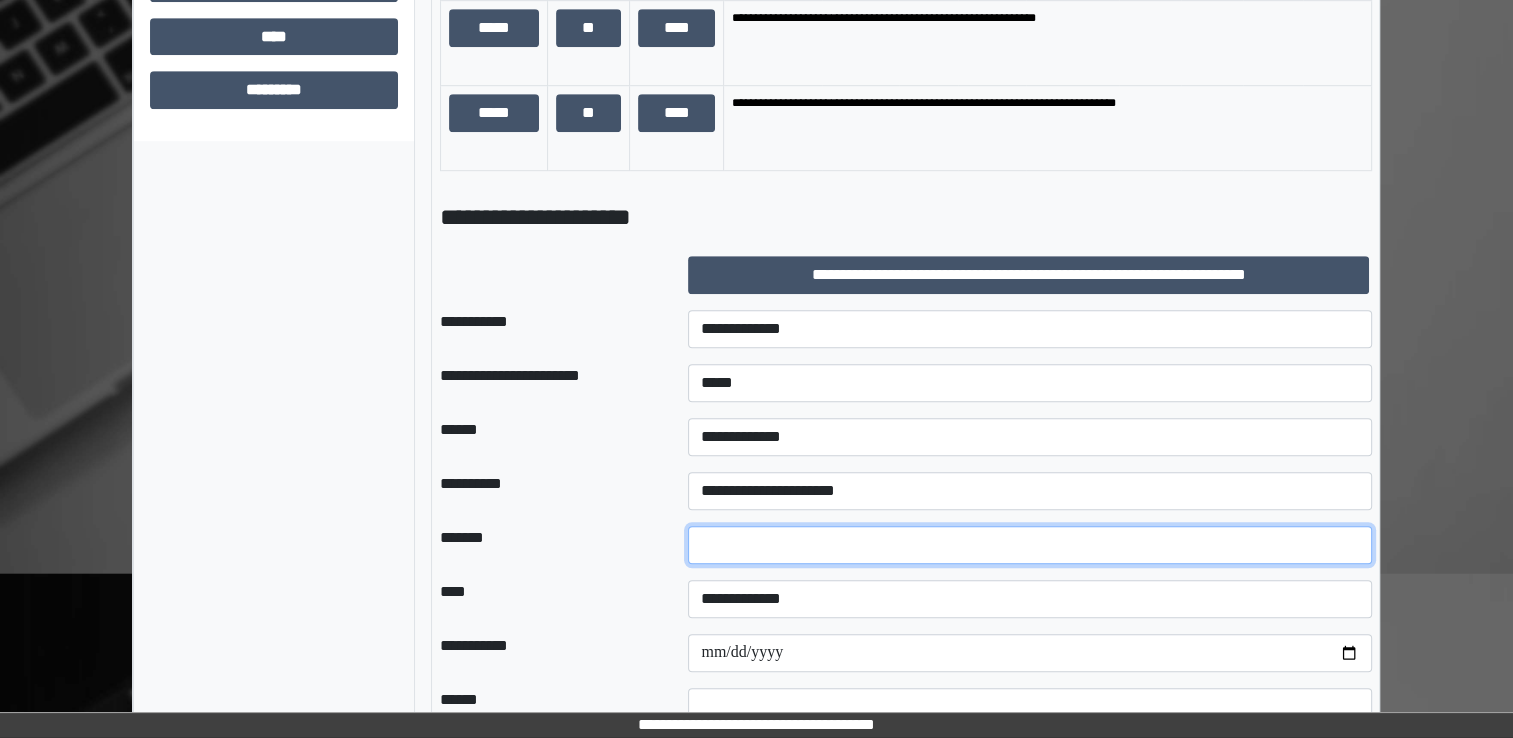type on "**" 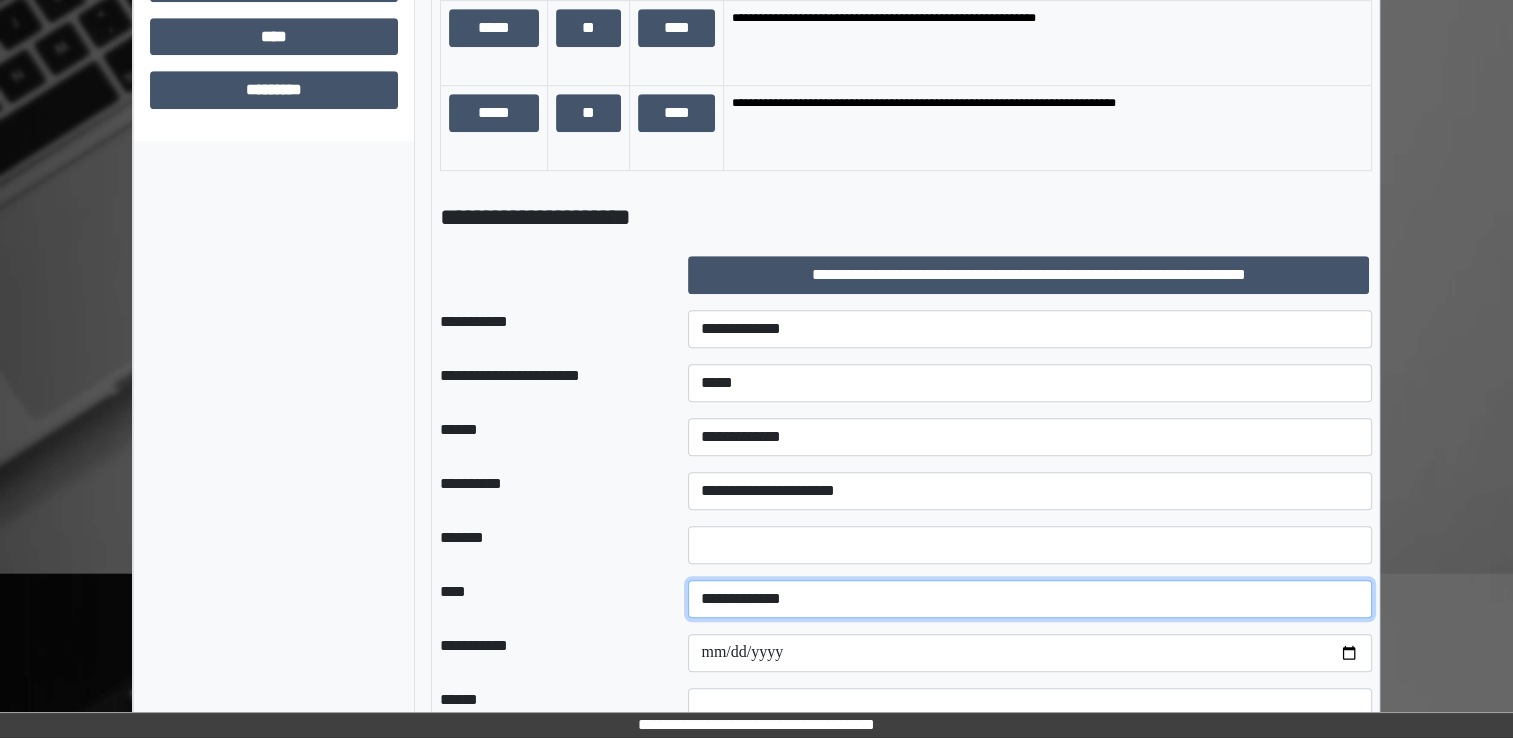 click on "**********" at bounding box center [1030, 599] 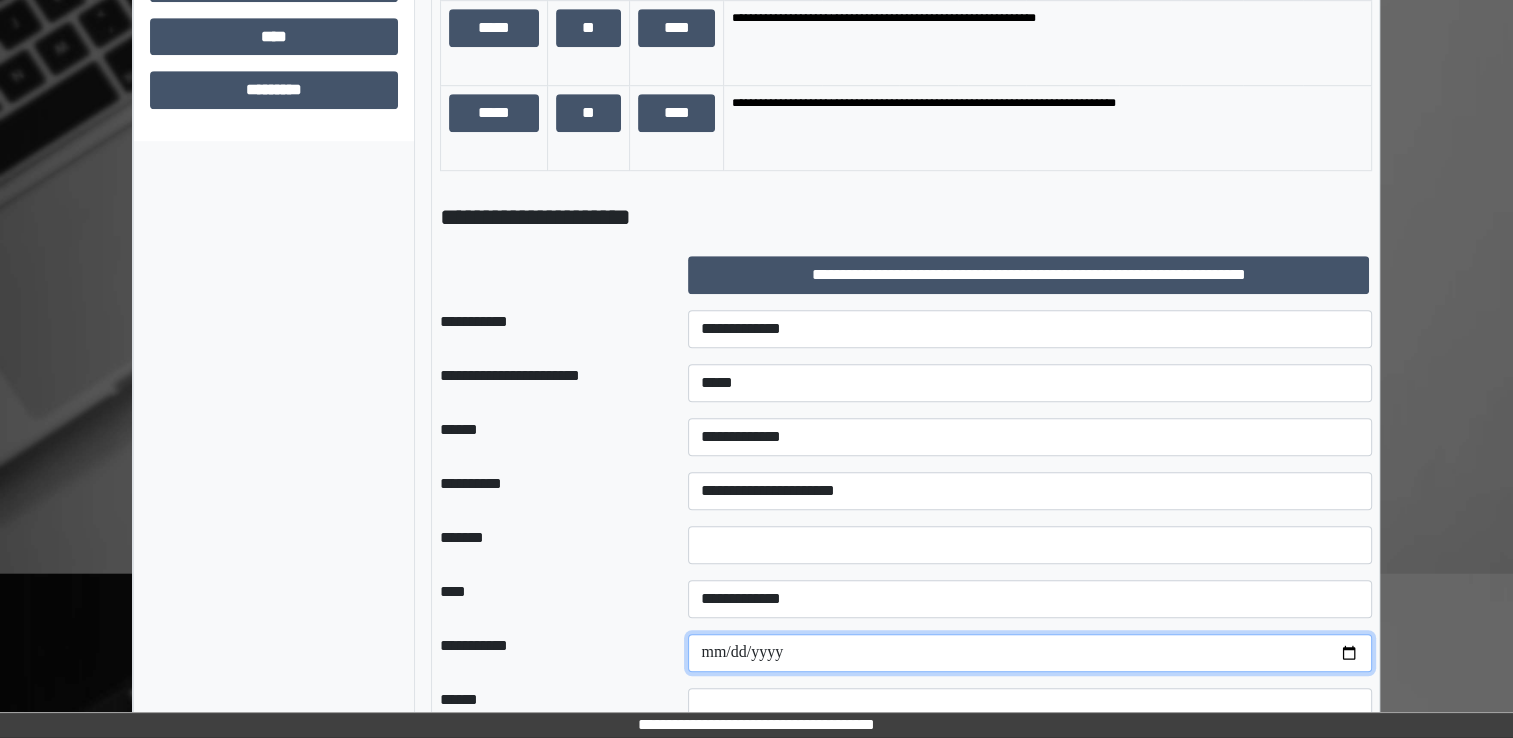 click at bounding box center (1030, 653) 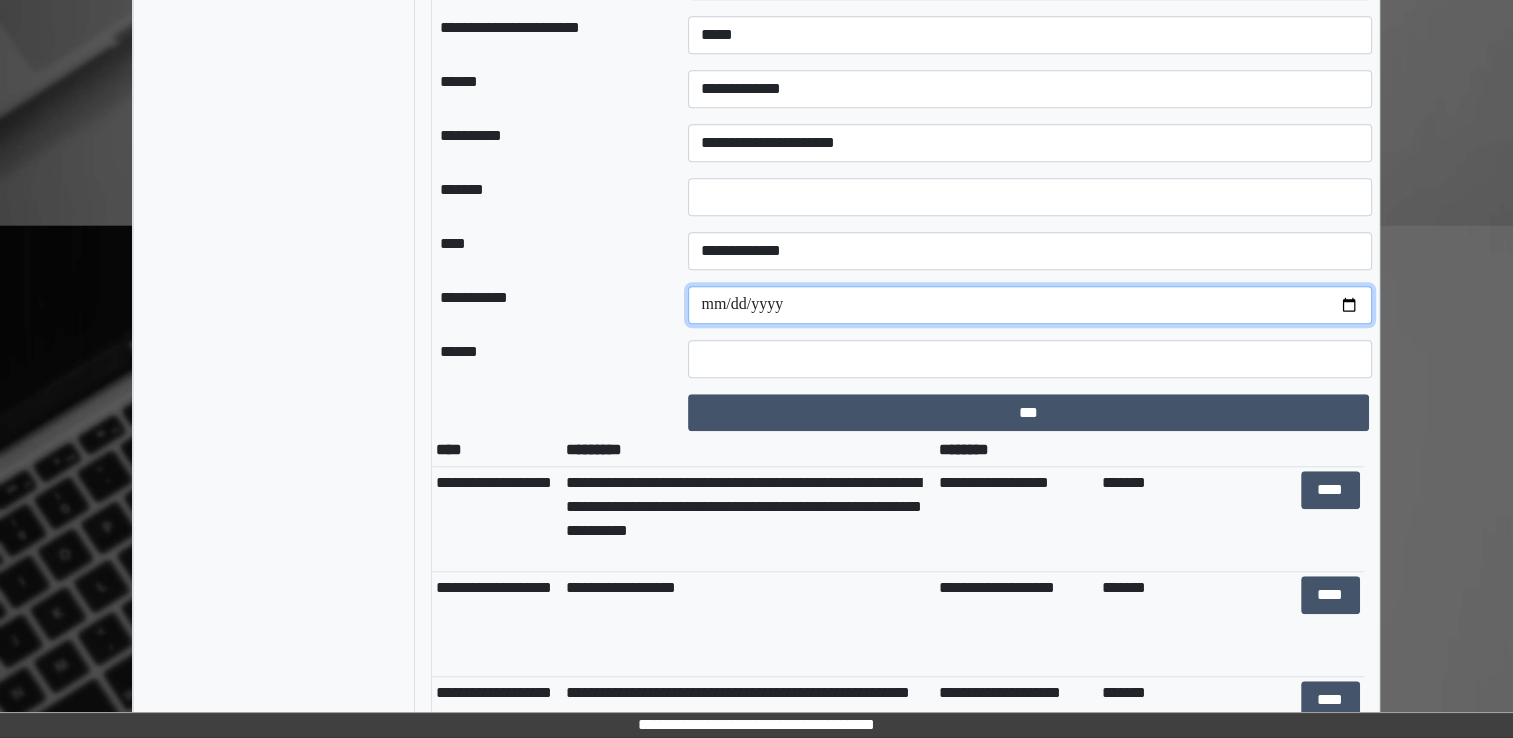 scroll, scrollTop: 1585, scrollLeft: 0, axis: vertical 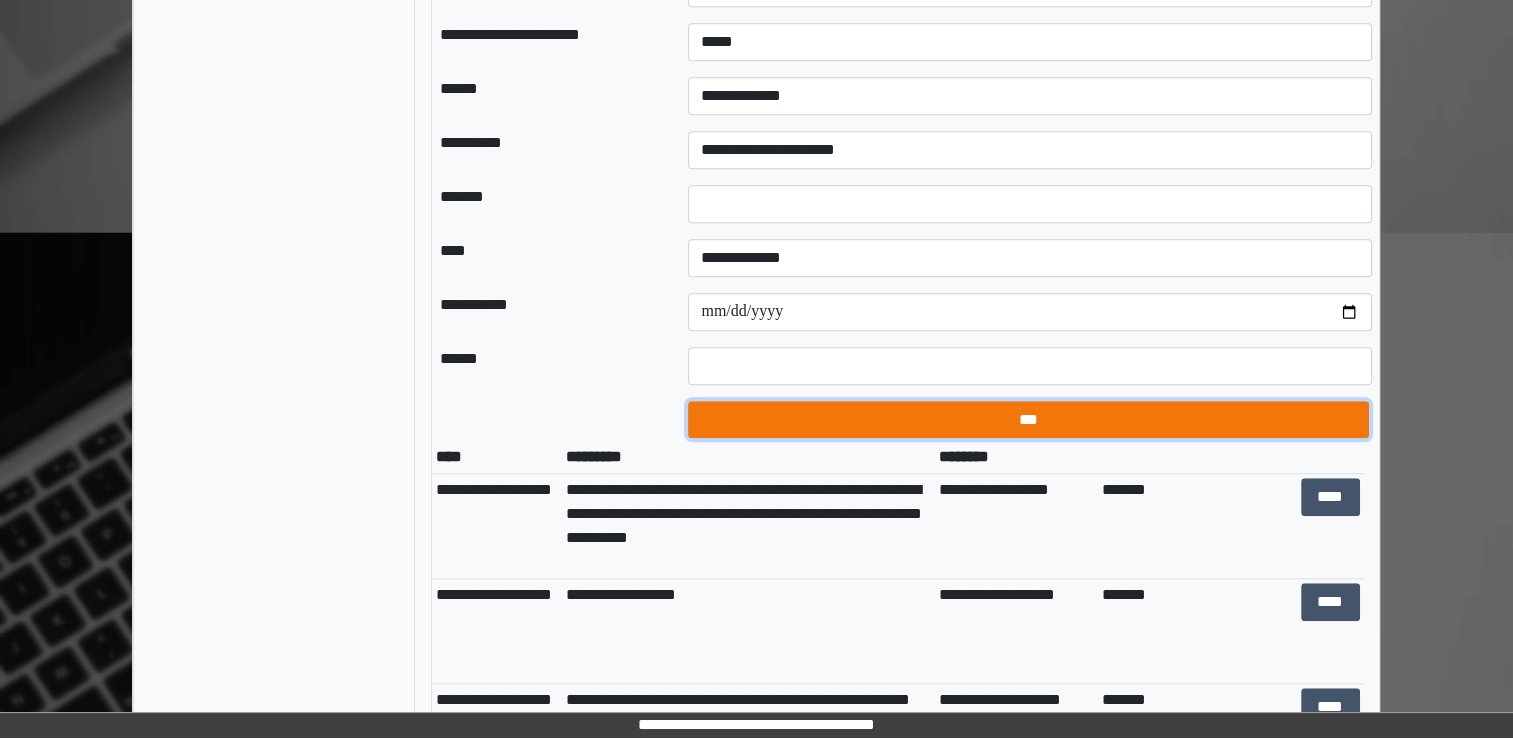 click on "***" at bounding box center [1028, 420] 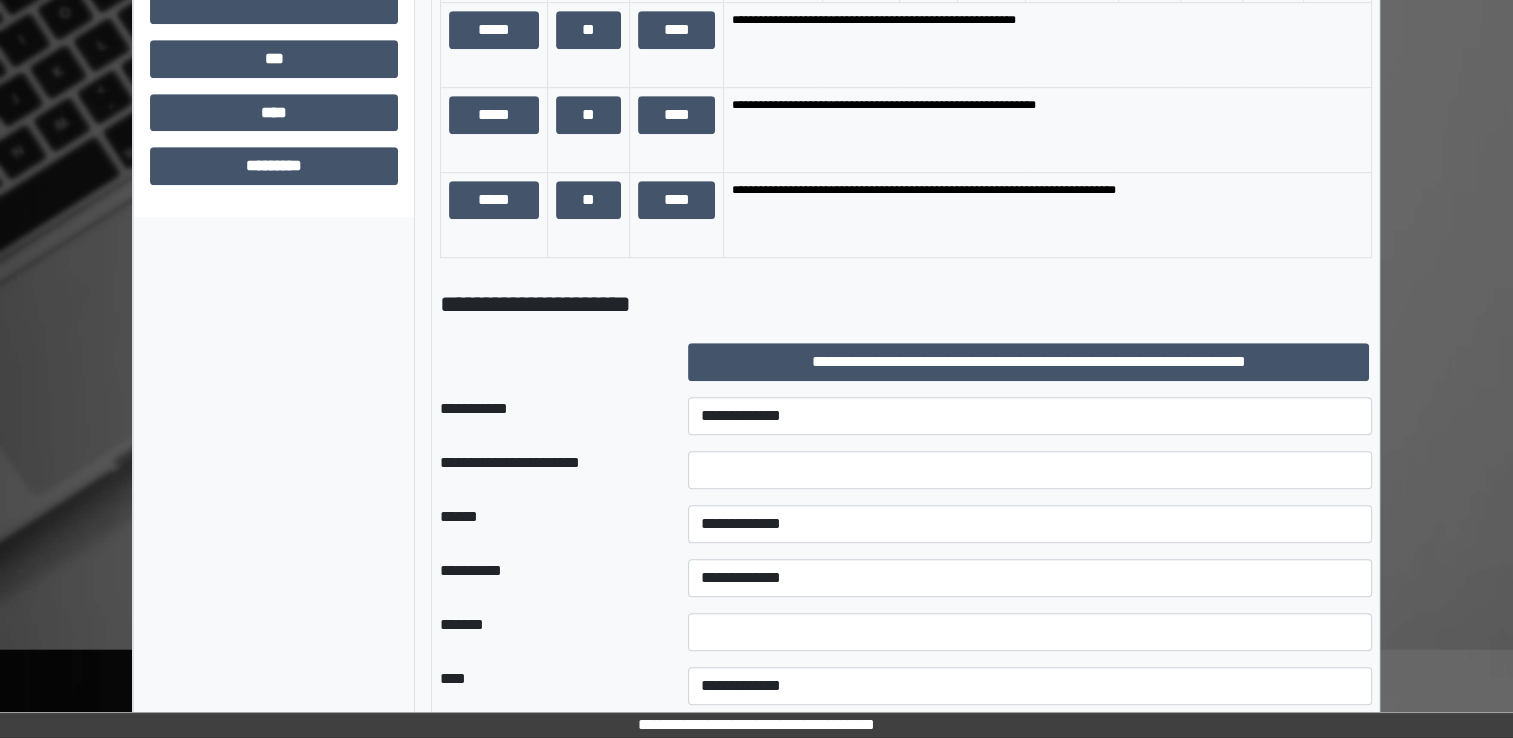 scroll, scrollTop: 1159, scrollLeft: 0, axis: vertical 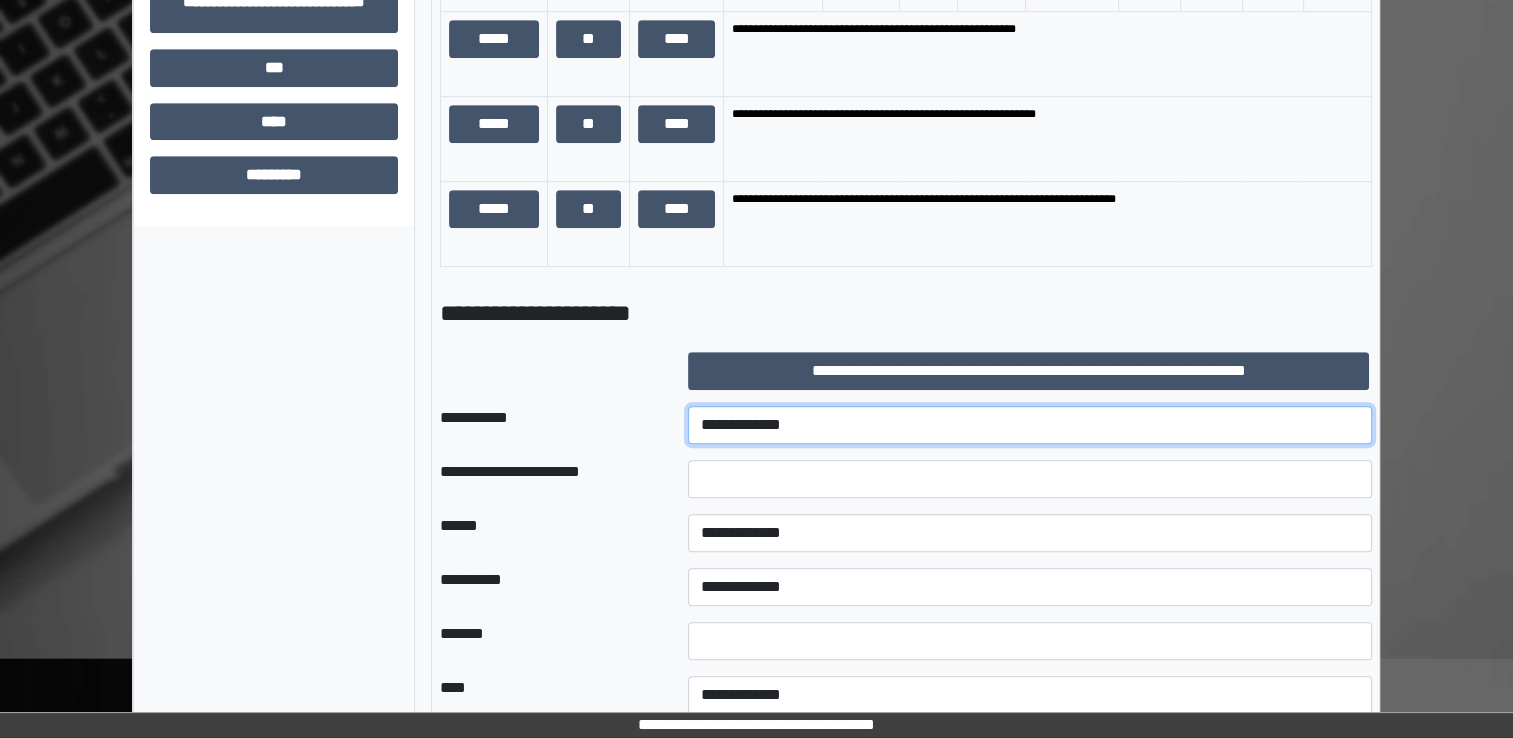 click on "**********" at bounding box center (1030, 425) 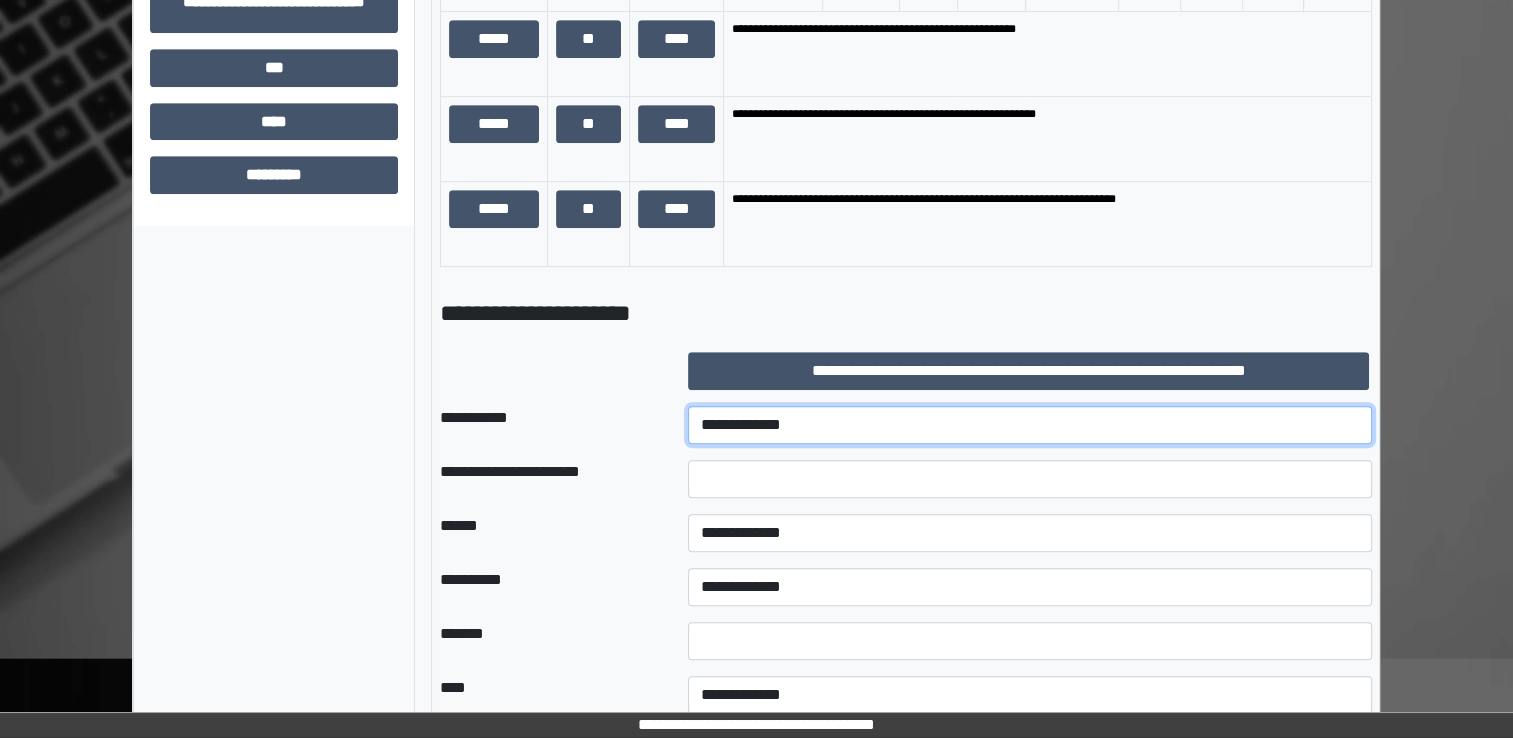 select on "***" 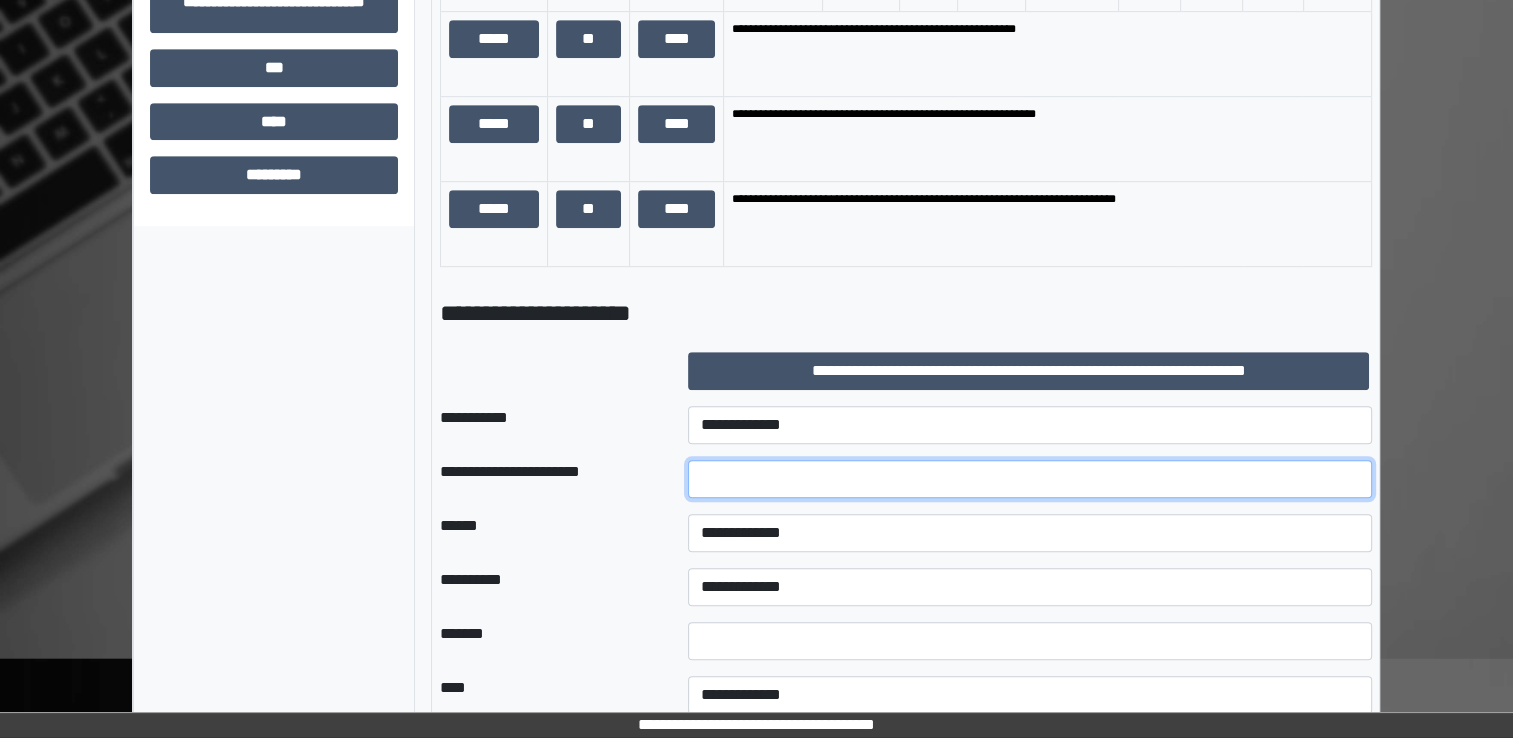 click at bounding box center (1030, 479) 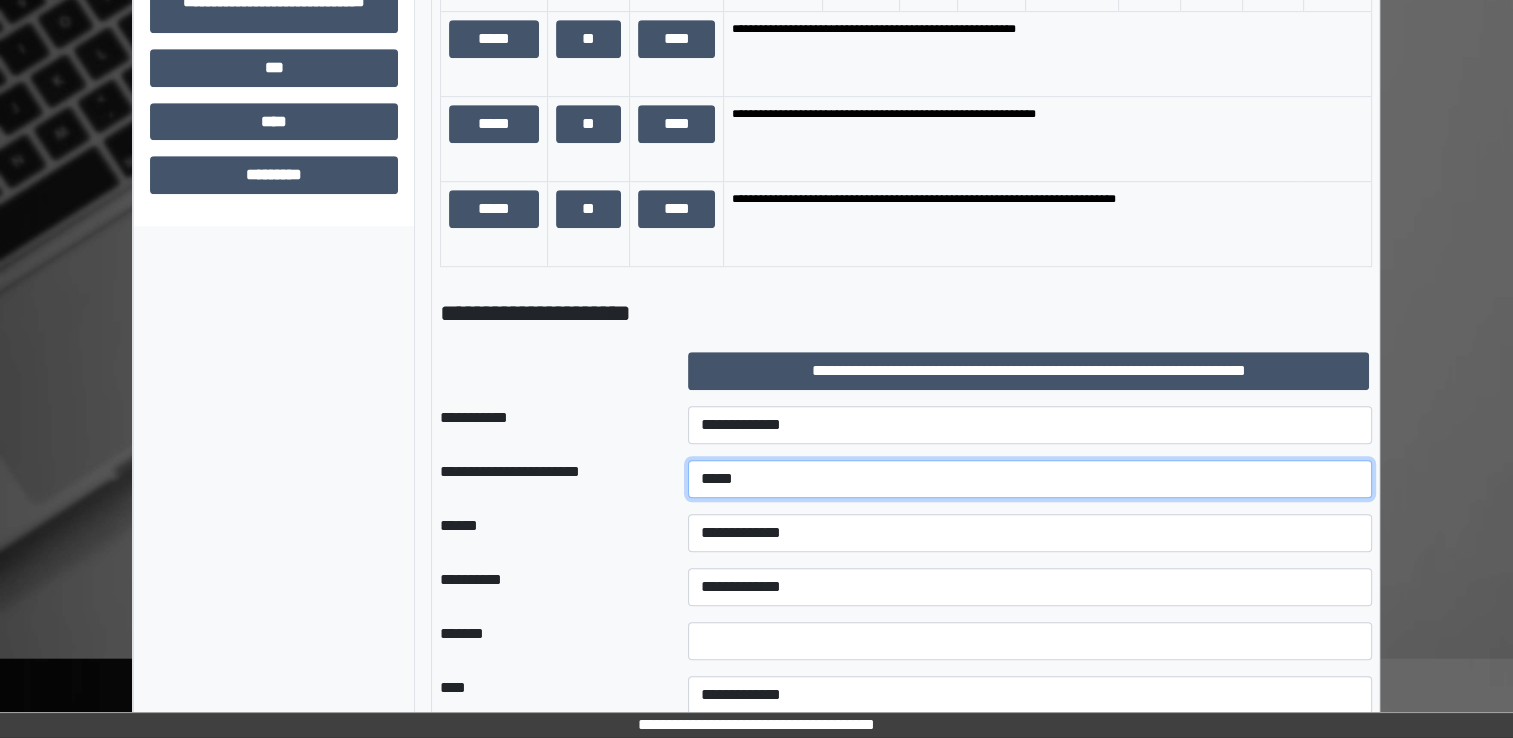 type on "*****" 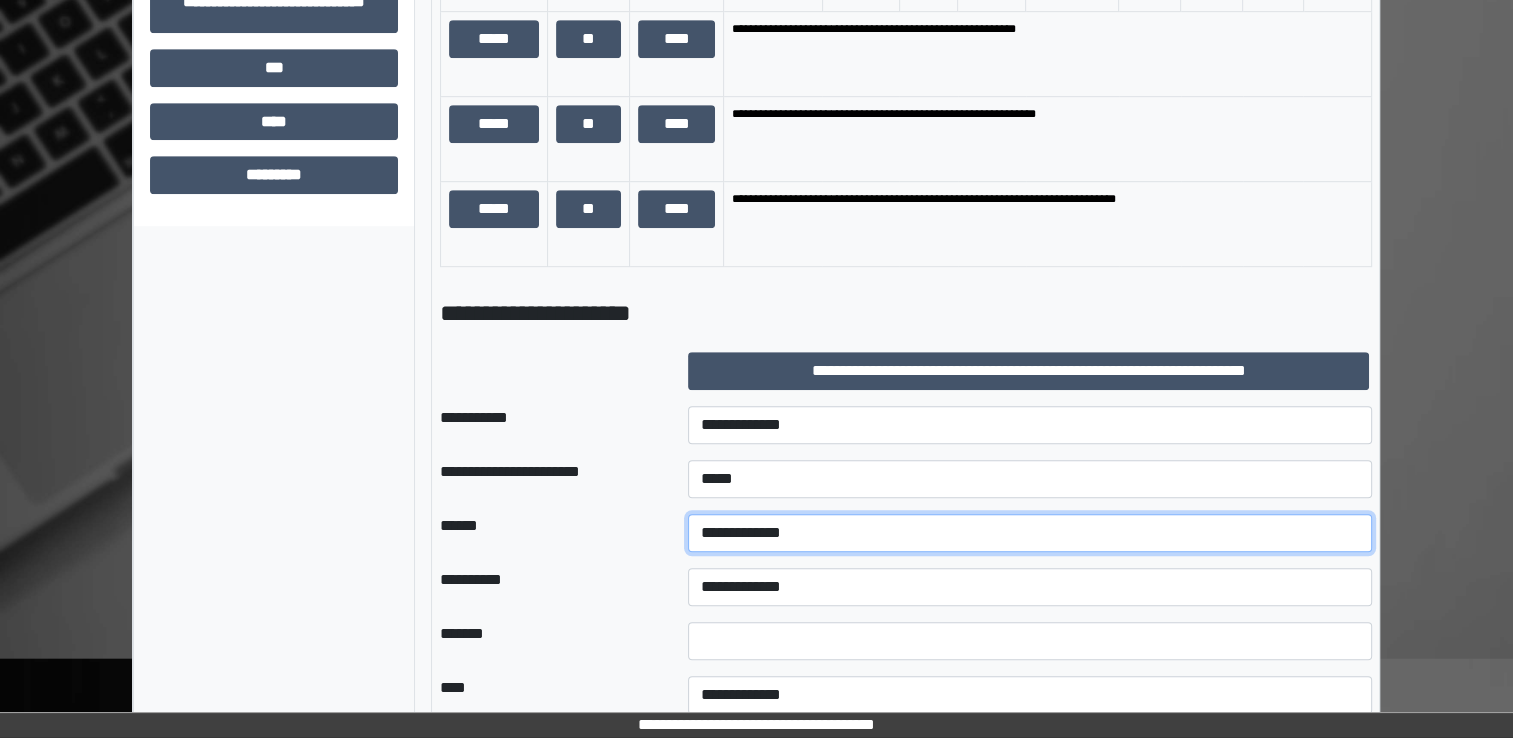 click on "**********" at bounding box center [1030, 533] 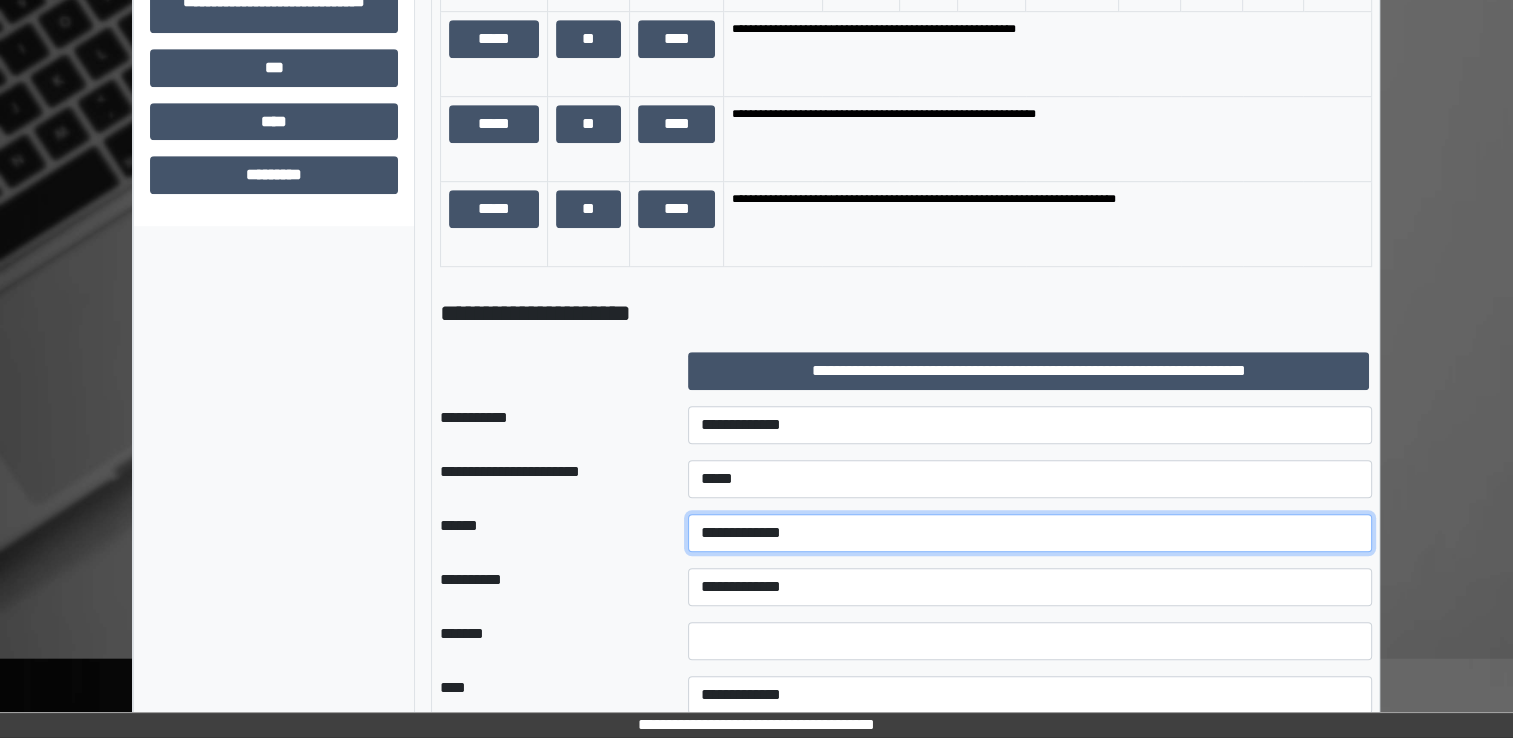 select on "*" 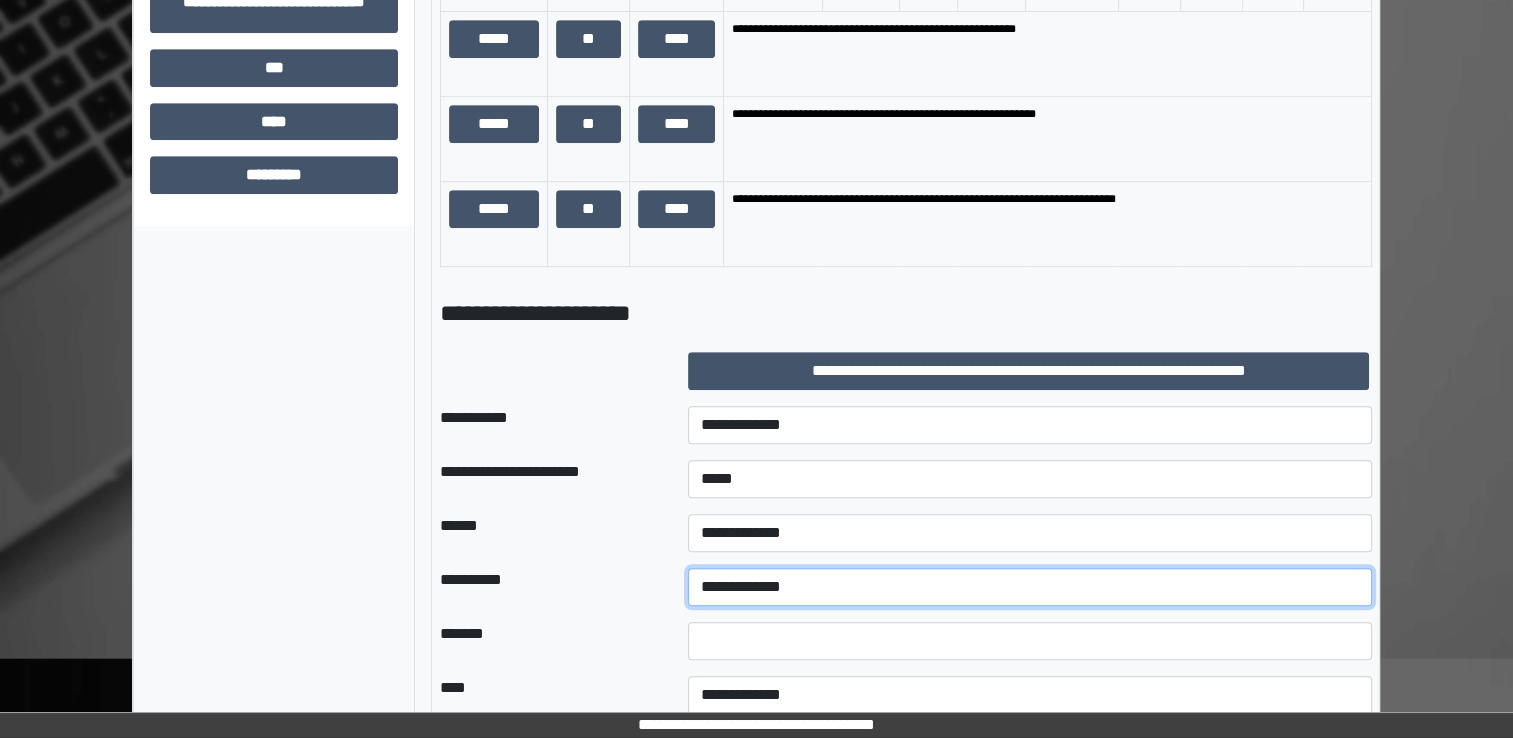 click on "**********" at bounding box center (1030, 587) 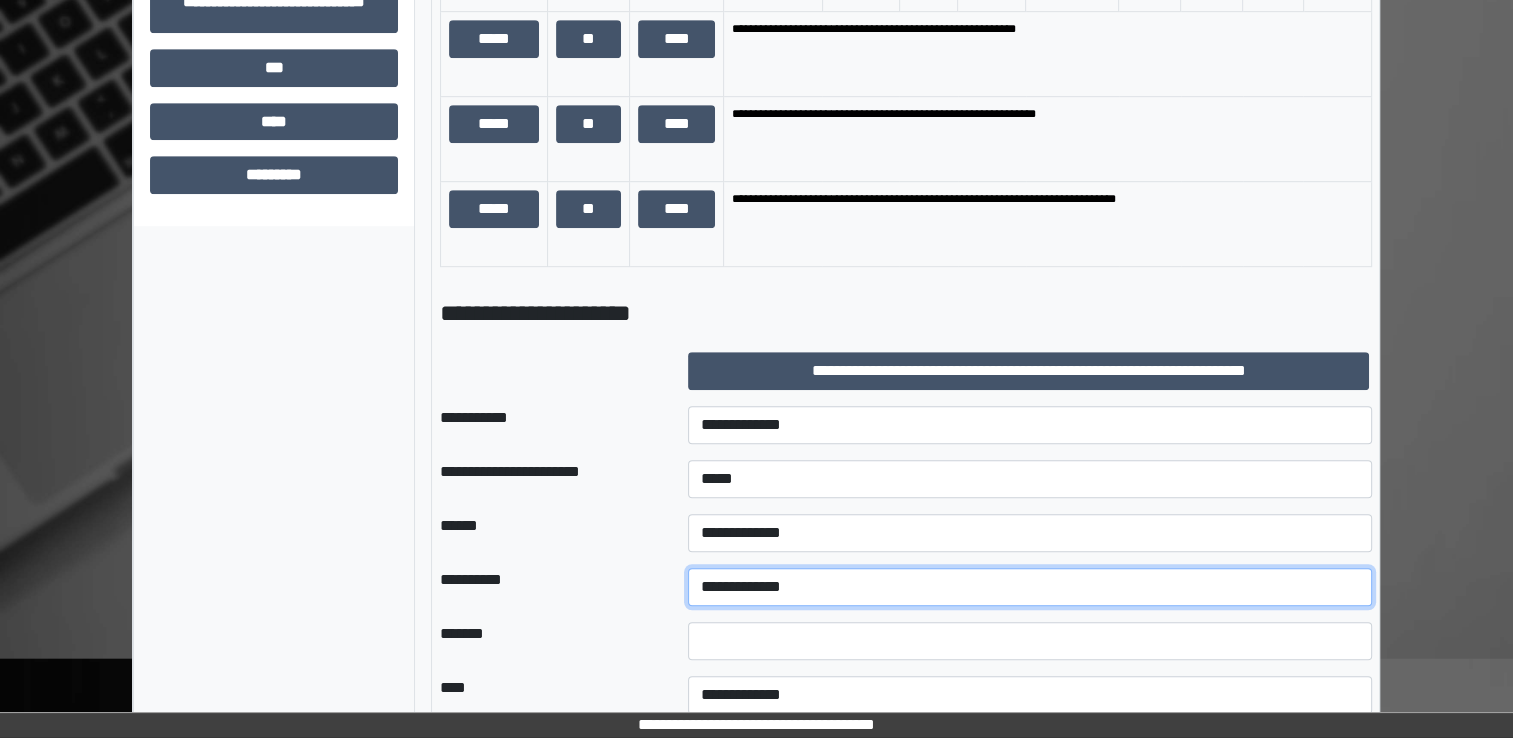 select on "**" 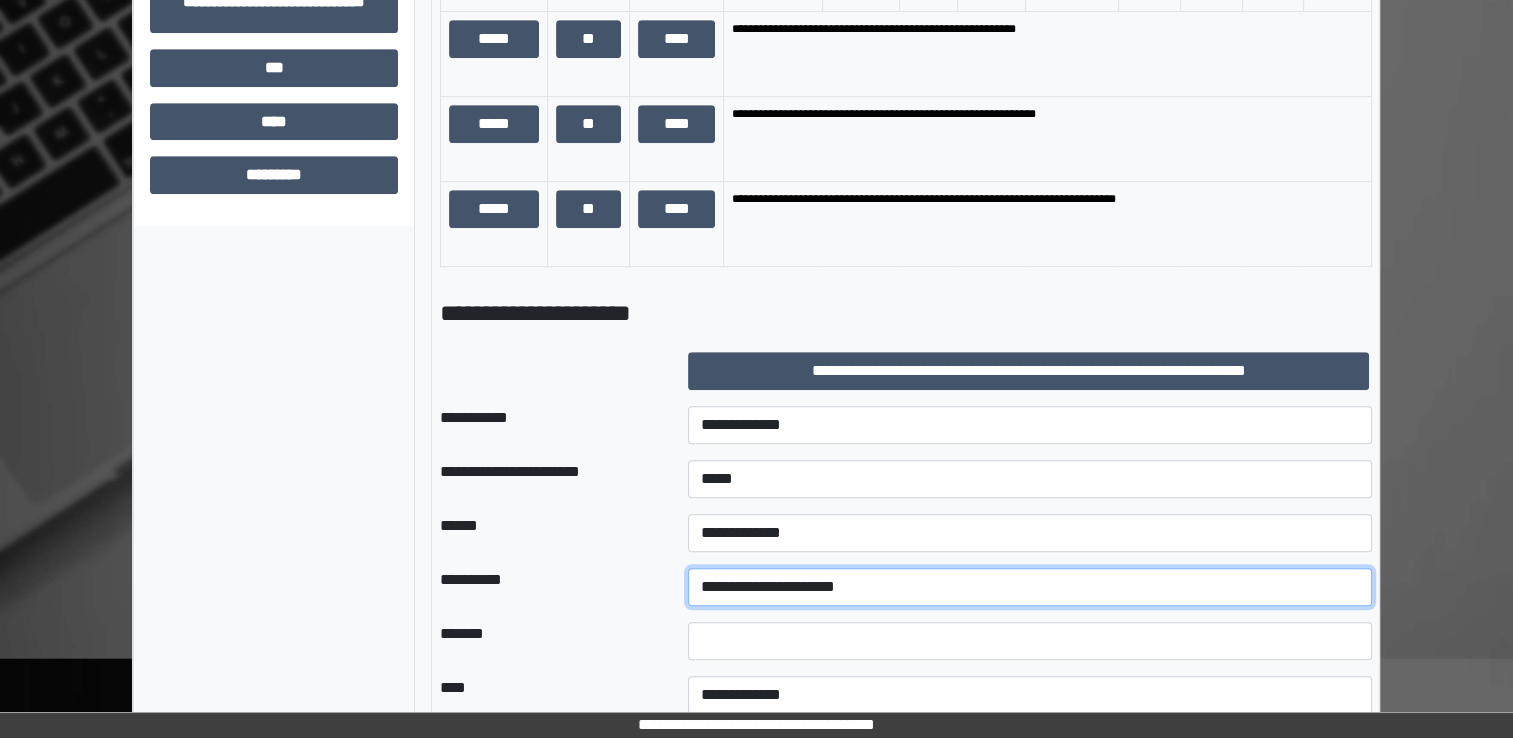 click on "**********" at bounding box center [1030, 587] 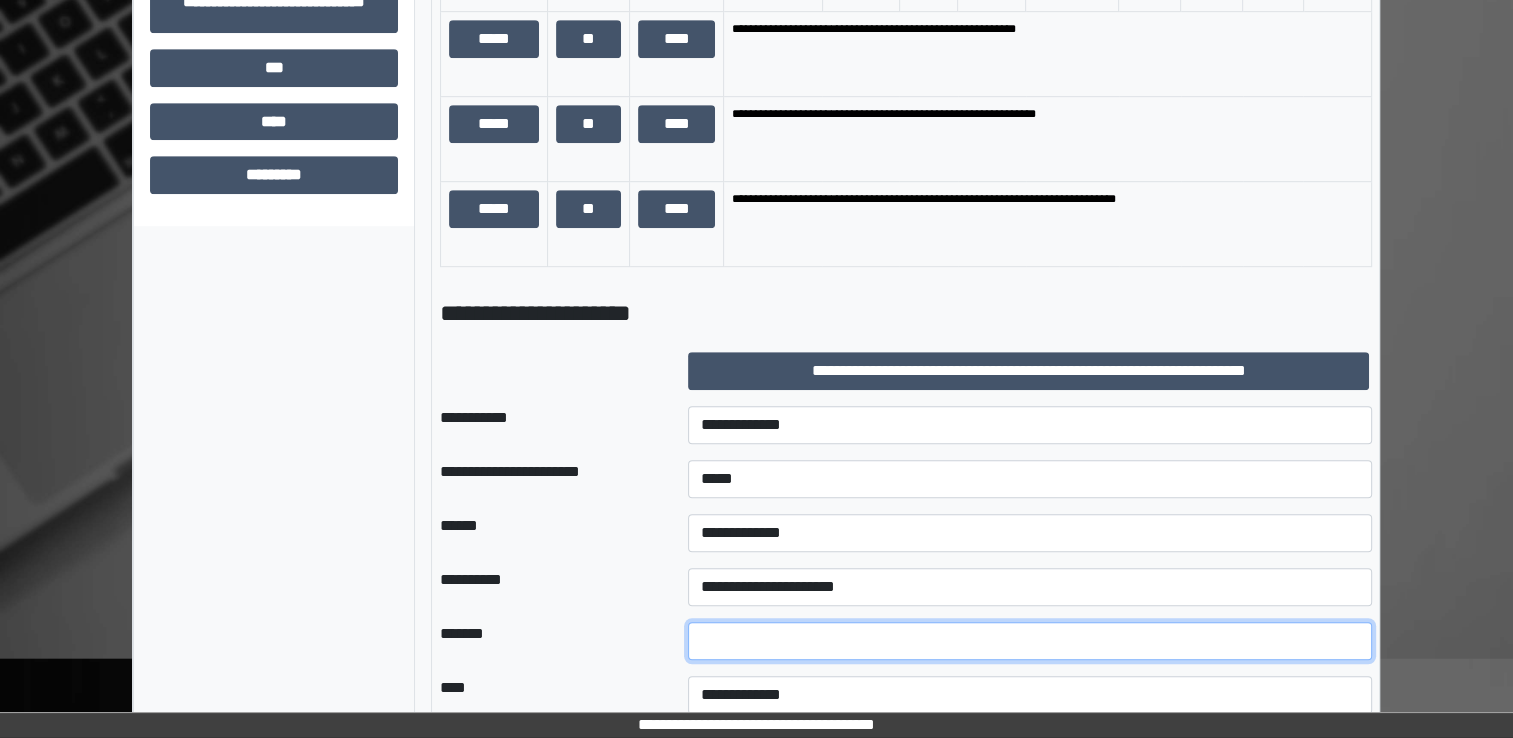click on "*" at bounding box center [1030, 641] 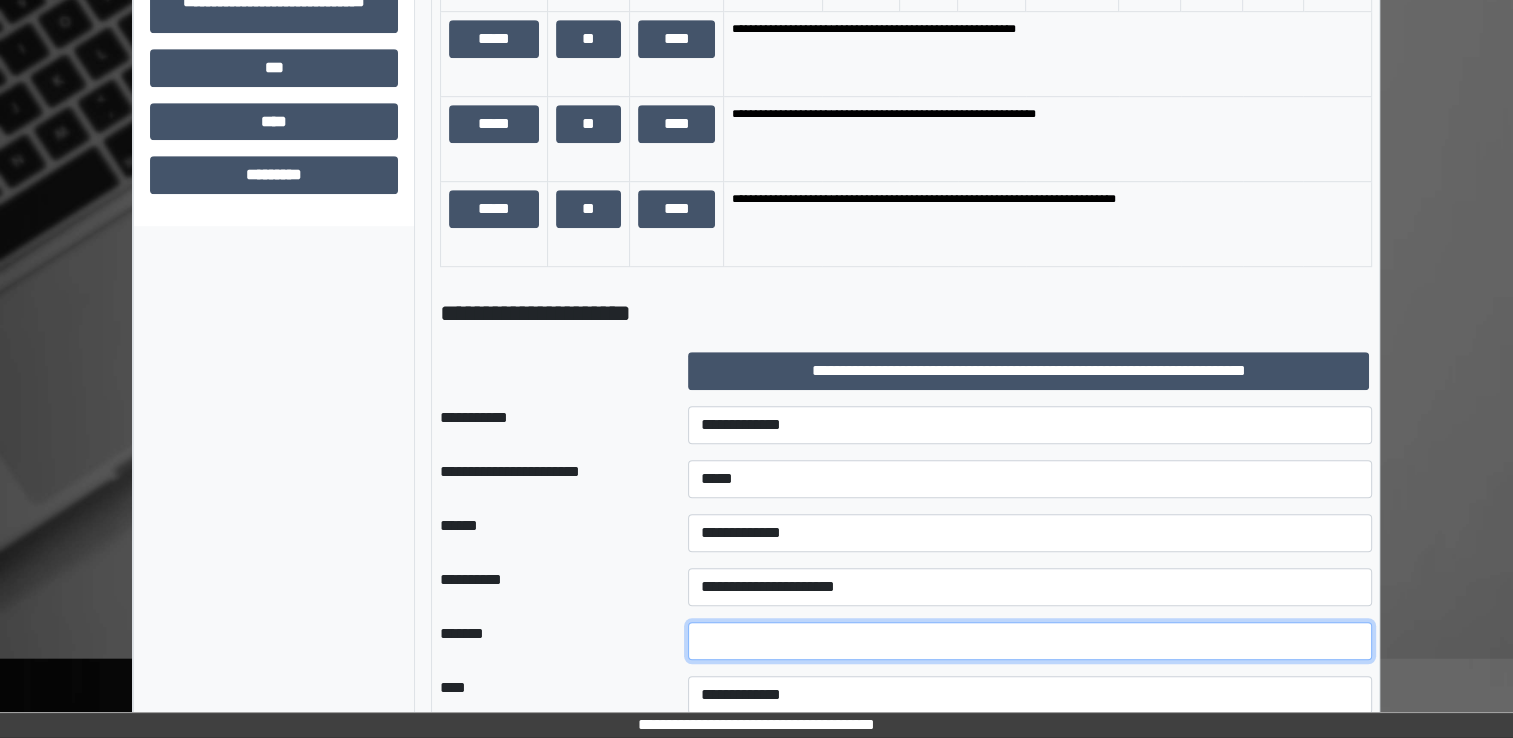type on "**" 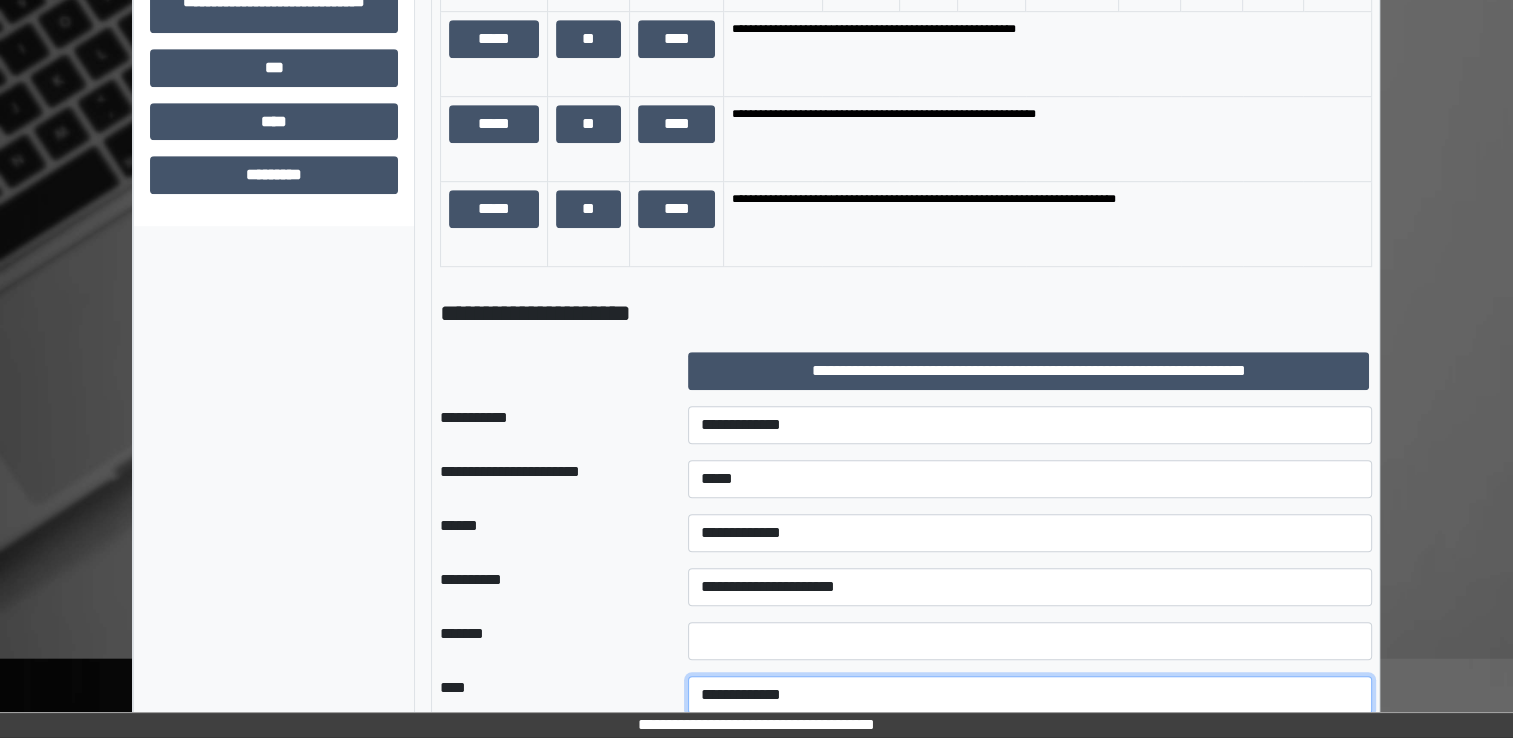 click on "**********" at bounding box center [1030, 695] 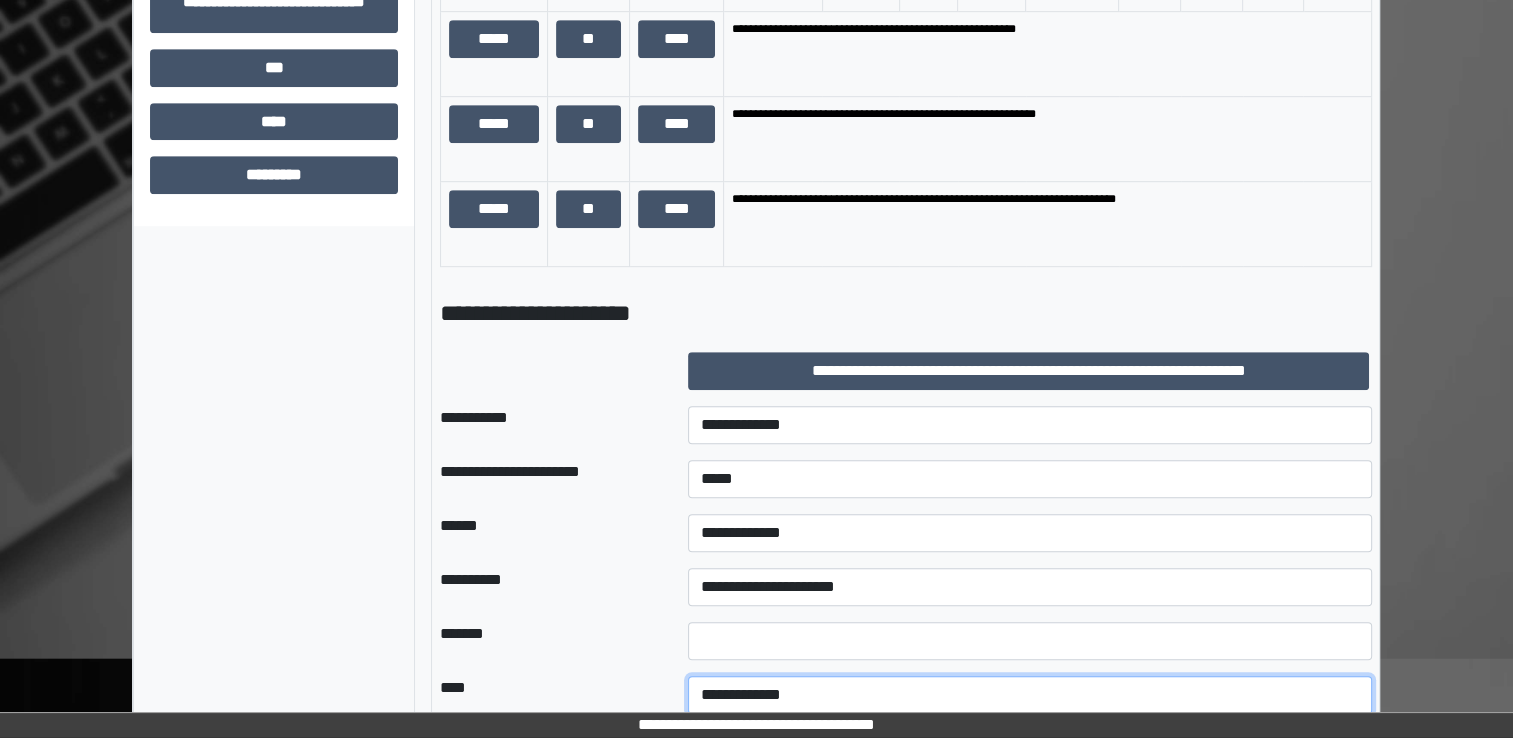 select on "*" 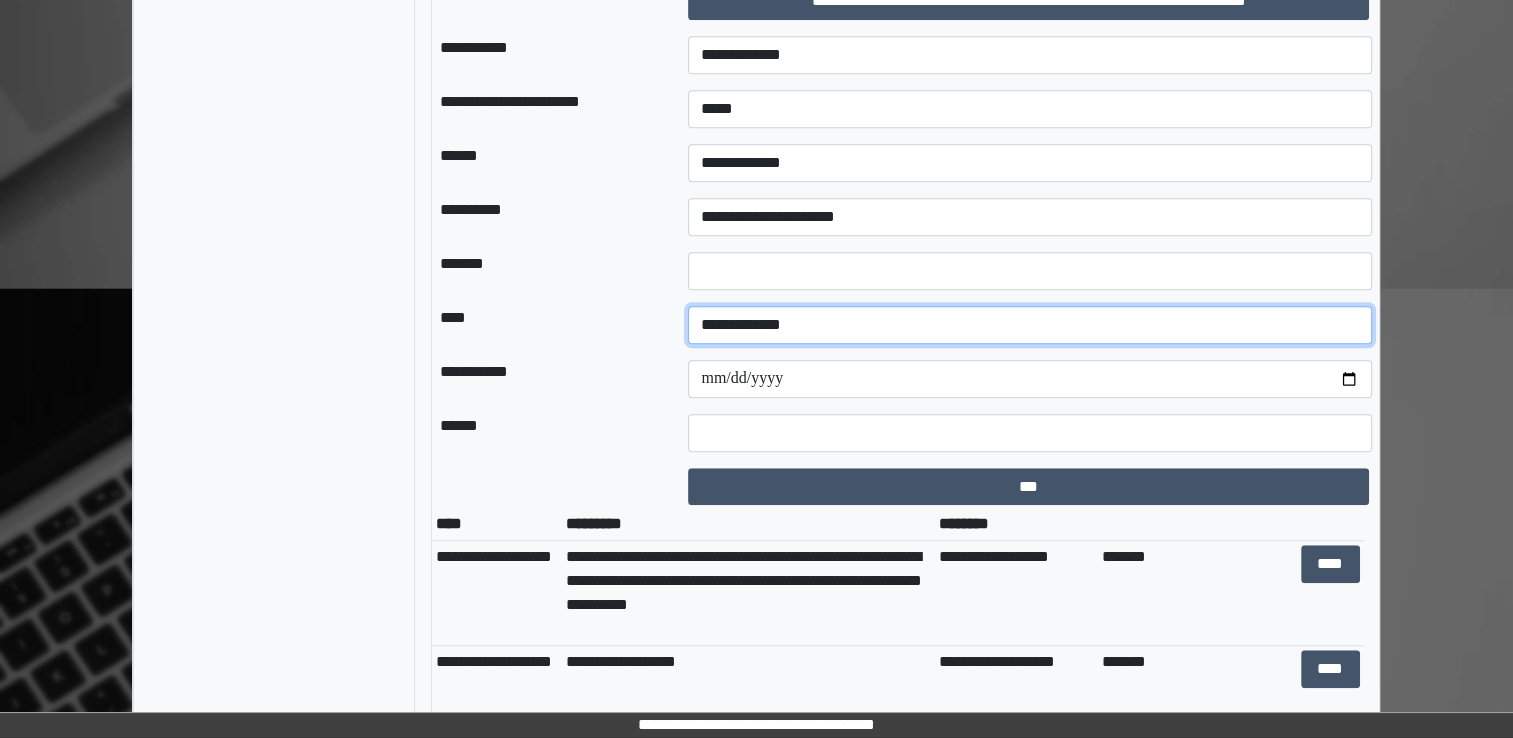 scroll, scrollTop: 1600, scrollLeft: 0, axis: vertical 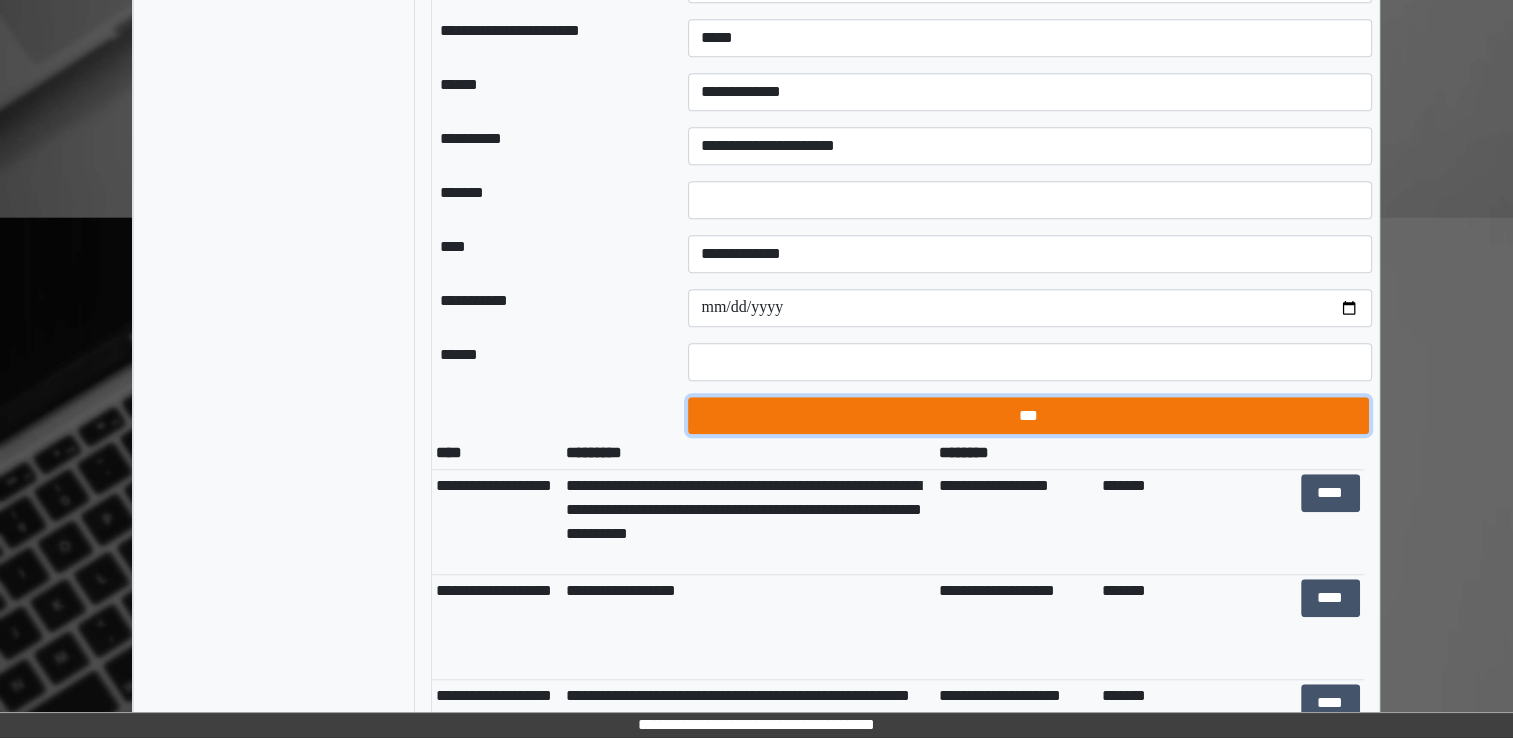 click on "***" at bounding box center (1028, 416) 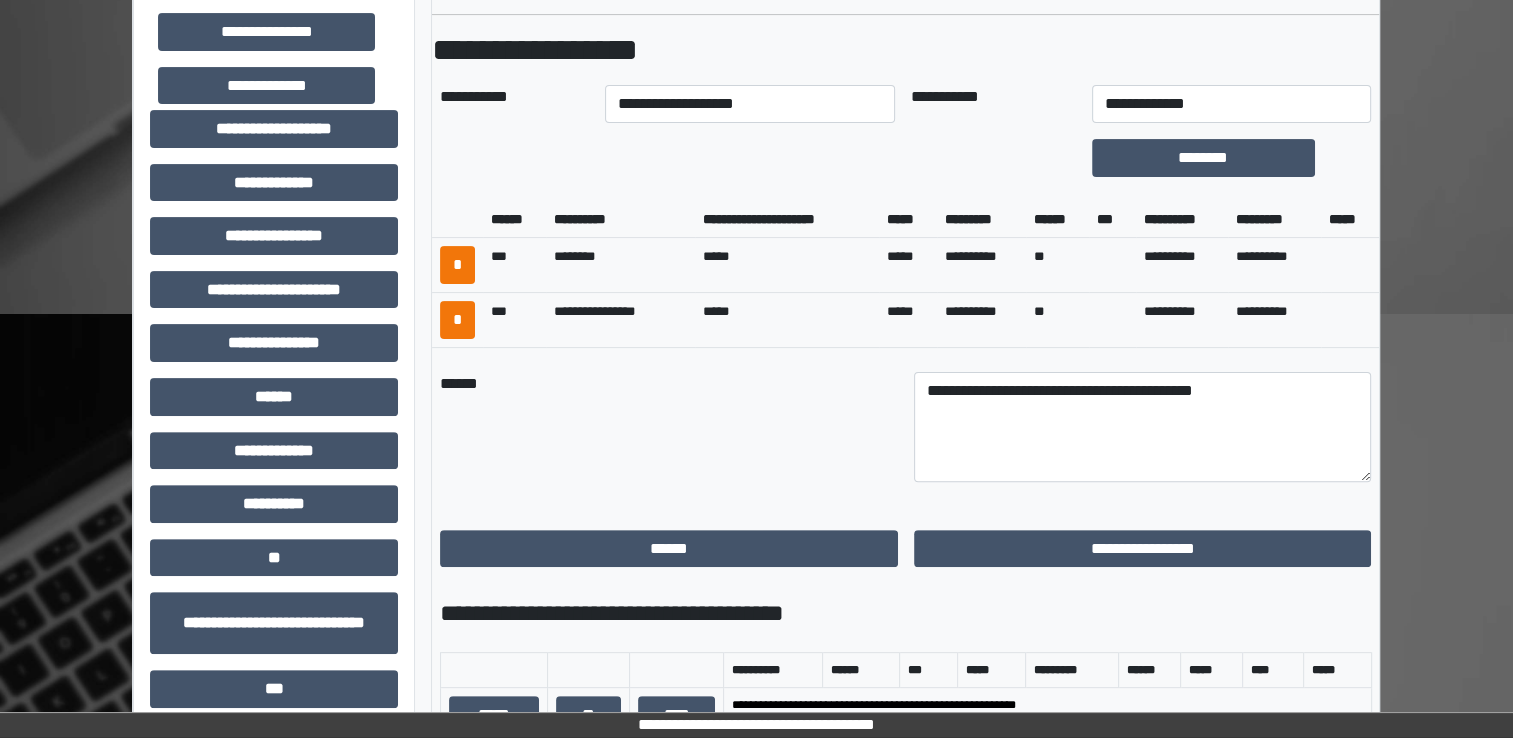 scroll, scrollTop: 541, scrollLeft: 0, axis: vertical 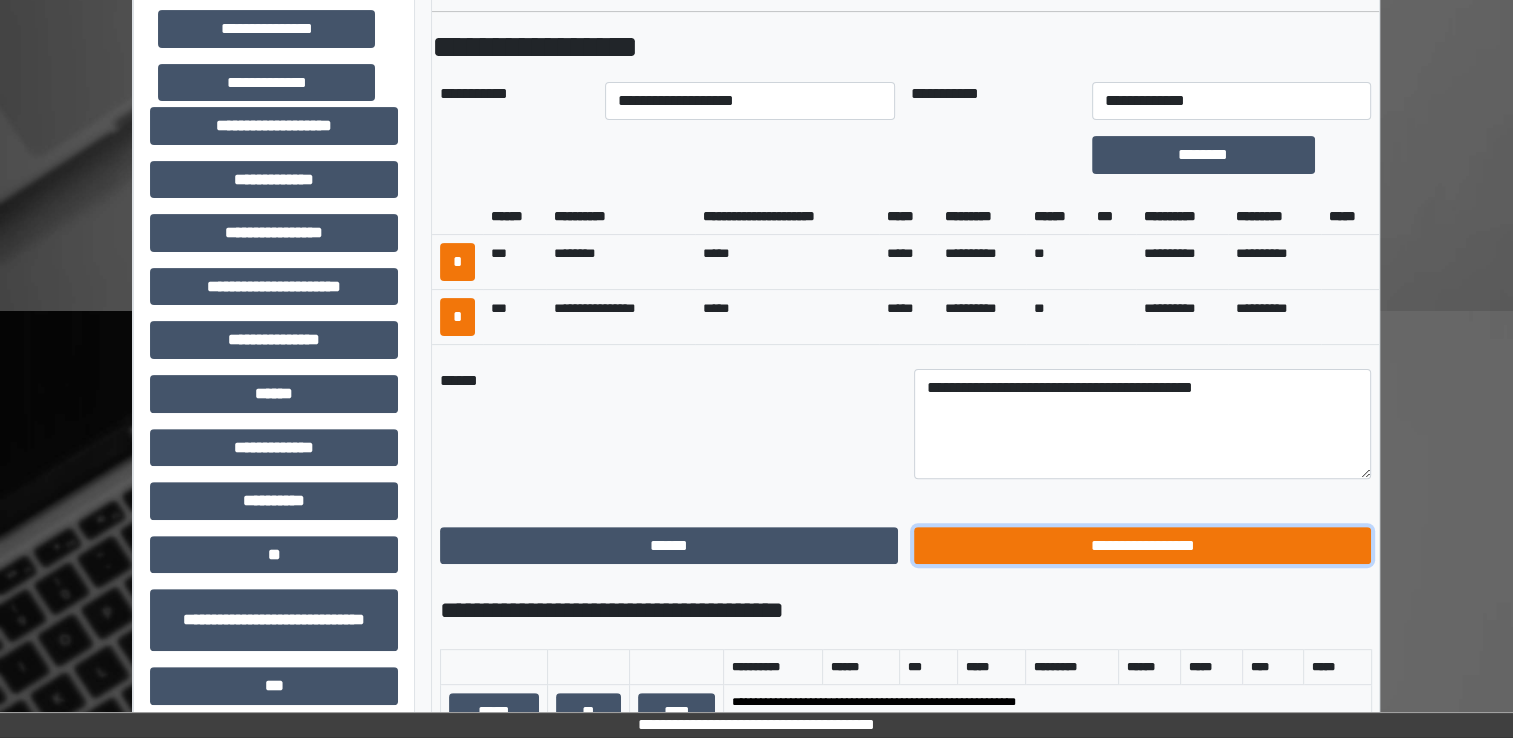 click on "**********" at bounding box center (1143, 546) 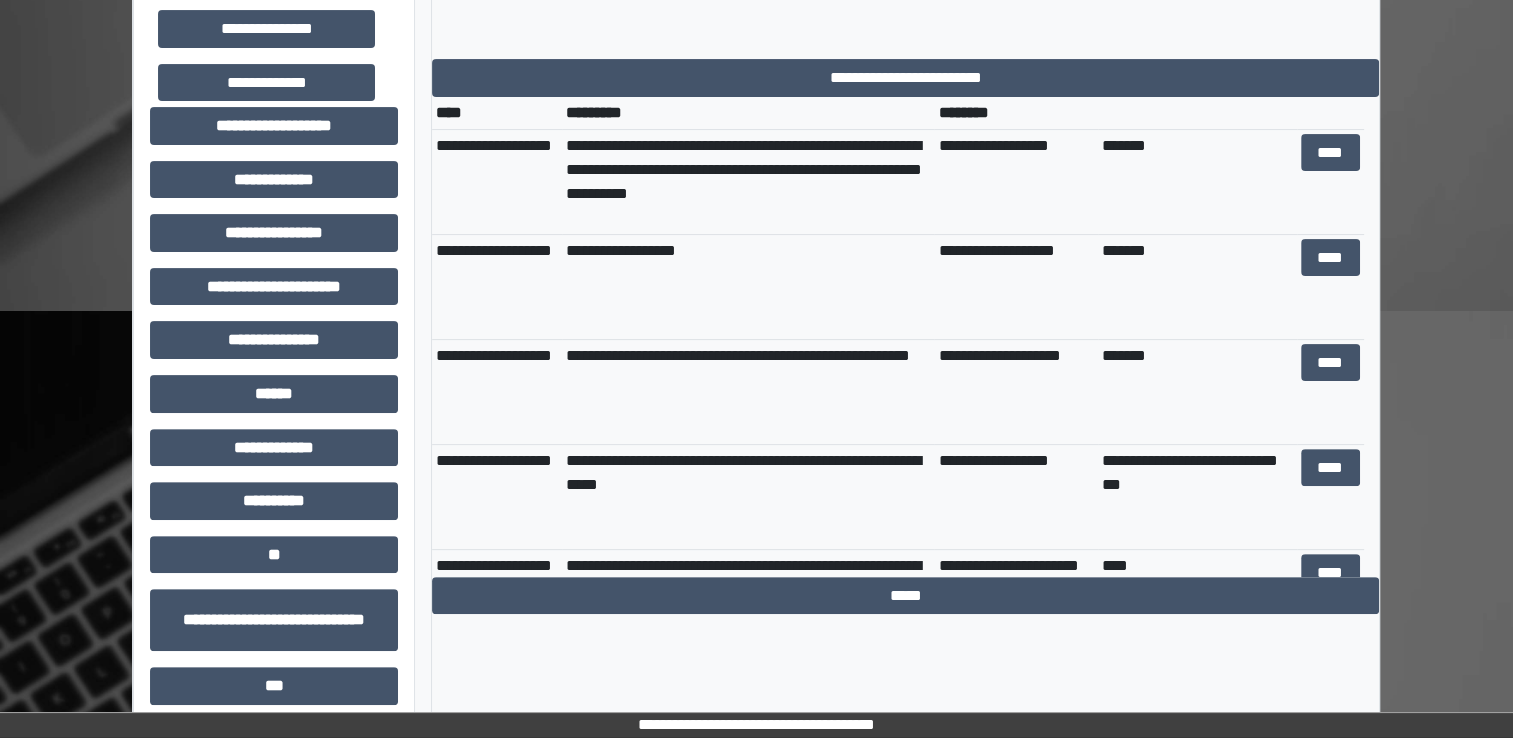 scroll, scrollTop: 0, scrollLeft: 0, axis: both 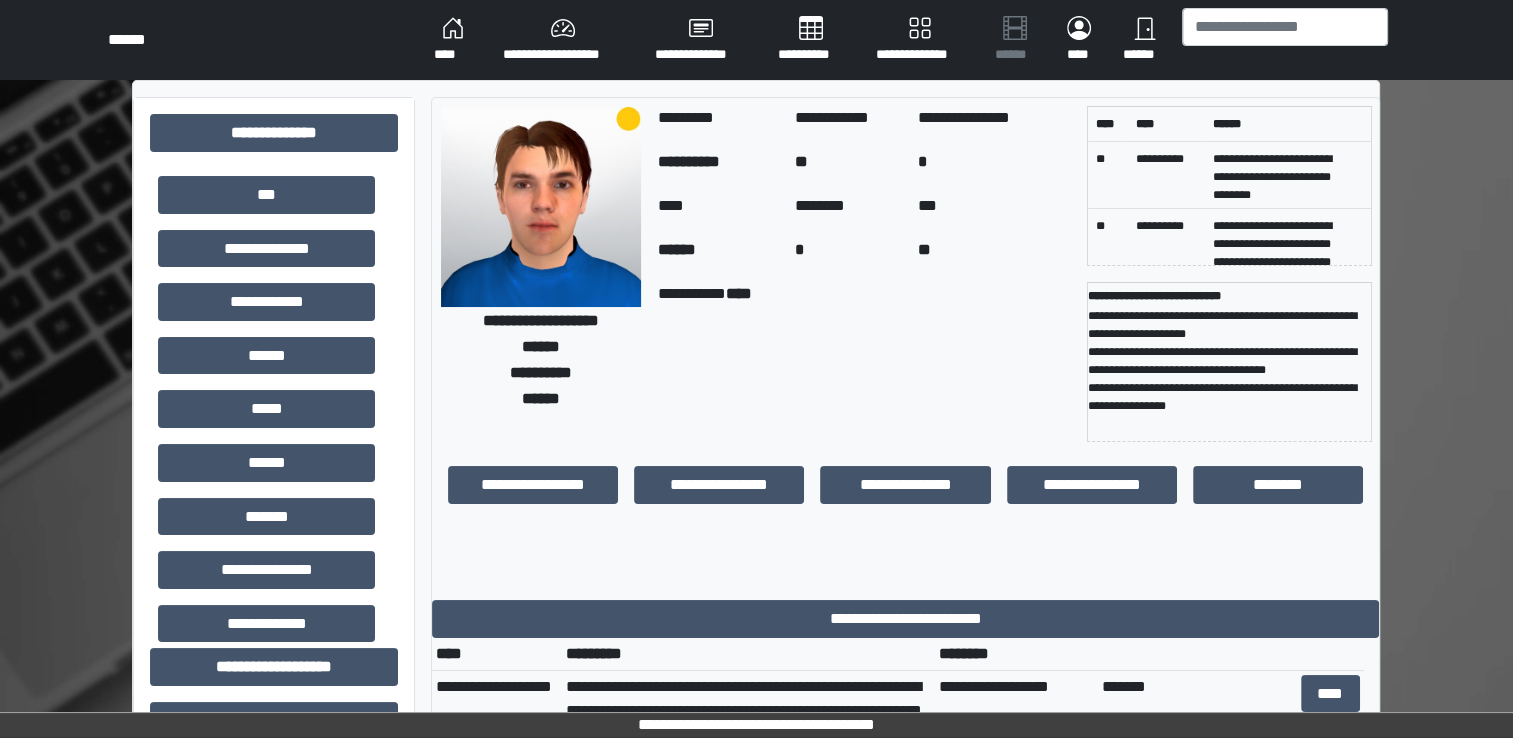 click on "****" at bounding box center (452, 40) 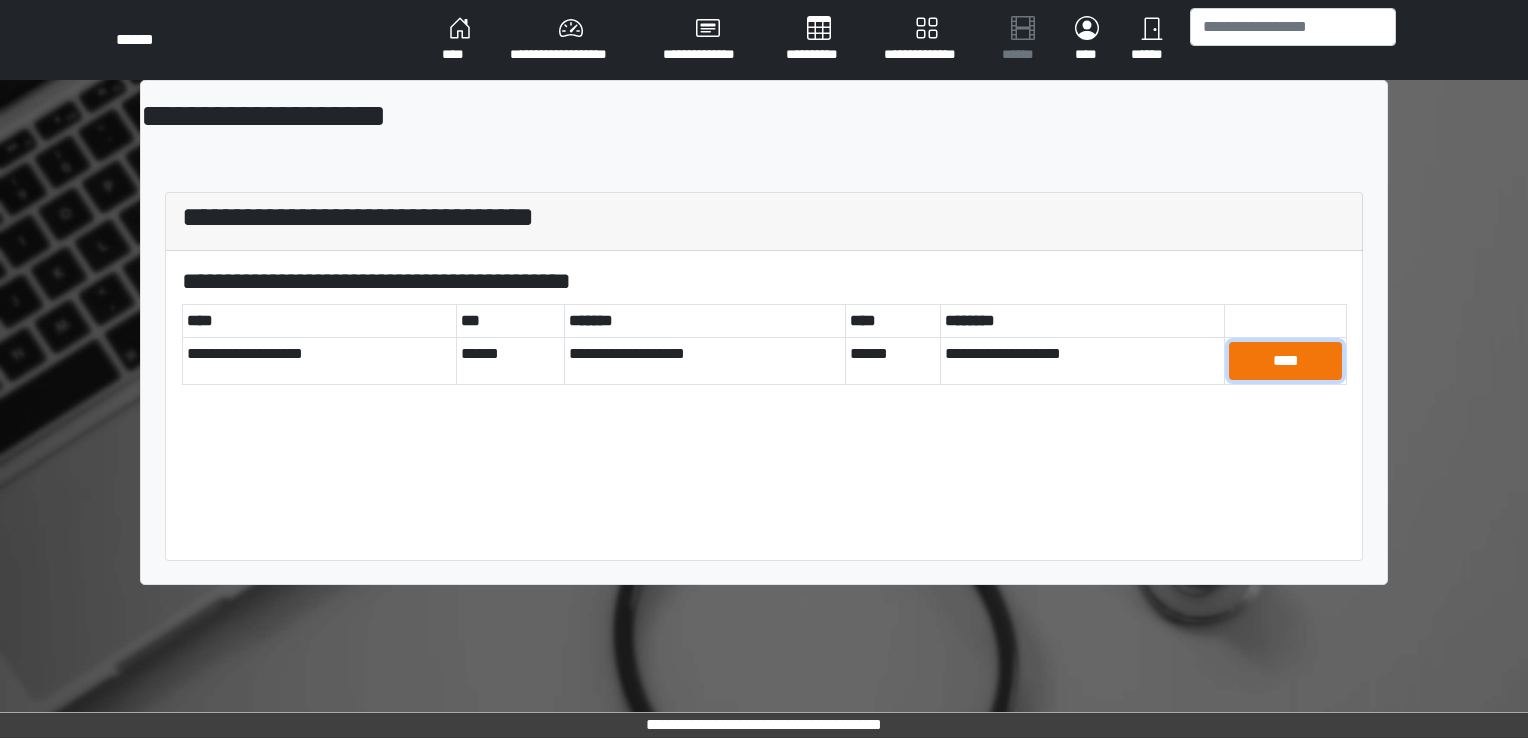click on "****" at bounding box center [1285, 361] 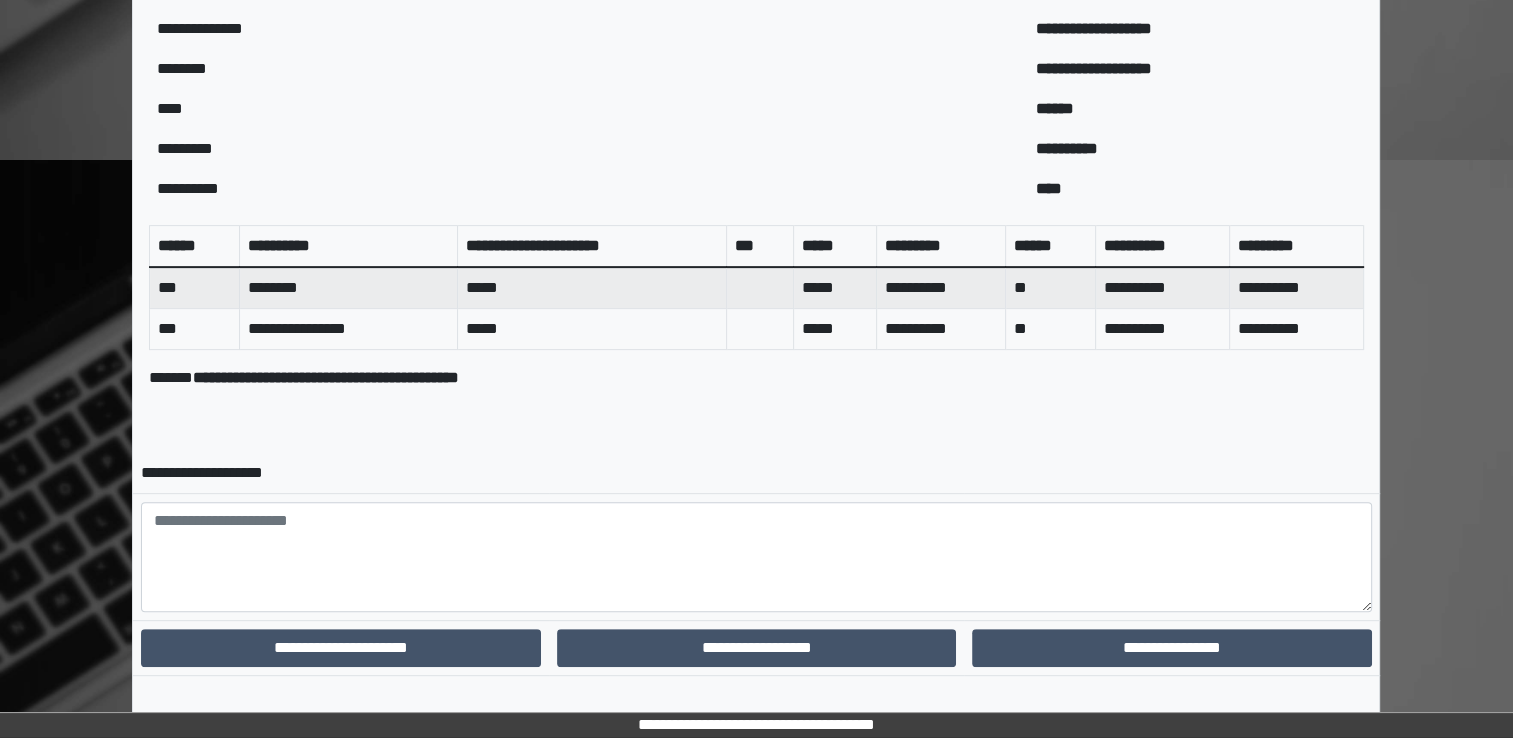 scroll, scrollTop: 709, scrollLeft: 0, axis: vertical 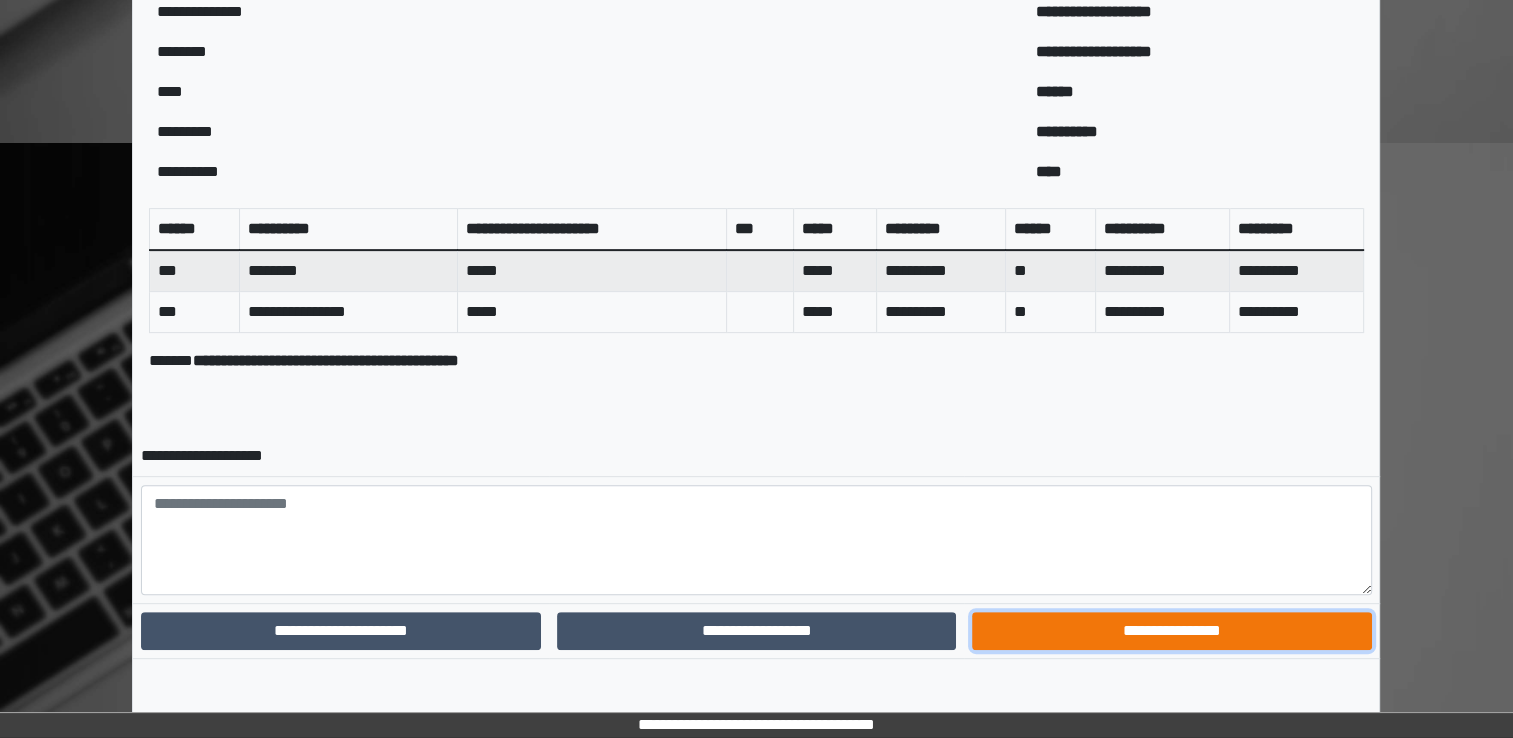 click on "**********" at bounding box center [1171, 631] 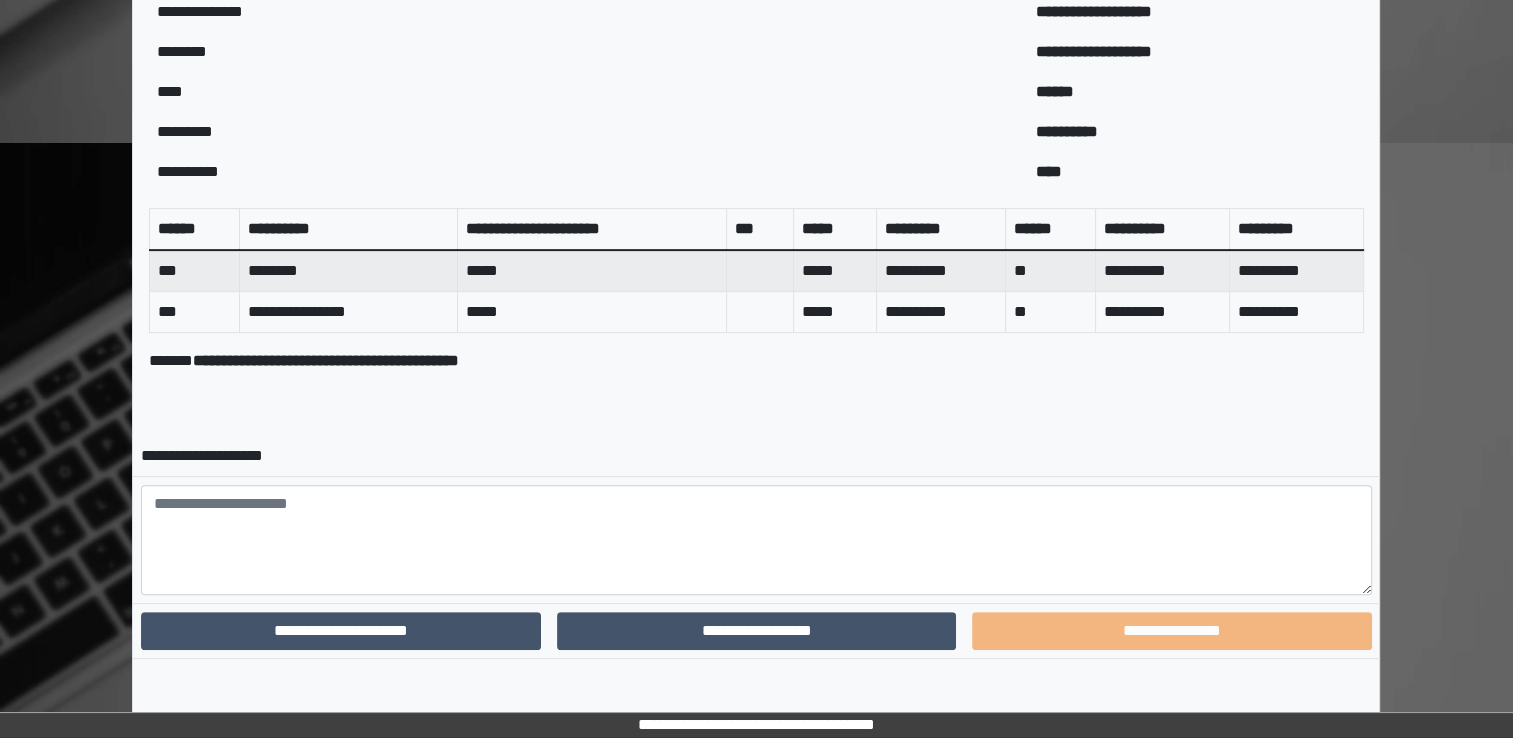 scroll, scrollTop: 624, scrollLeft: 0, axis: vertical 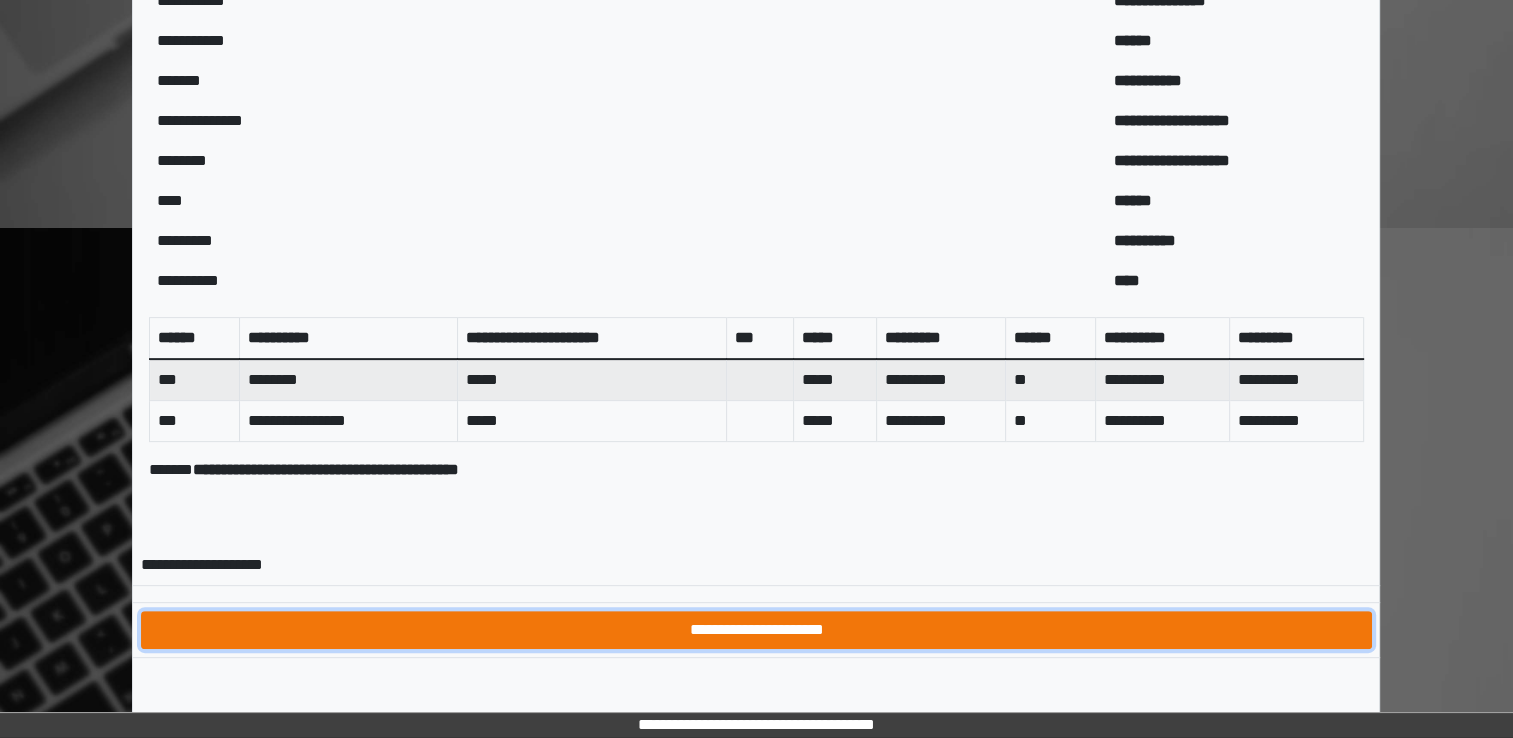 click on "**********" at bounding box center [756, 630] 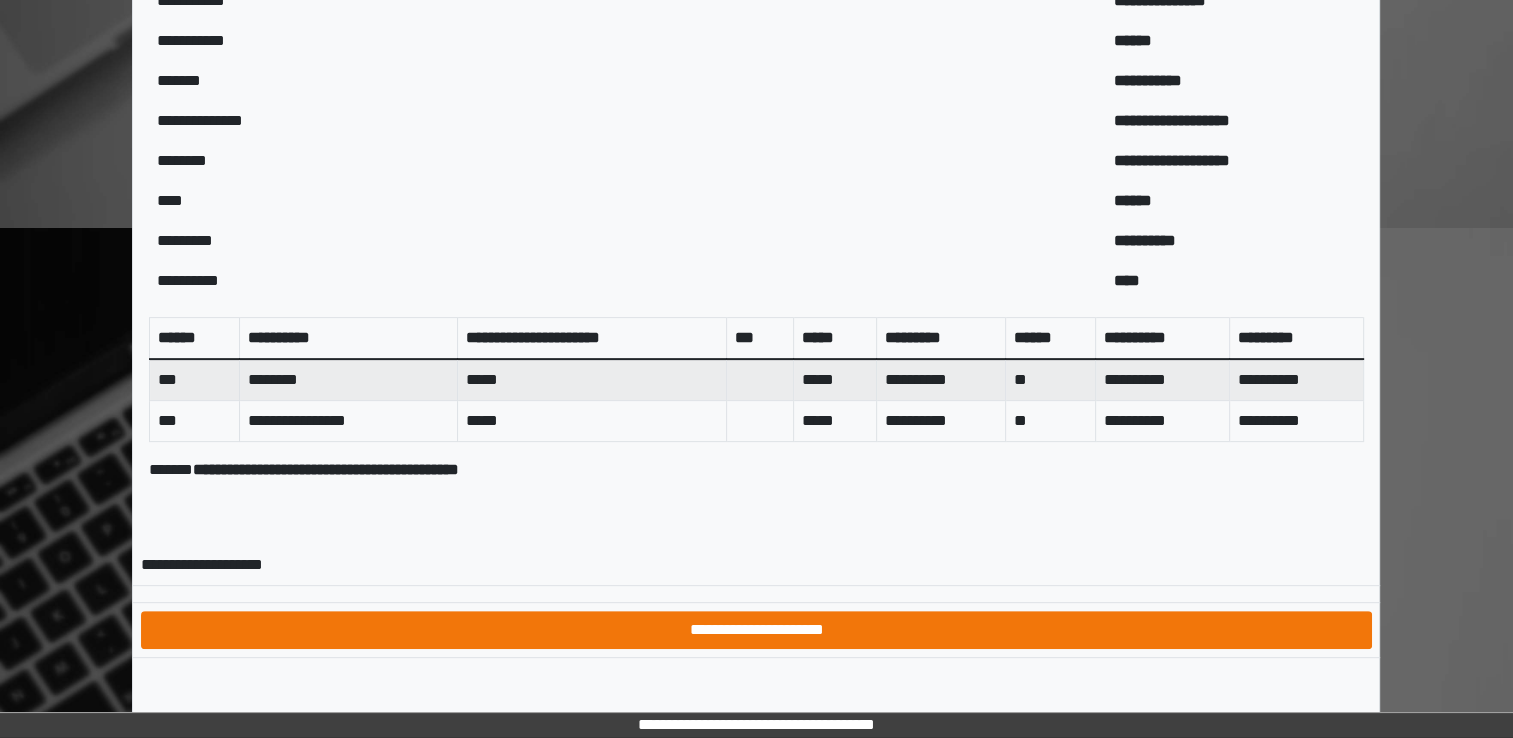 scroll, scrollTop: 0, scrollLeft: 0, axis: both 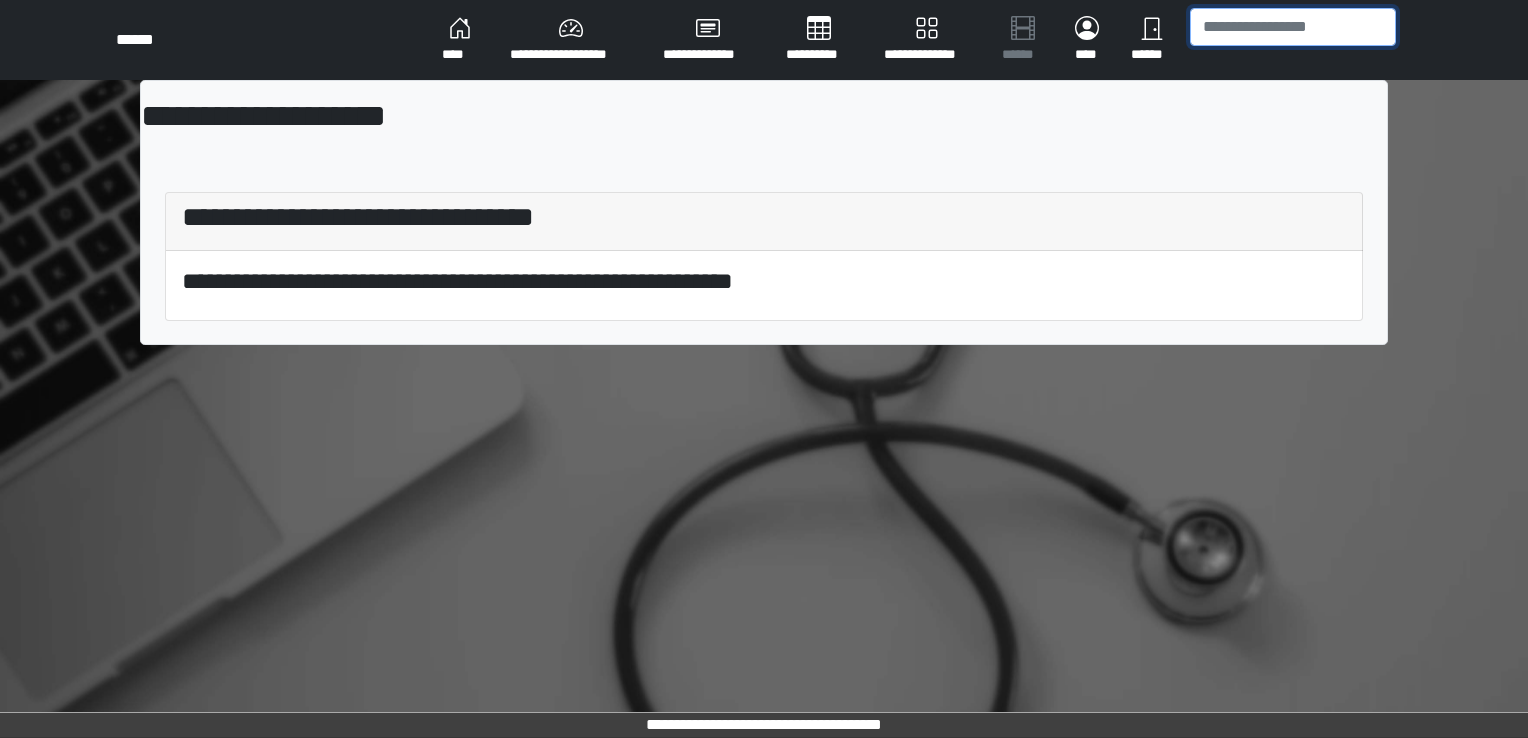 click at bounding box center (1293, 27) 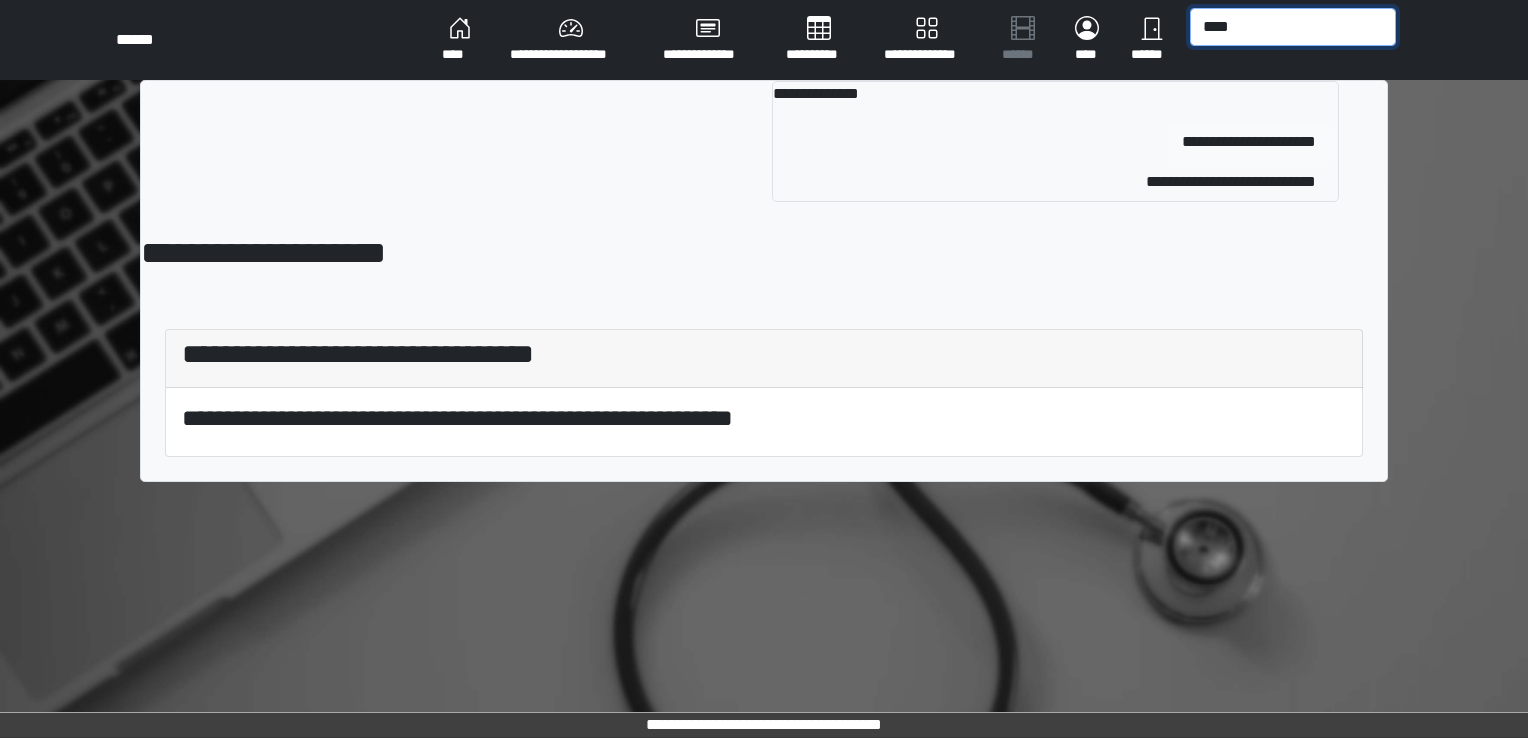 type on "****" 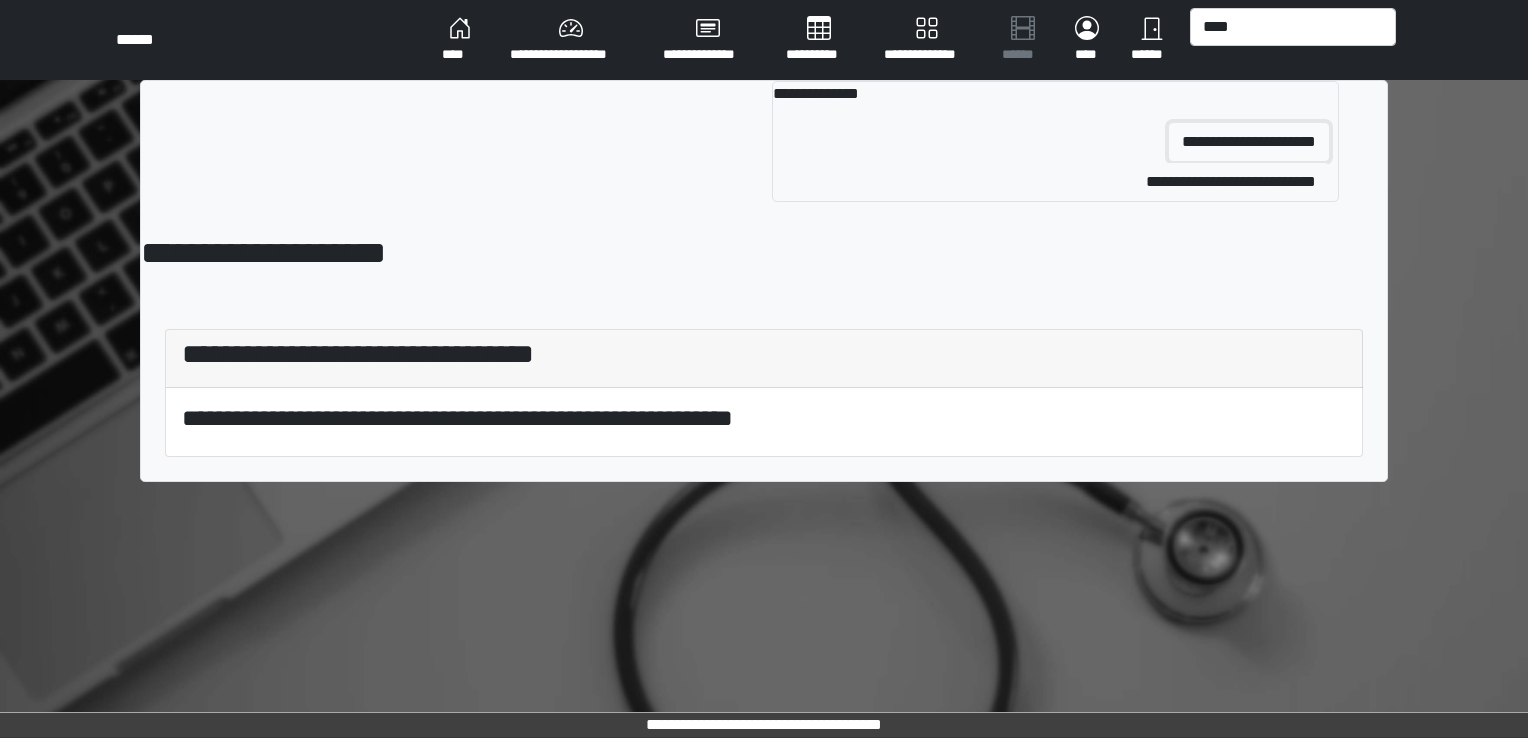 click on "**********" at bounding box center [1249, 142] 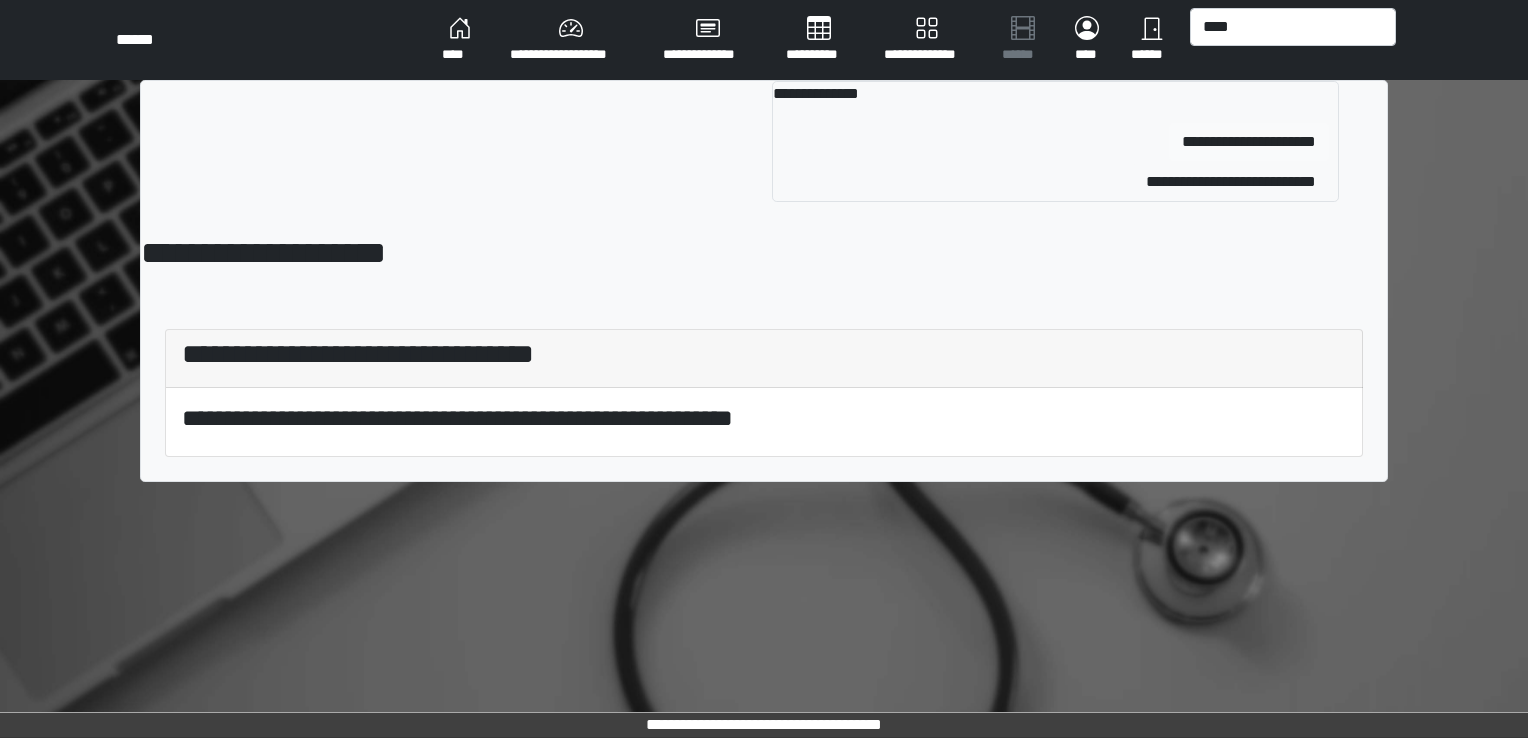 type 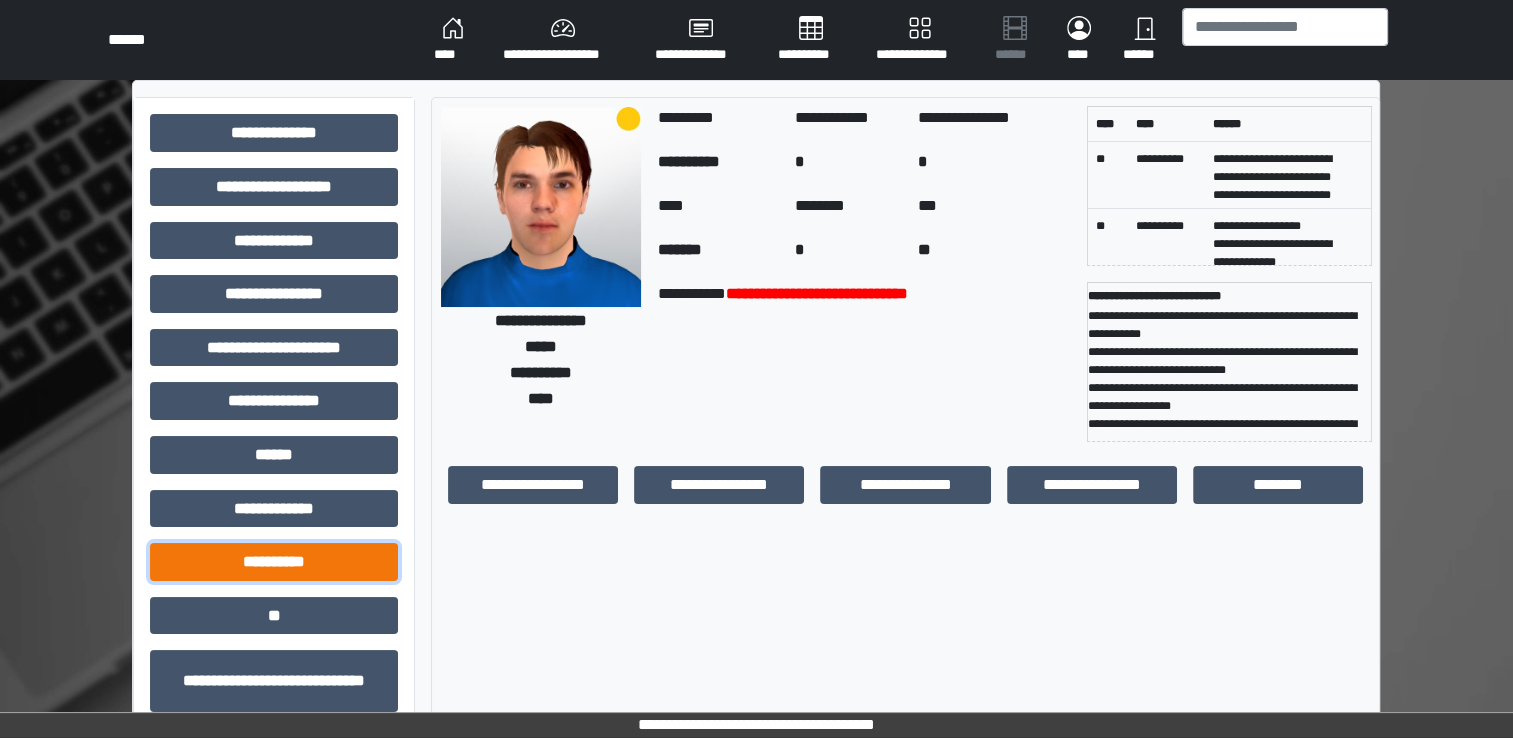 click on "**********" at bounding box center [274, 562] 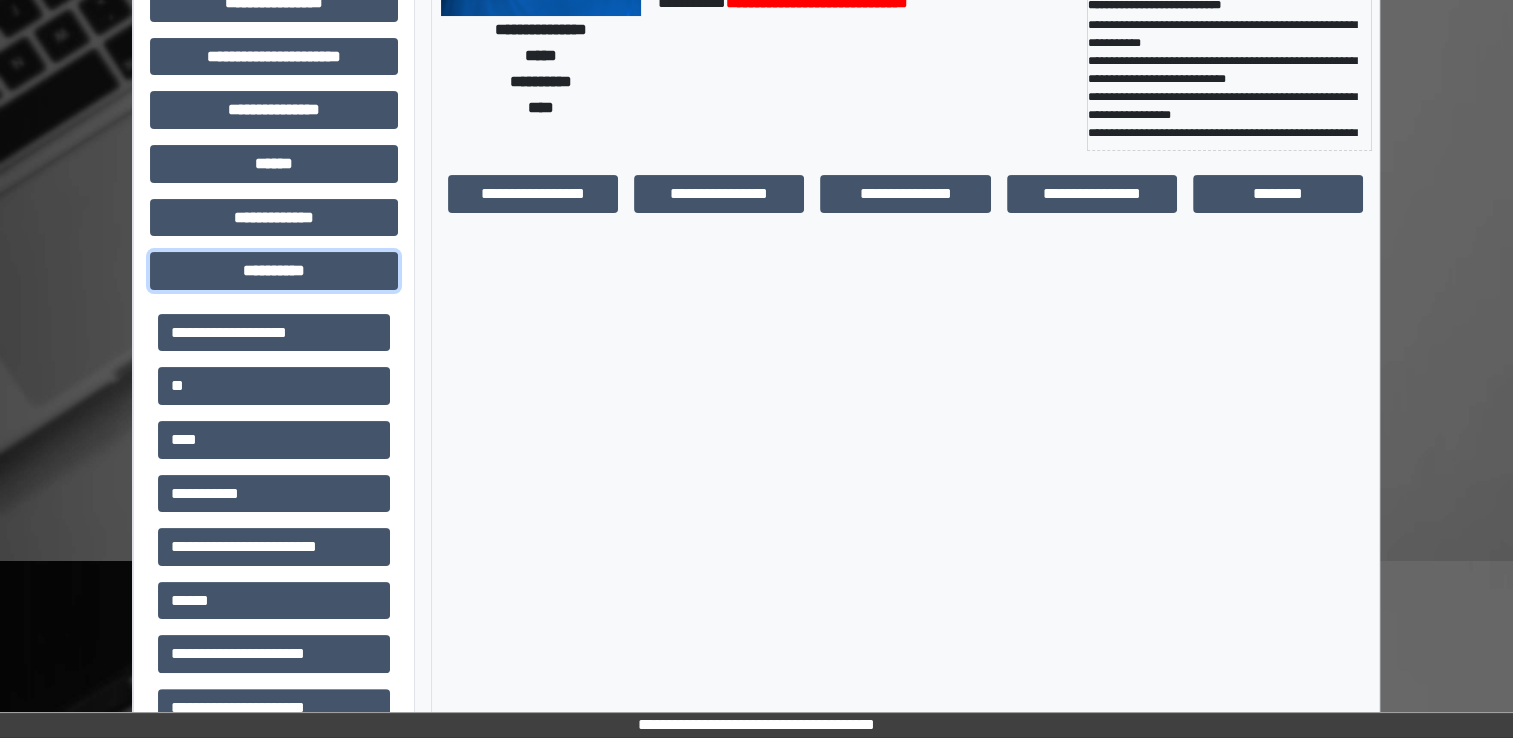 scroll, scrollTop: 289, scrollLeft: 0, axis: vertical 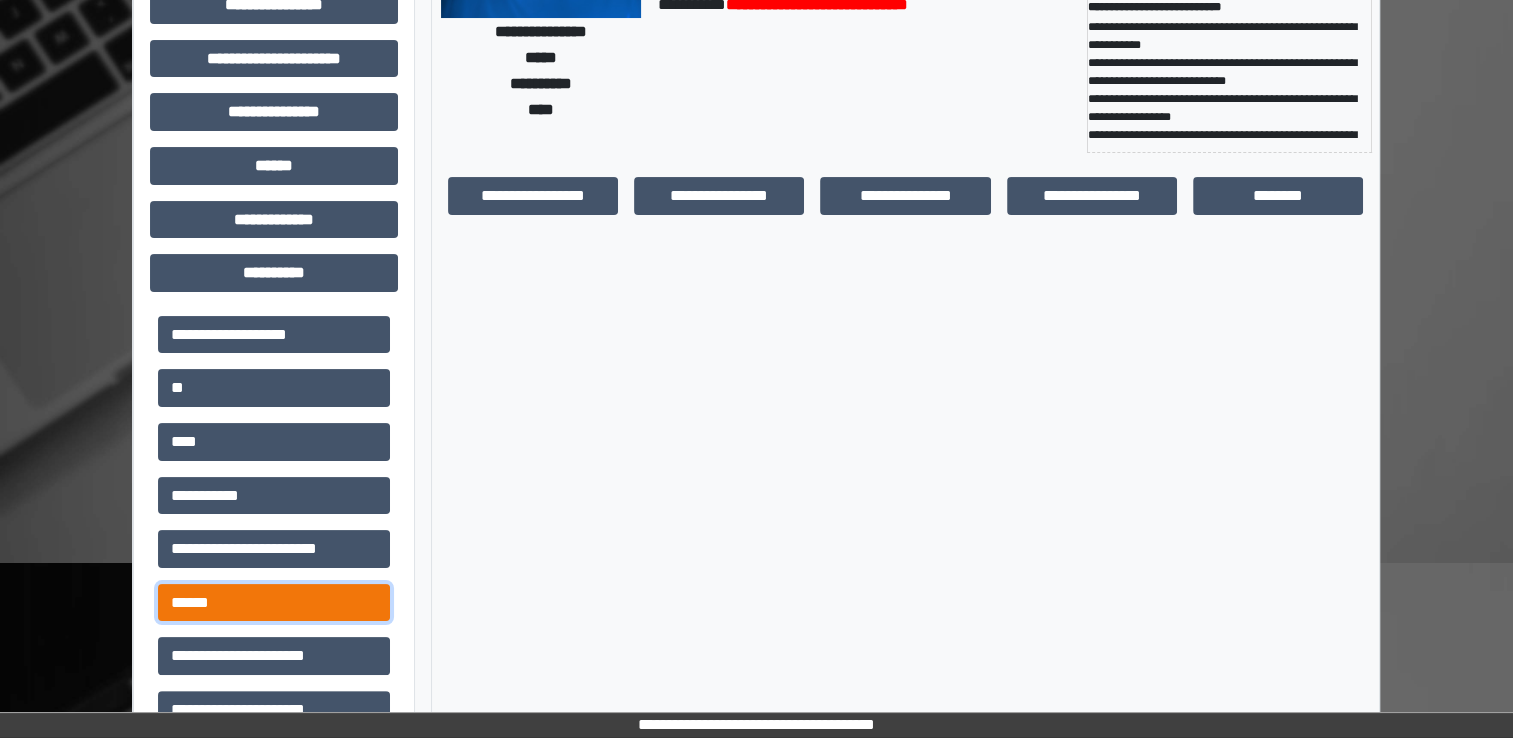 click on "******" at bounding box center [274, 603] 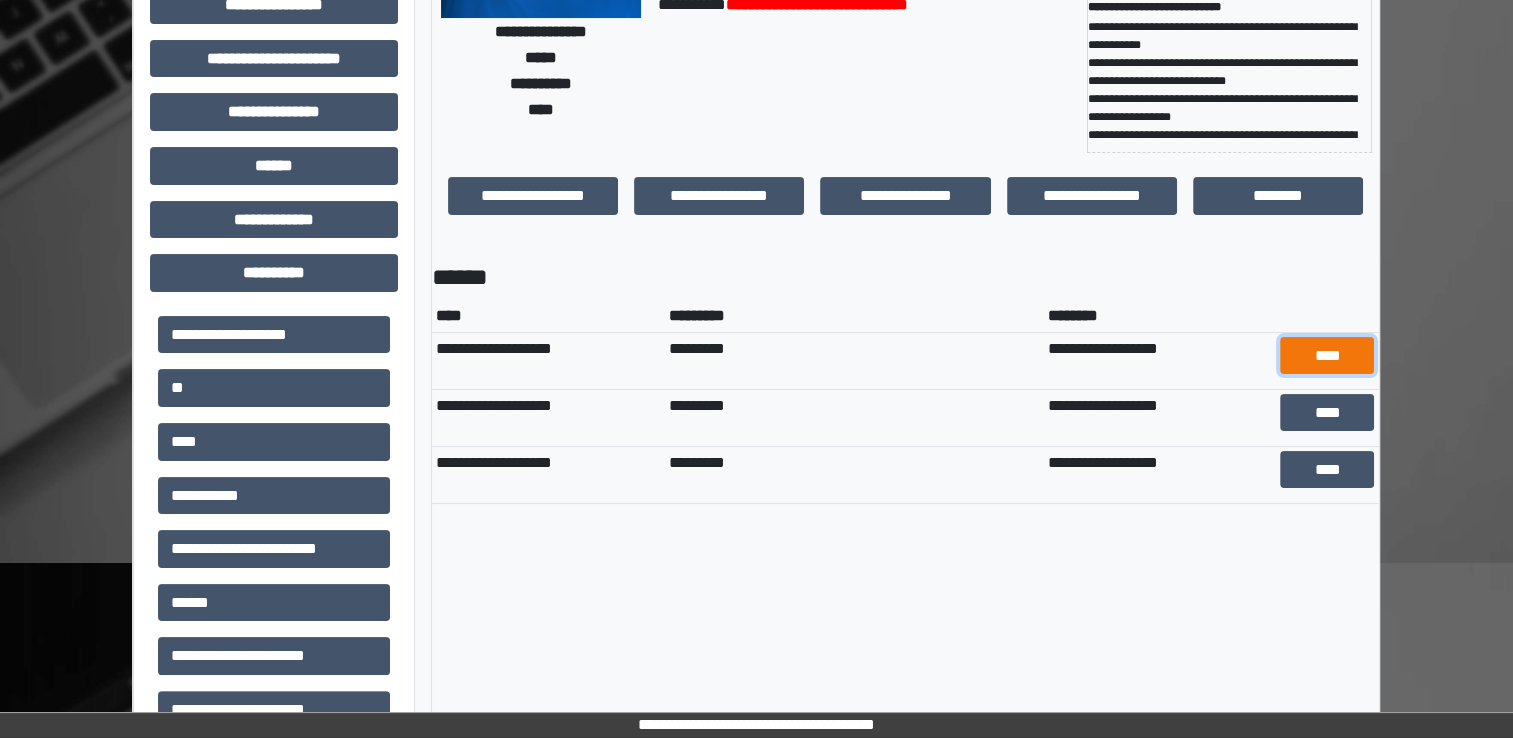 click on "****" at bounding box center (1327, 356) 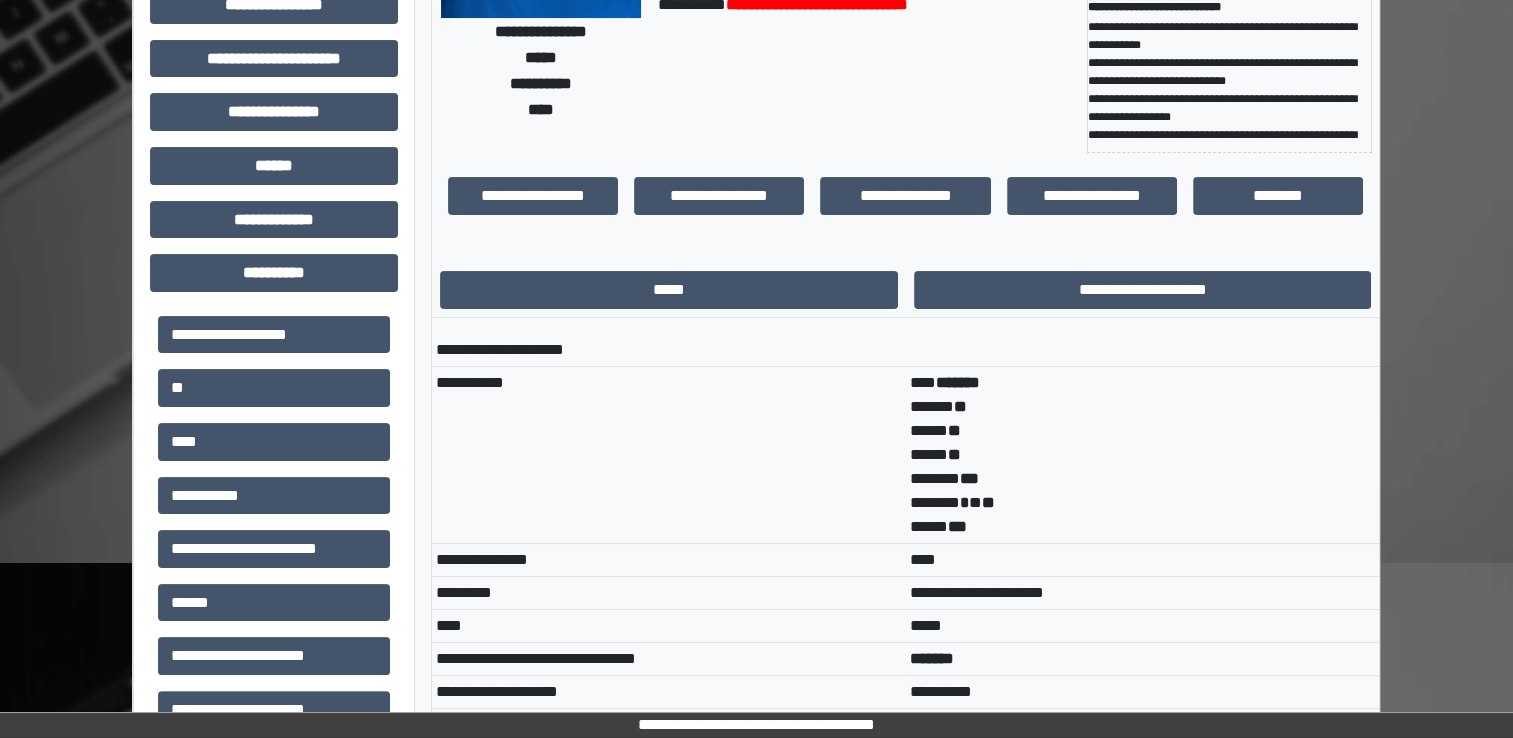 scroll, scrollTop: 0, scrollLeft: 0, axis: both 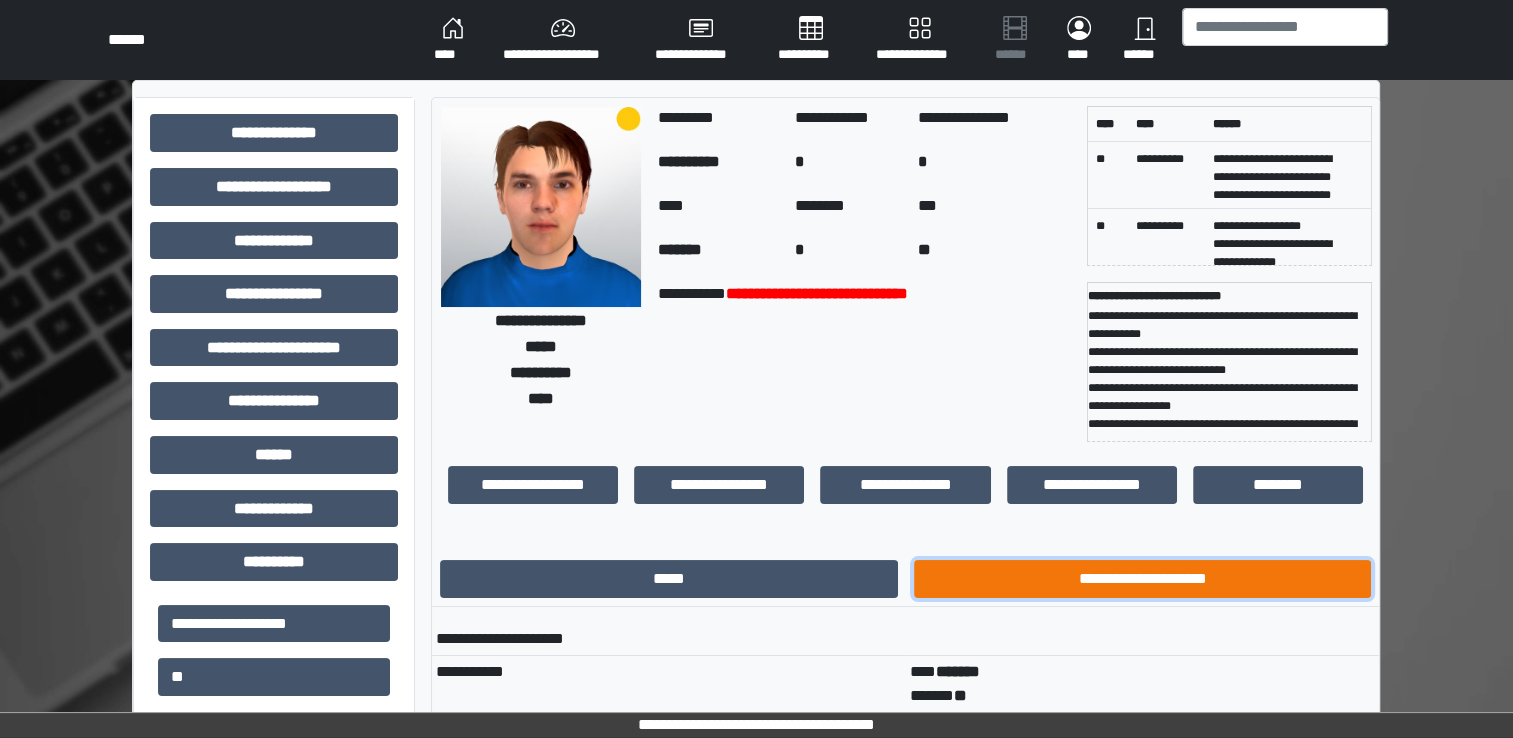 click on "**********" at bounding box center (1143, 579) 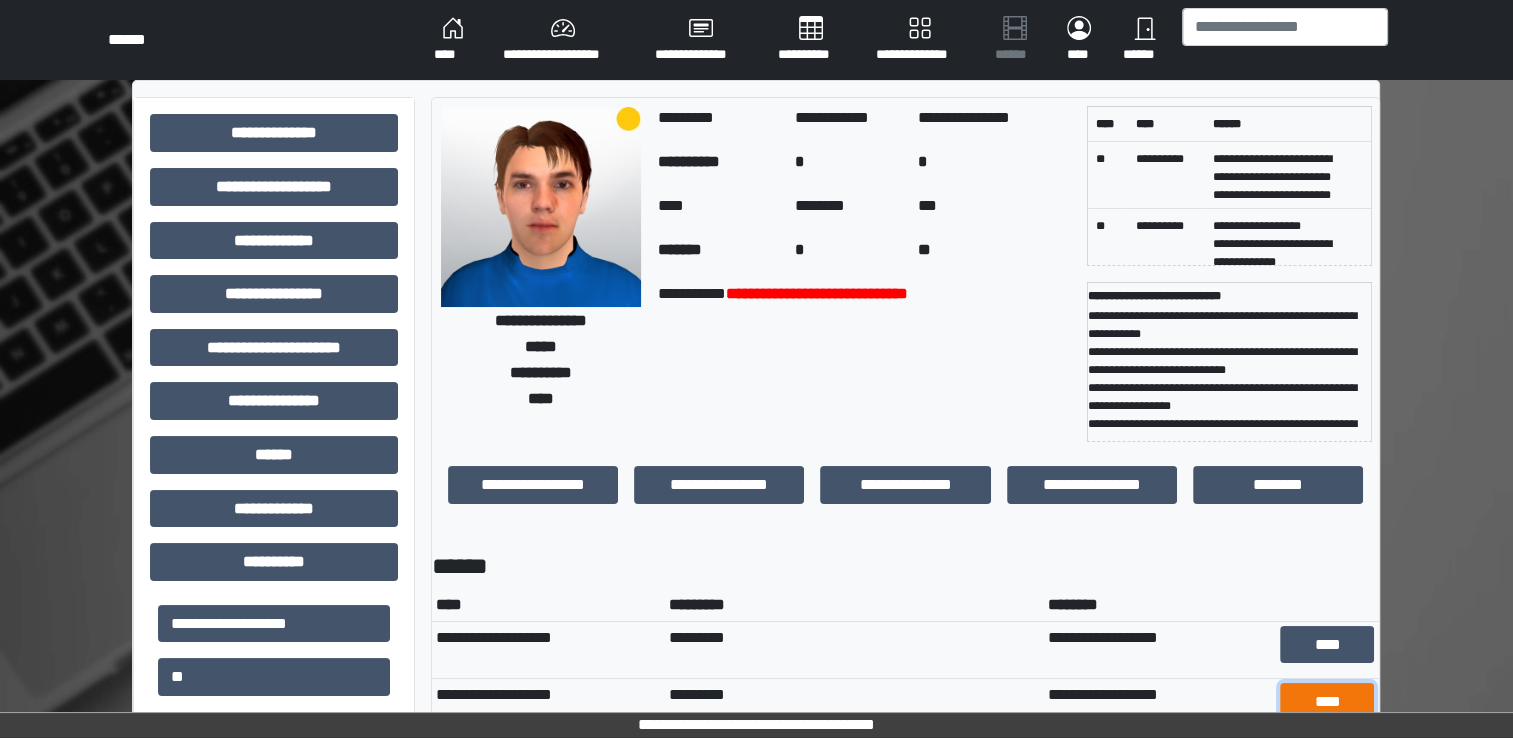 click on "****" at bounding box center (1327, 702) 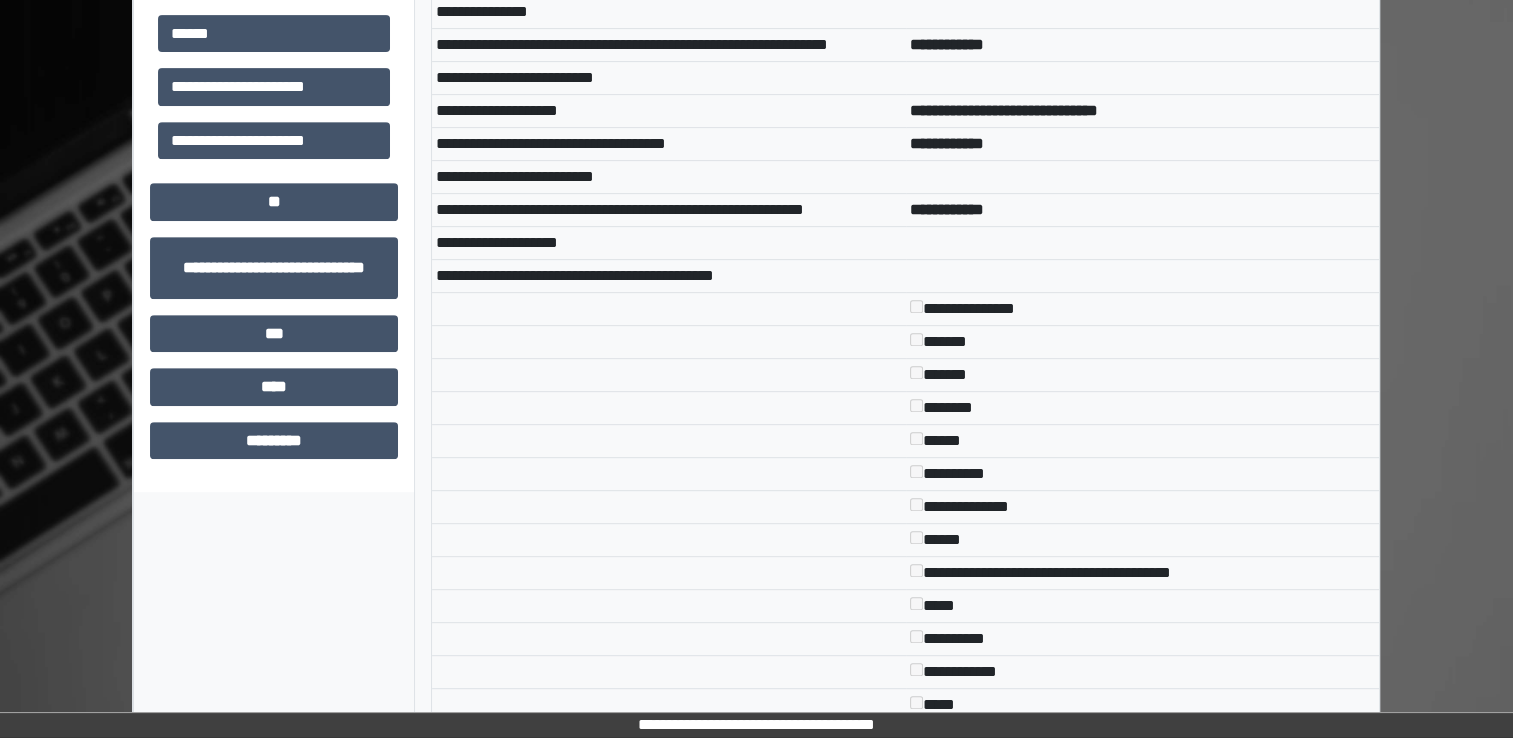 scroll, scrollTop: 0, scrollLeft: 0, axis: both 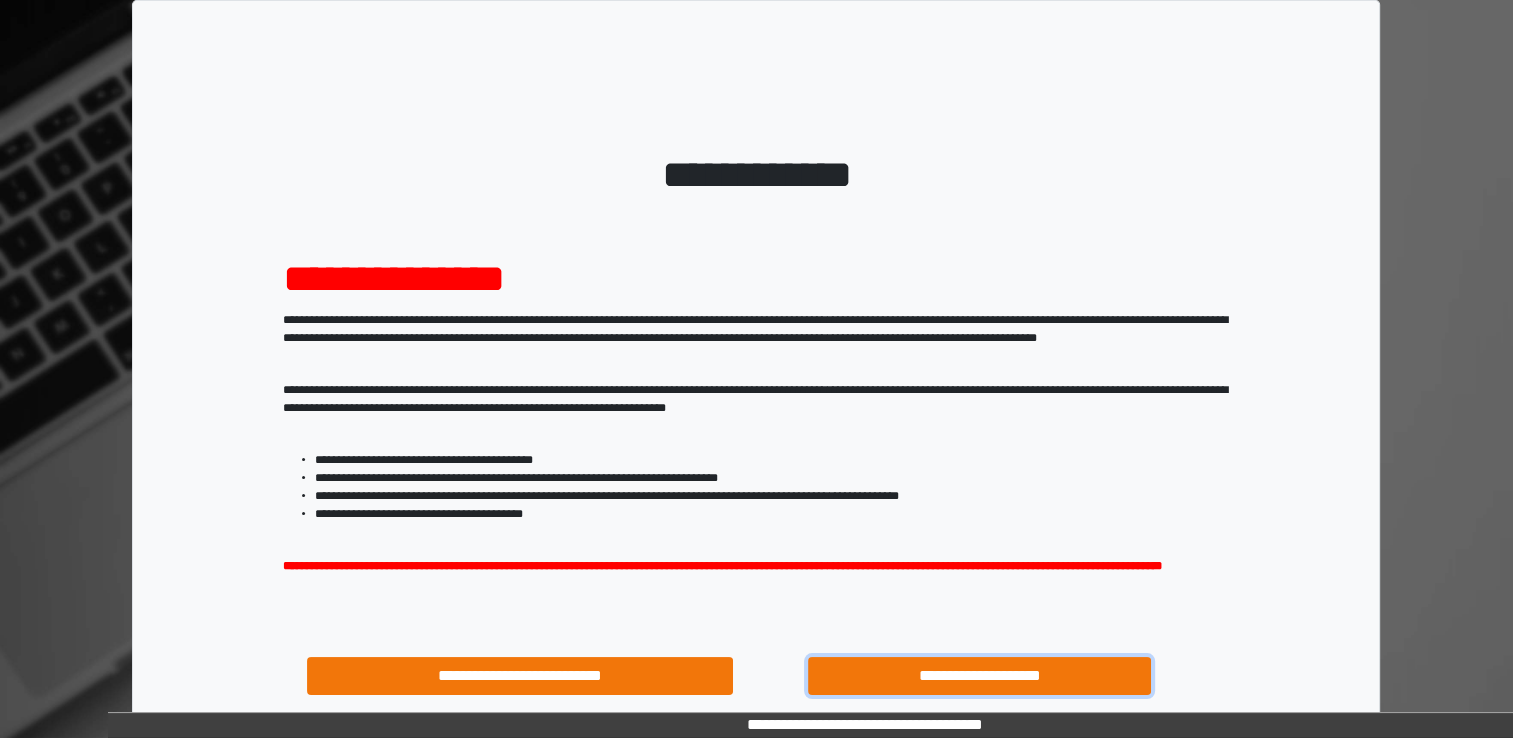 click on "**********" at bounding box center [980, 676] 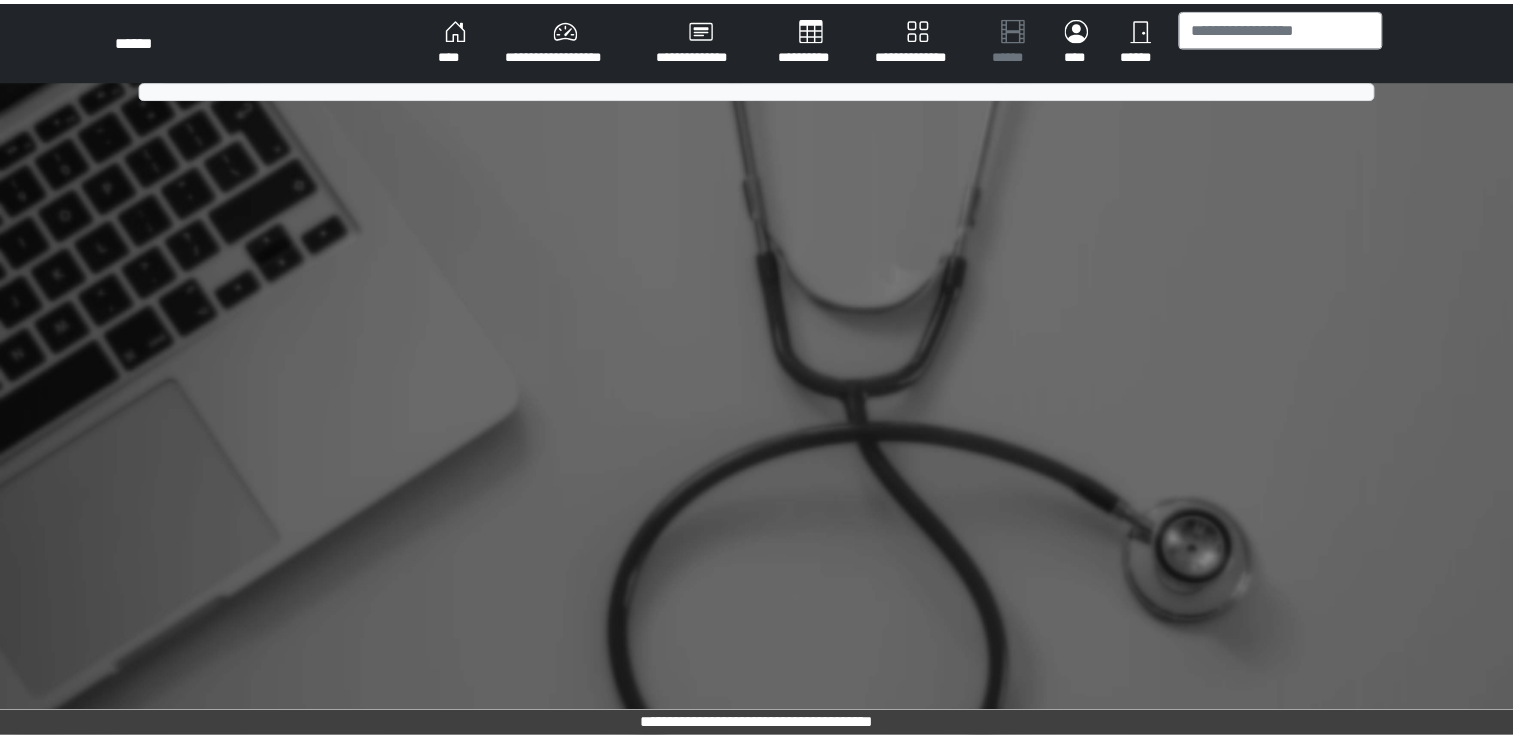 scroll, scrollTop: 0, scrollLeft: 0, axis: both 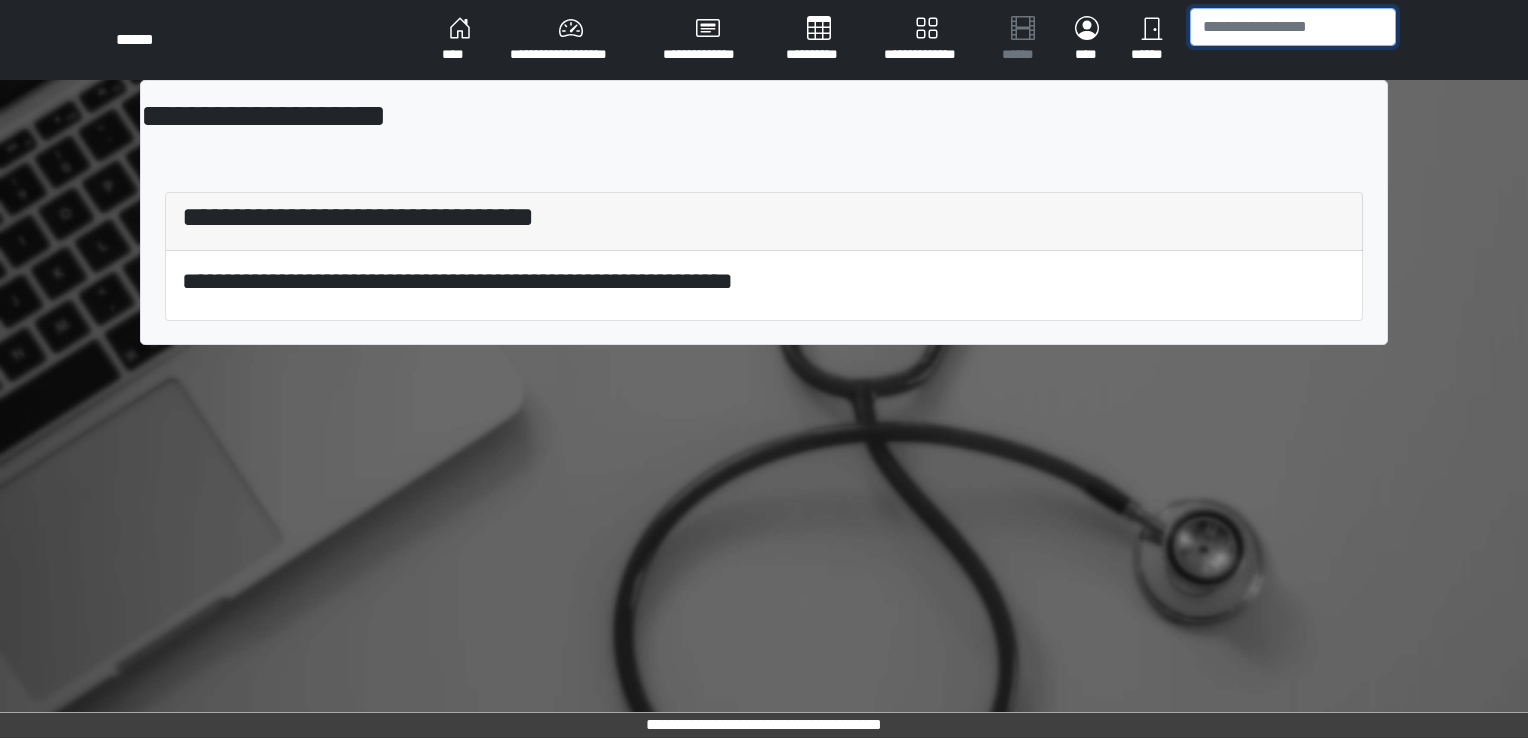 click at bounding box center (1293, 27) 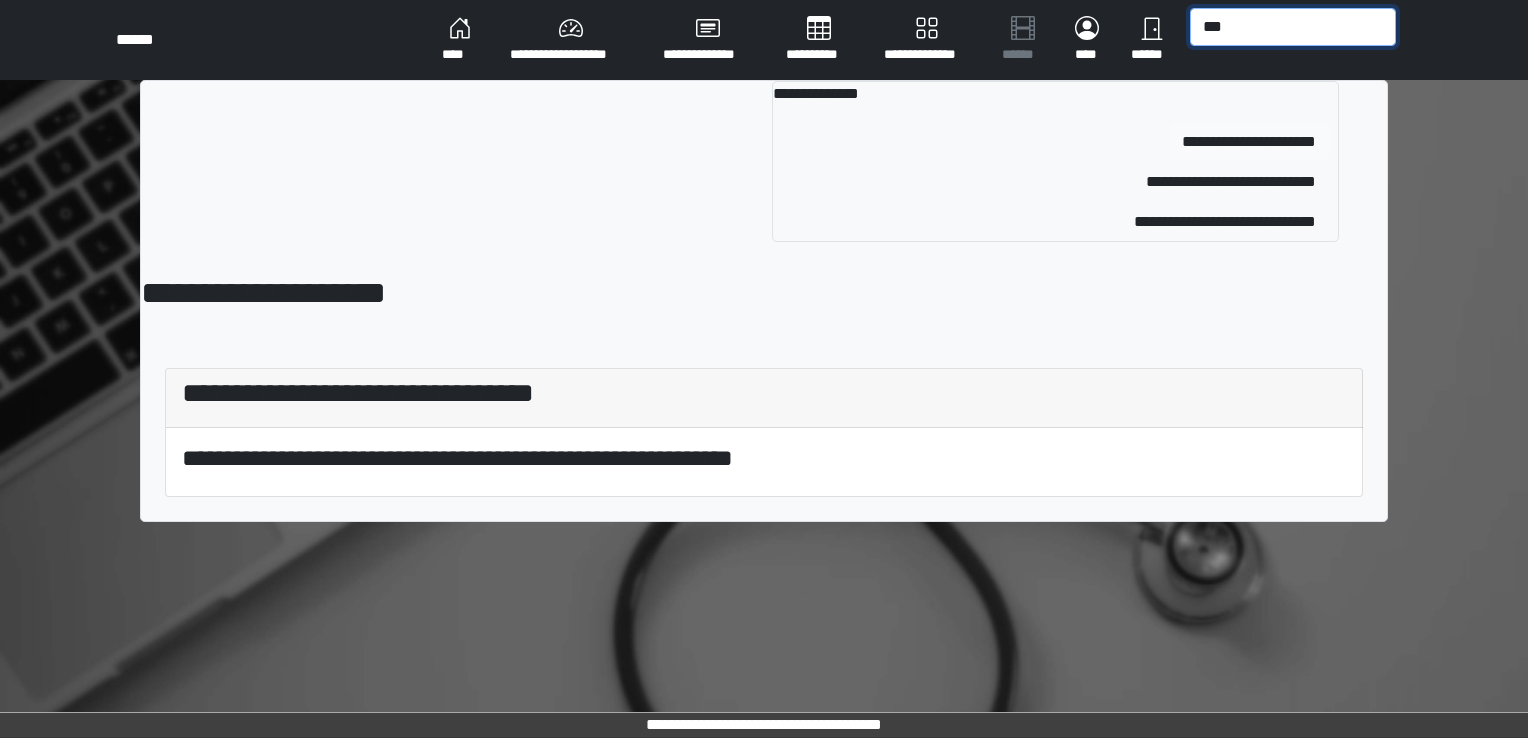 type on "***" 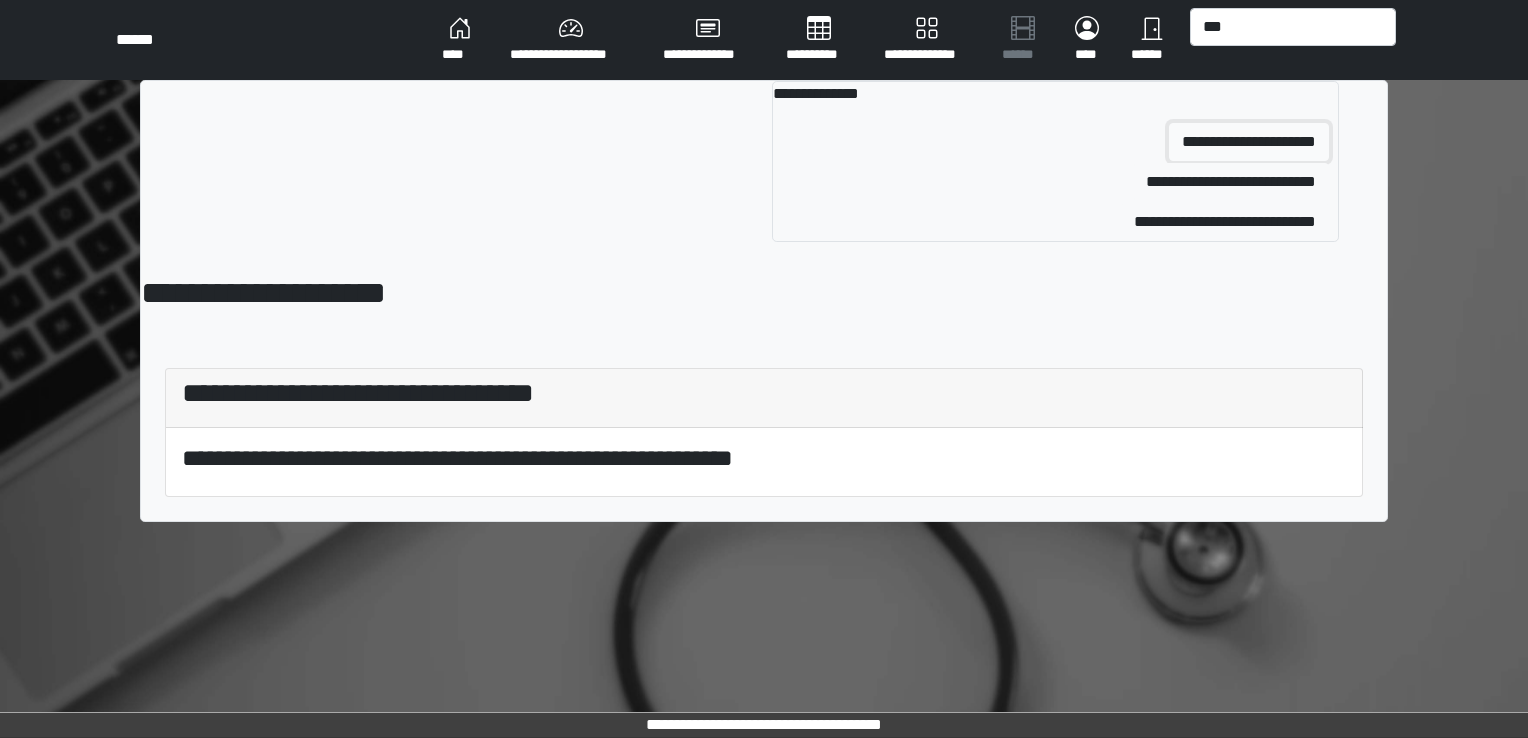 click on "**********" at bounding box center (1249, 142) 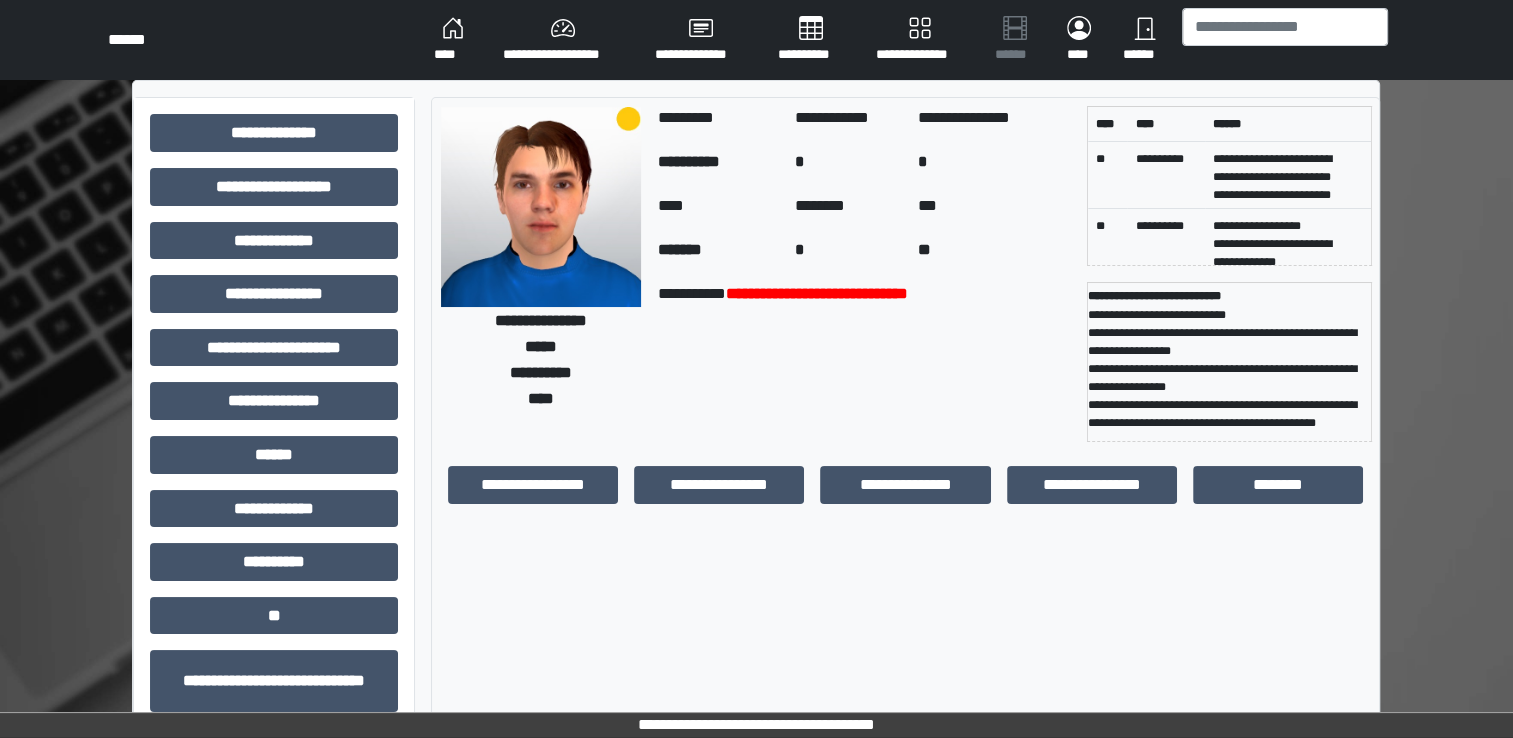 scroll, scrollTop: 72, scrollLeft: 0, axis: vertical 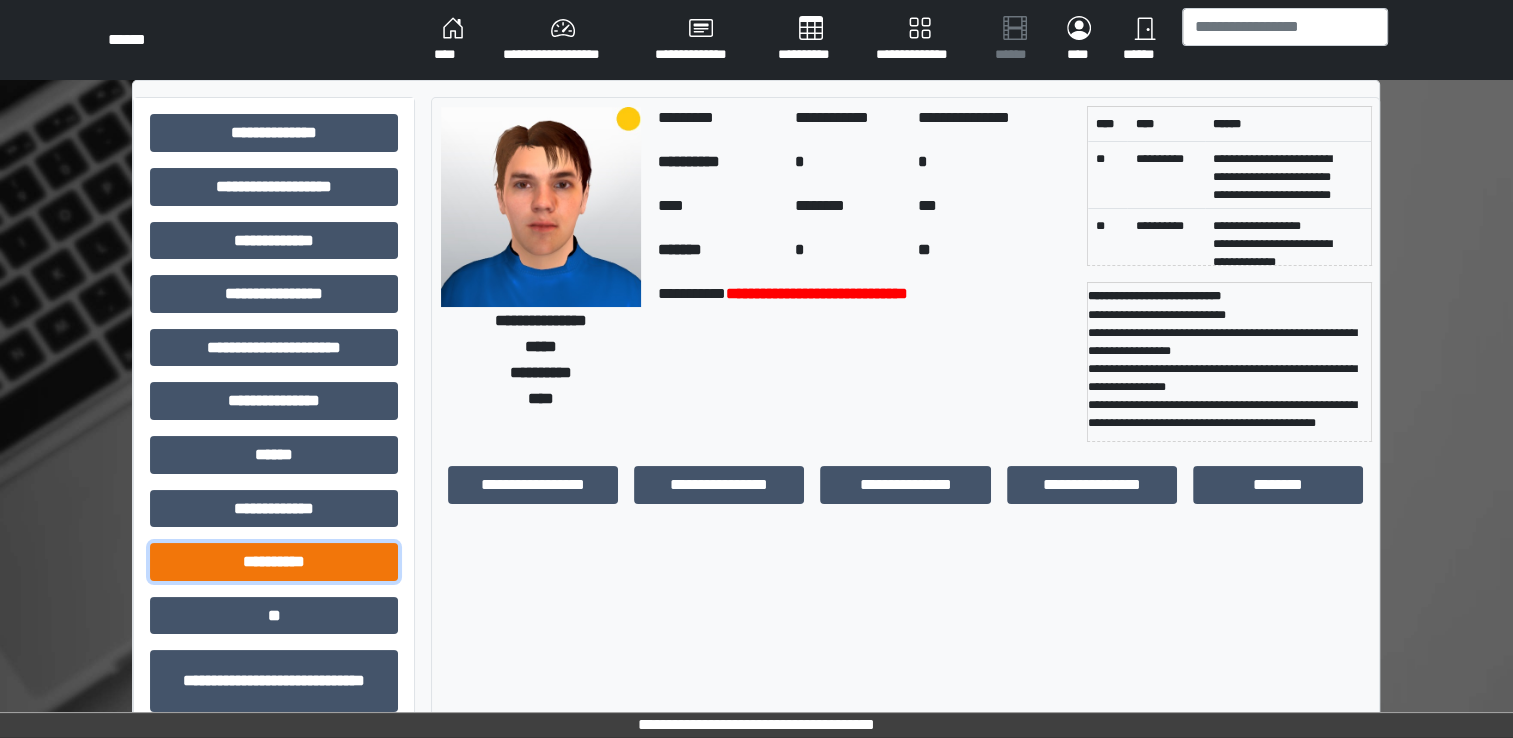 click on "**********" at bounding box center (274, 562) 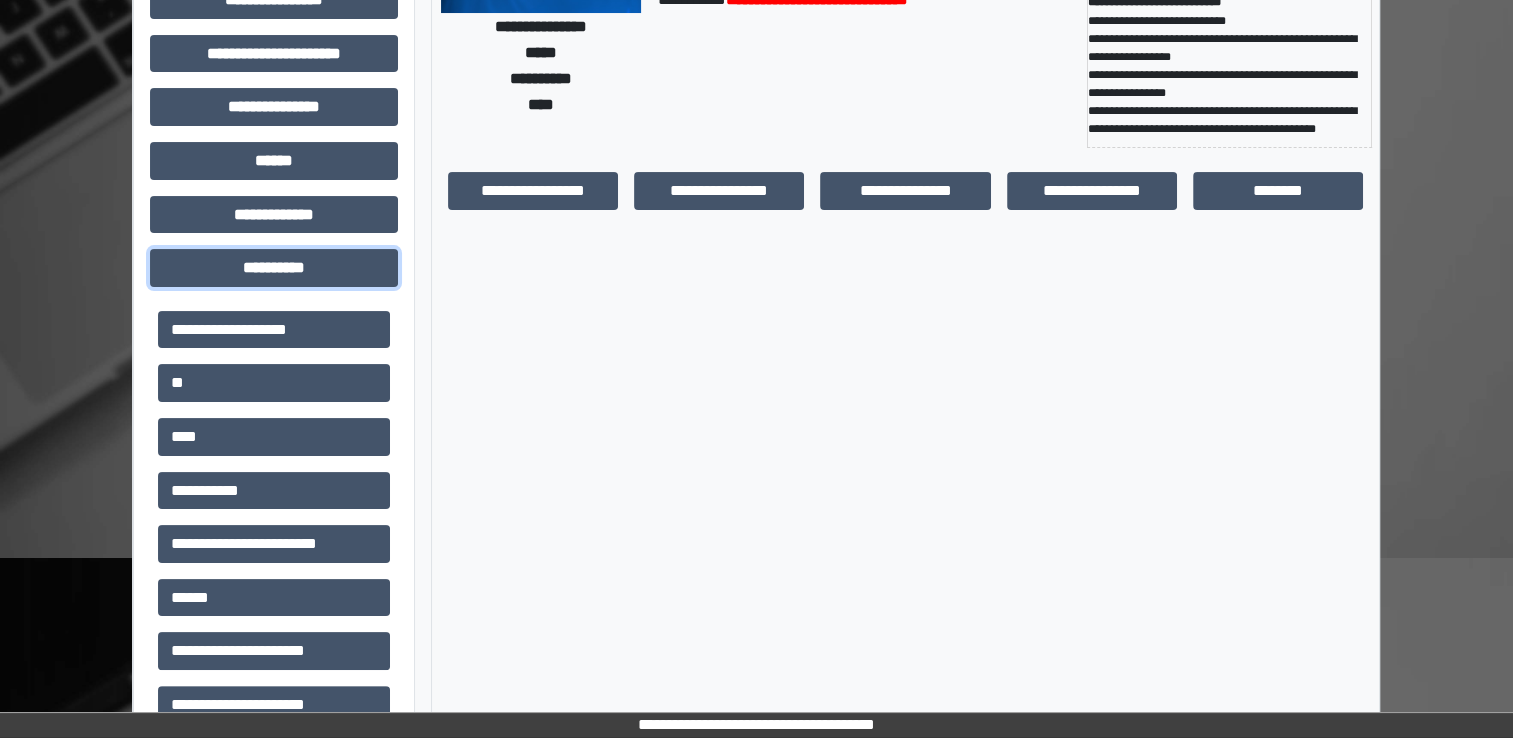 scroll, scrollTop: 301, scrollLeft: 0, axis: vertical 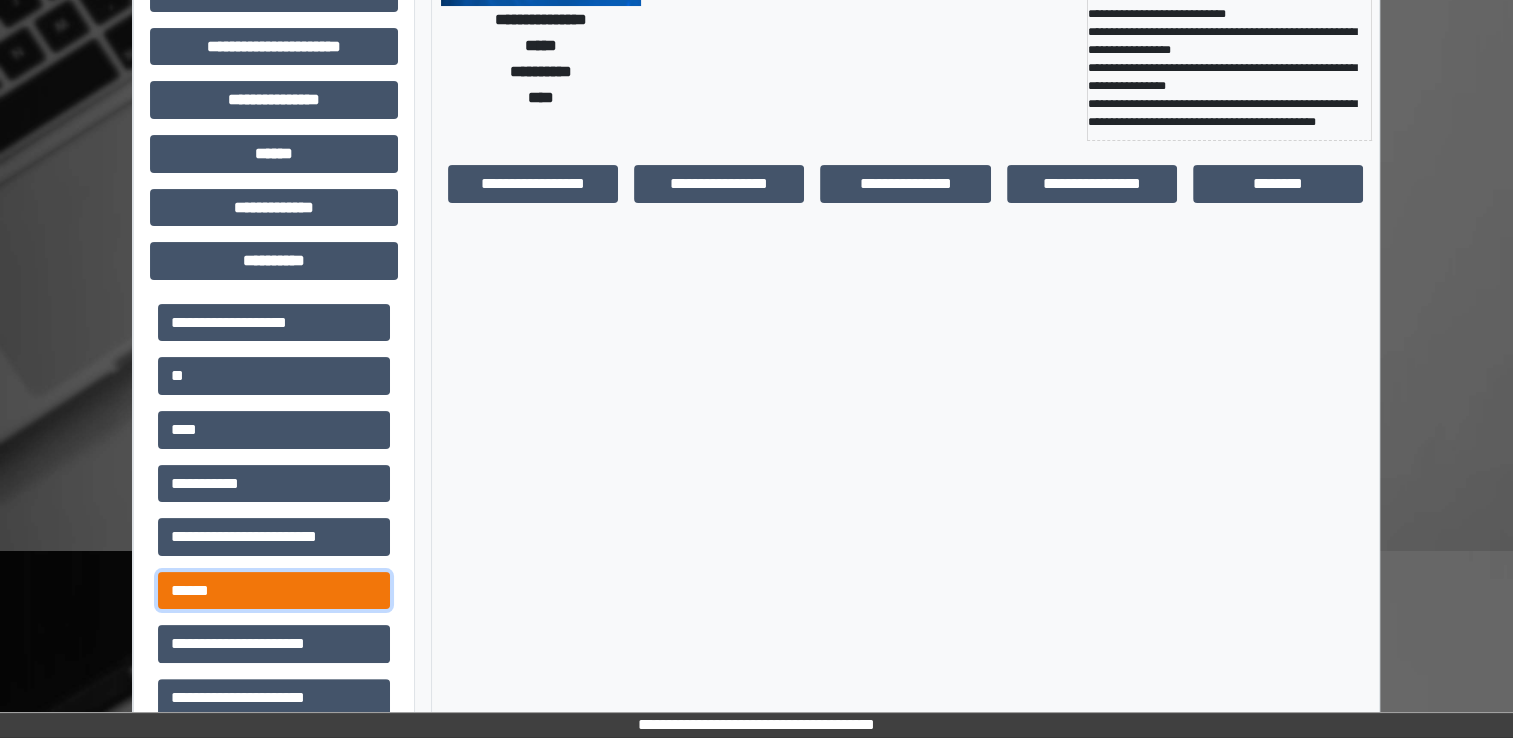 click on "******" at bounding box center (274, 591) 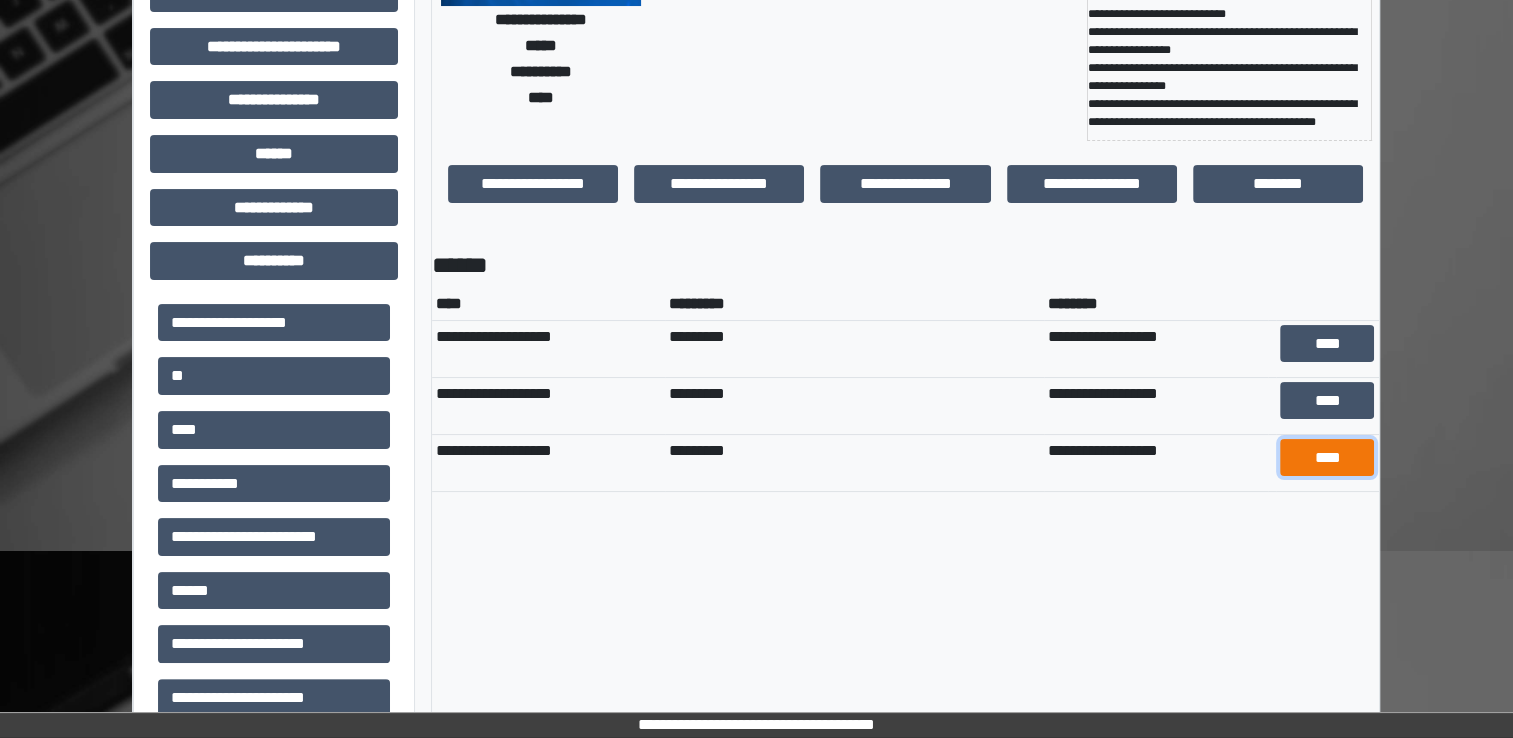 click on "****" at bounding box center (1327, 458) 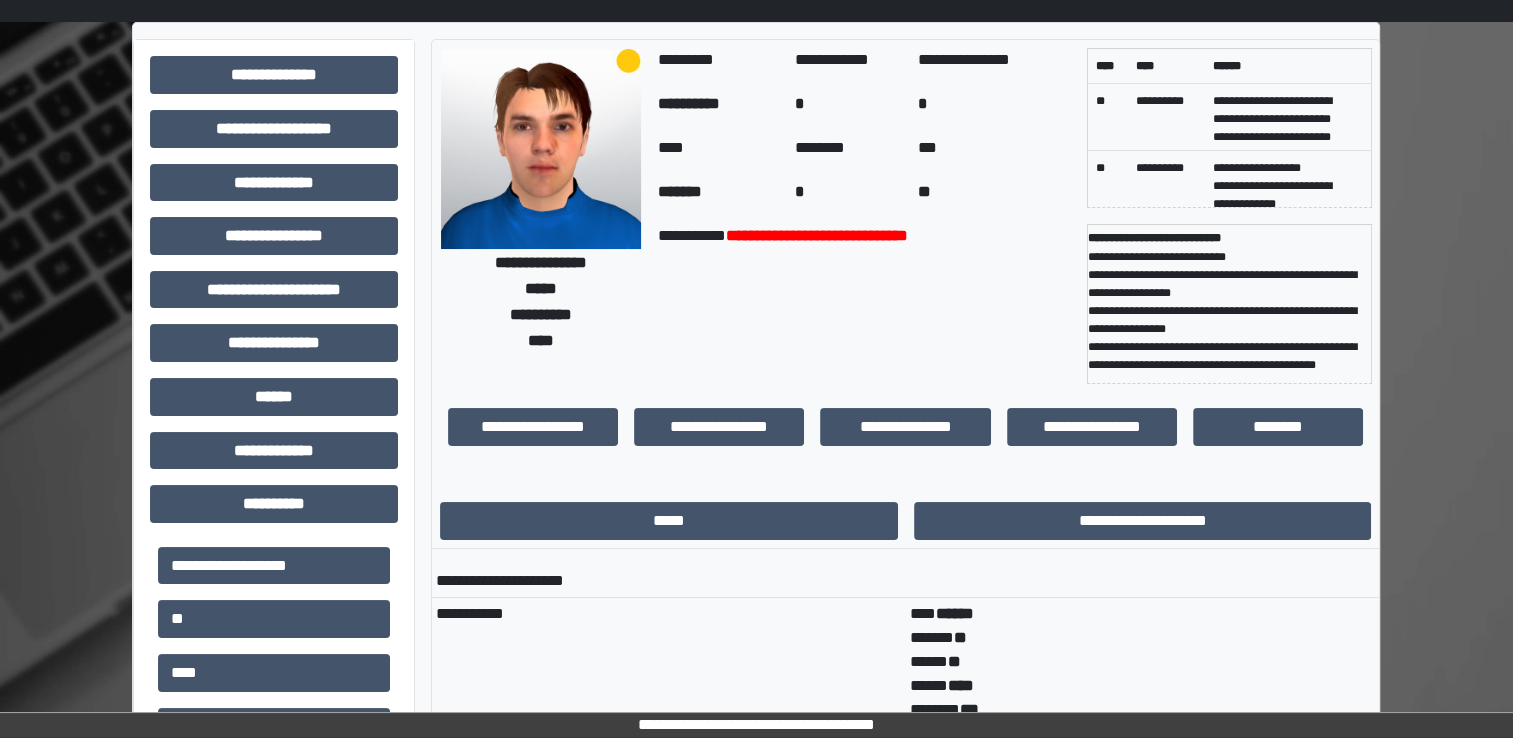 scroll, scrollTop: 0, scrollLeft: 0, axis: both 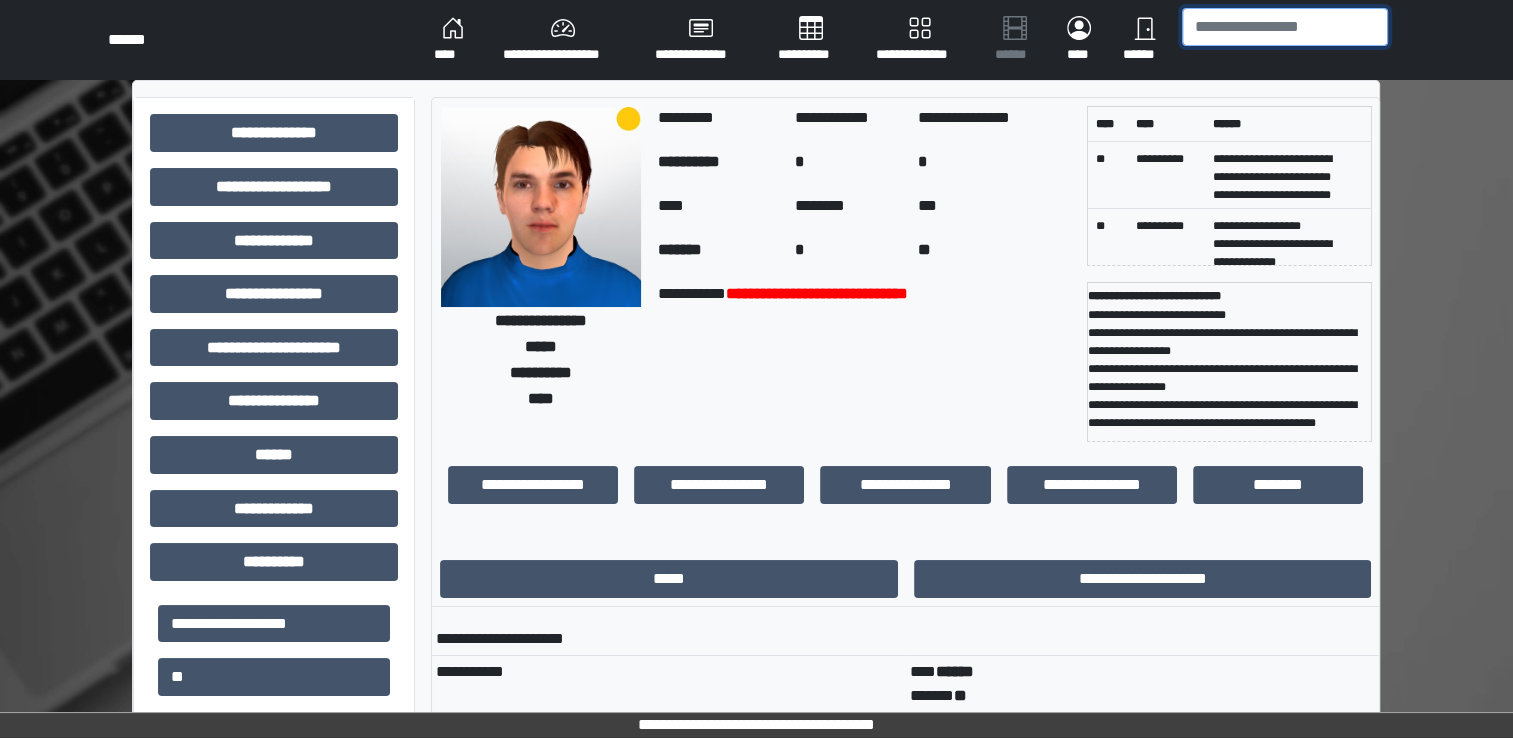 click at bounding box center (1285, 27) 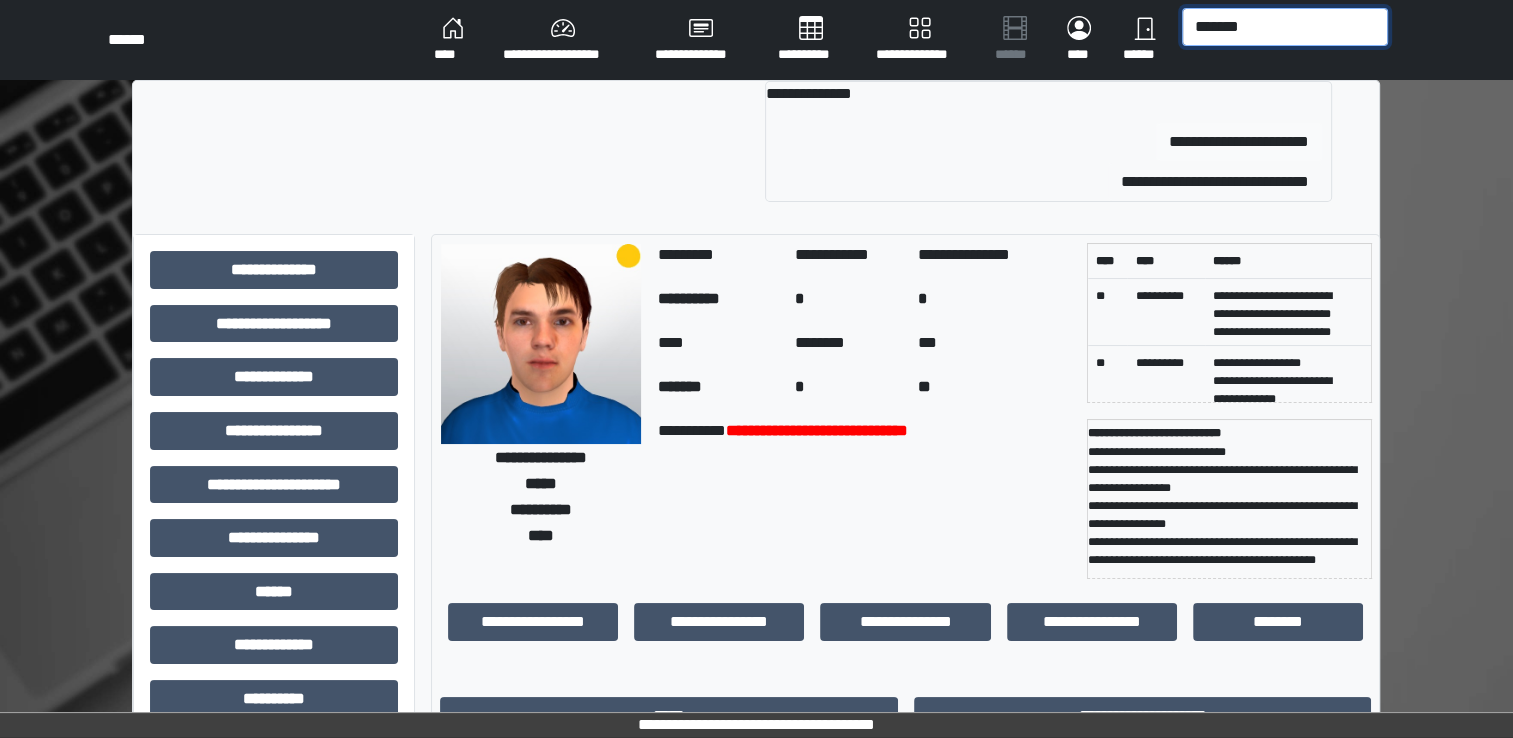 type on "*******" 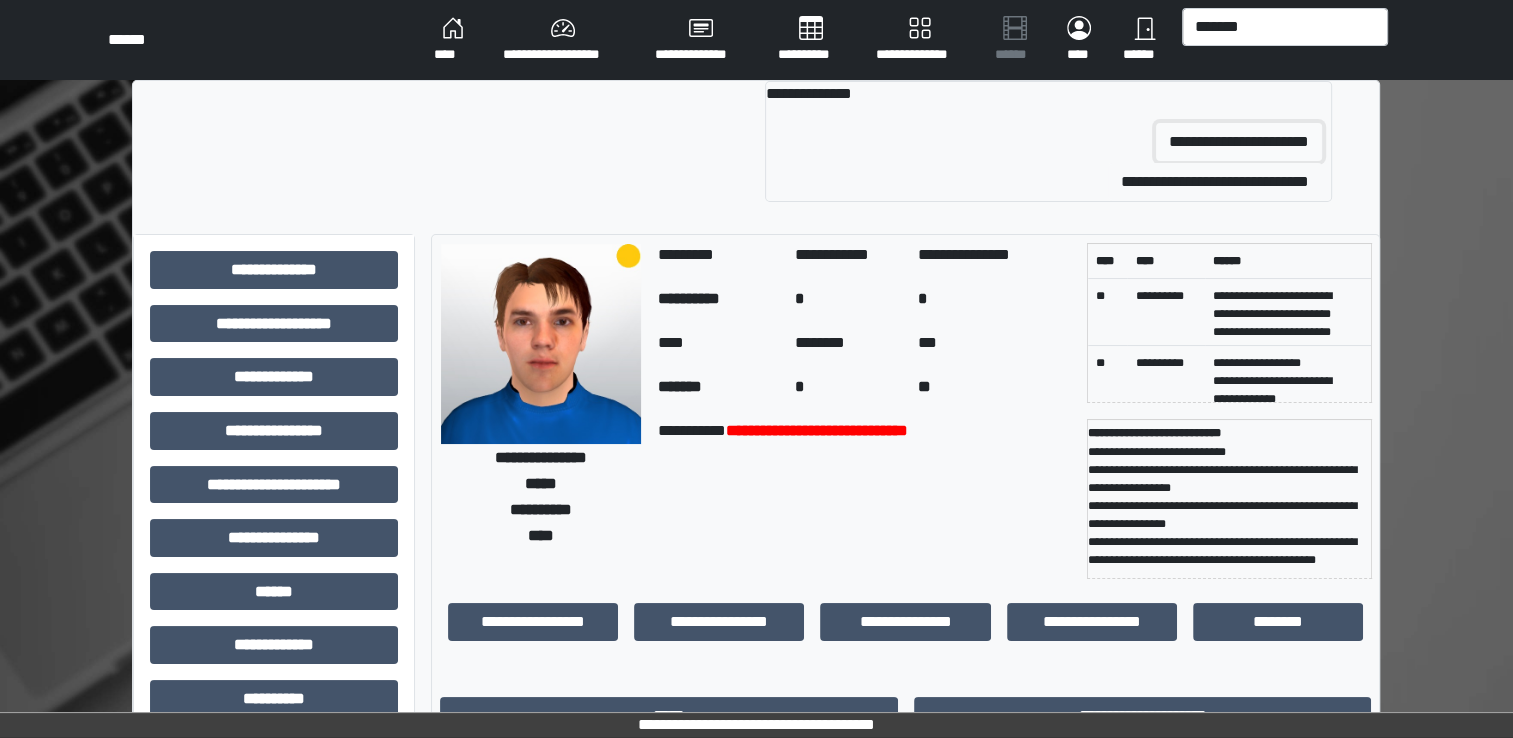 click on "**********" at bounding box center (1239, 142) 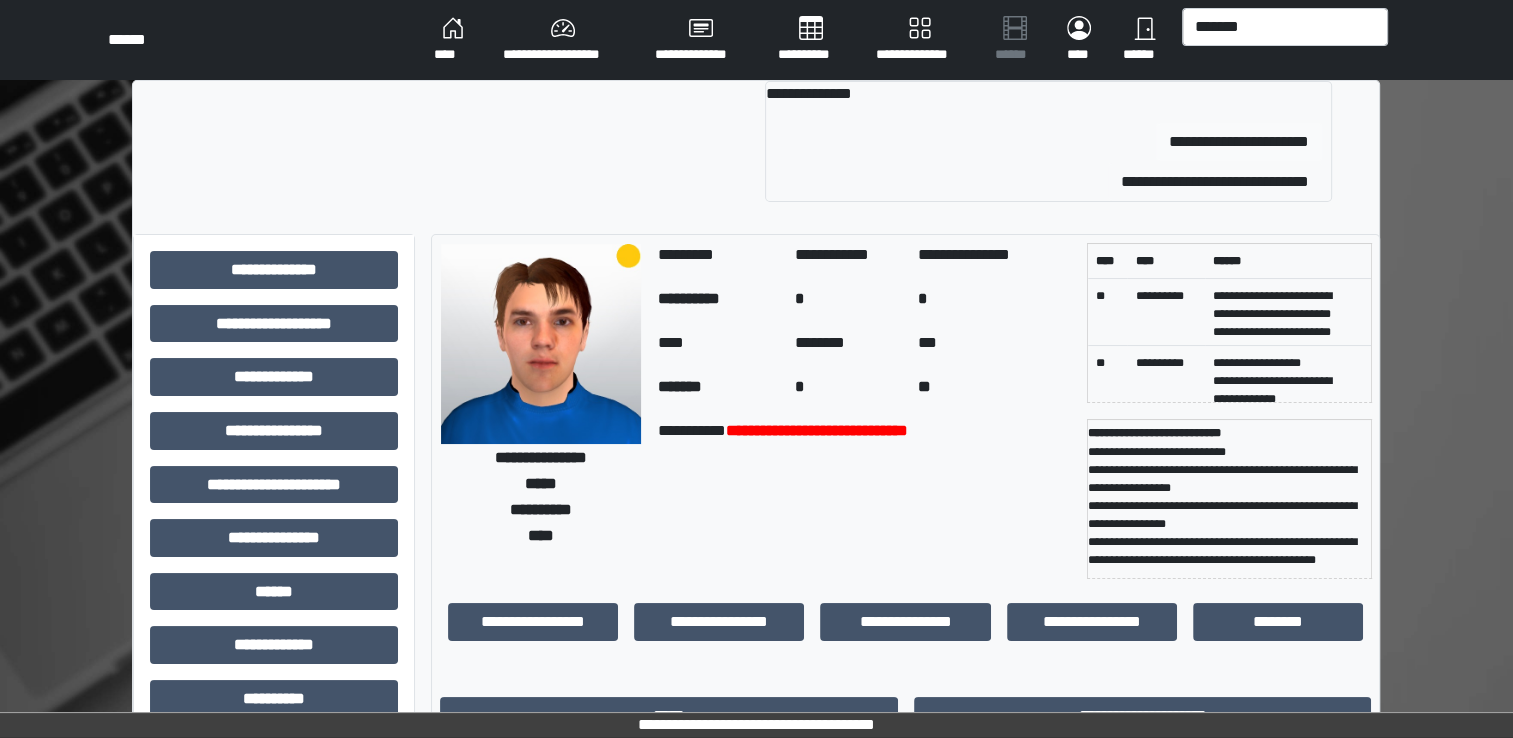 type 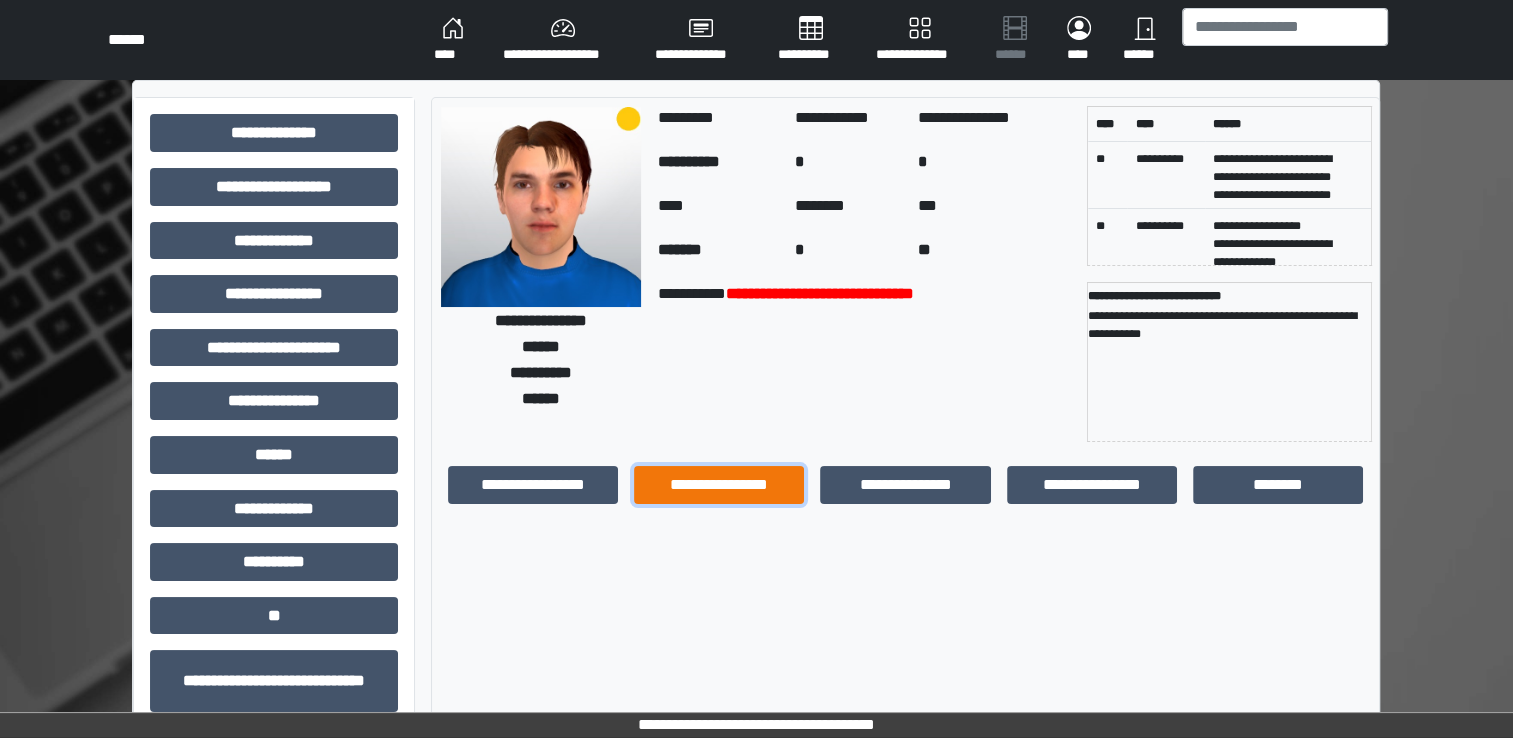 click on "**********" at bounding box center [719, 485] 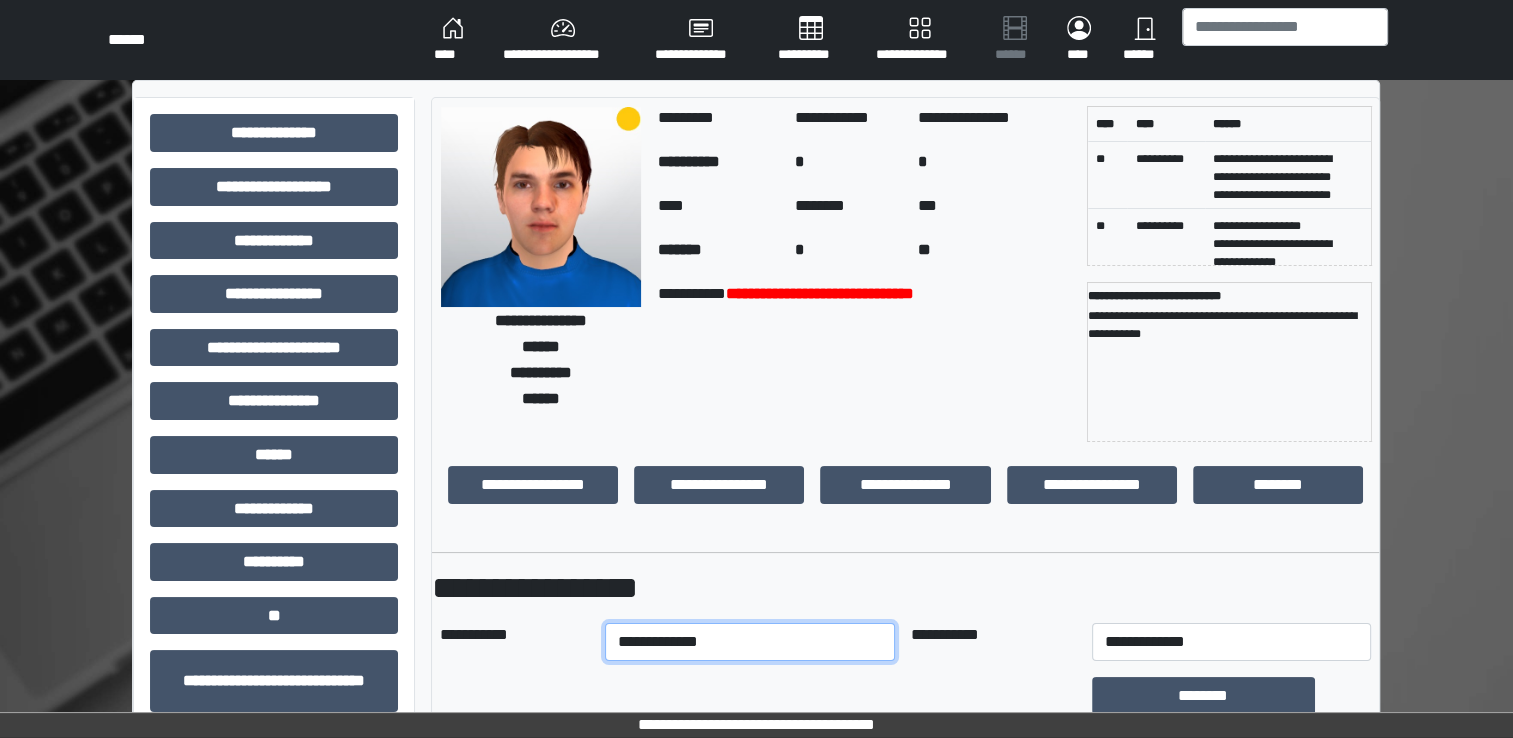 click on "**********" at bounding box center [750, 642] 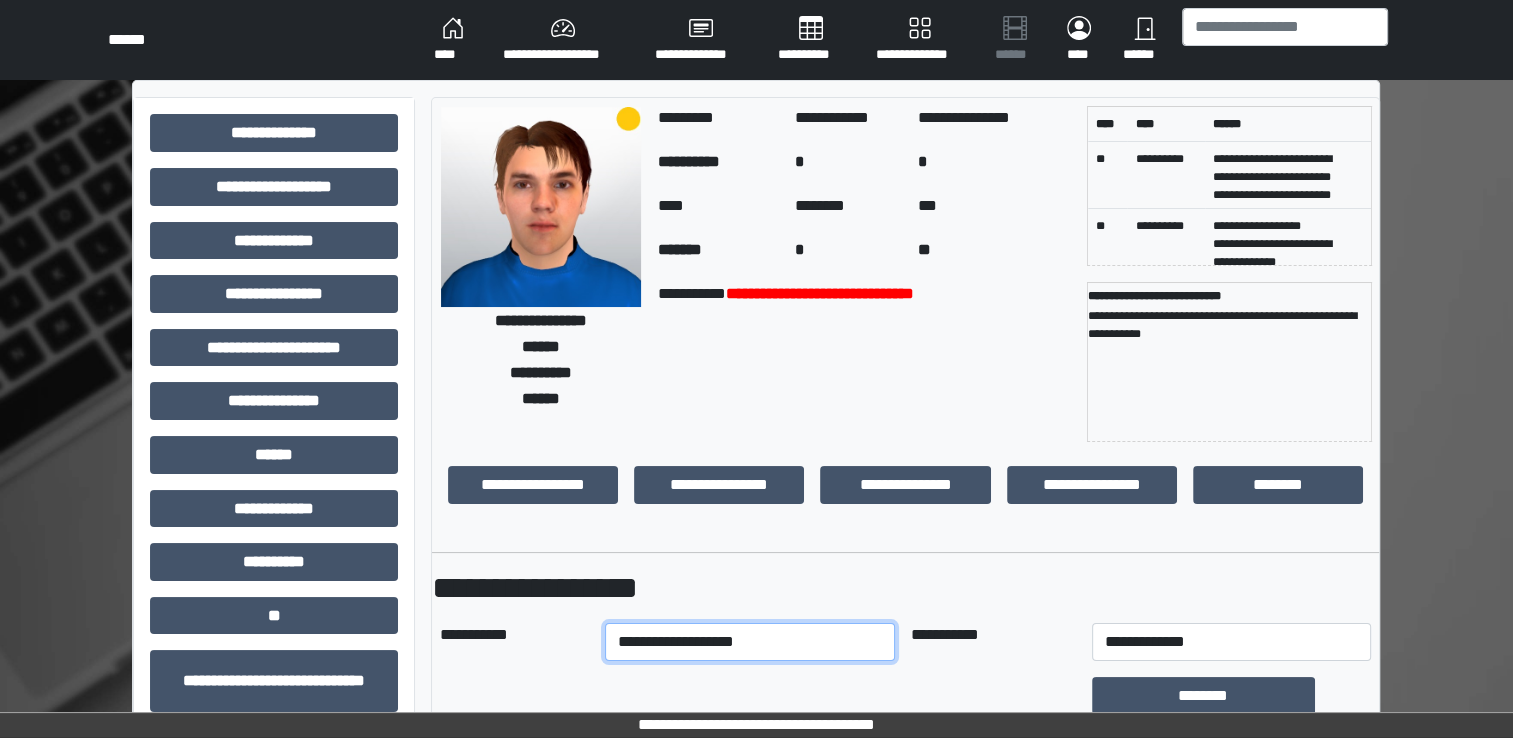 click on "**********" at bounding box center [750, 642] 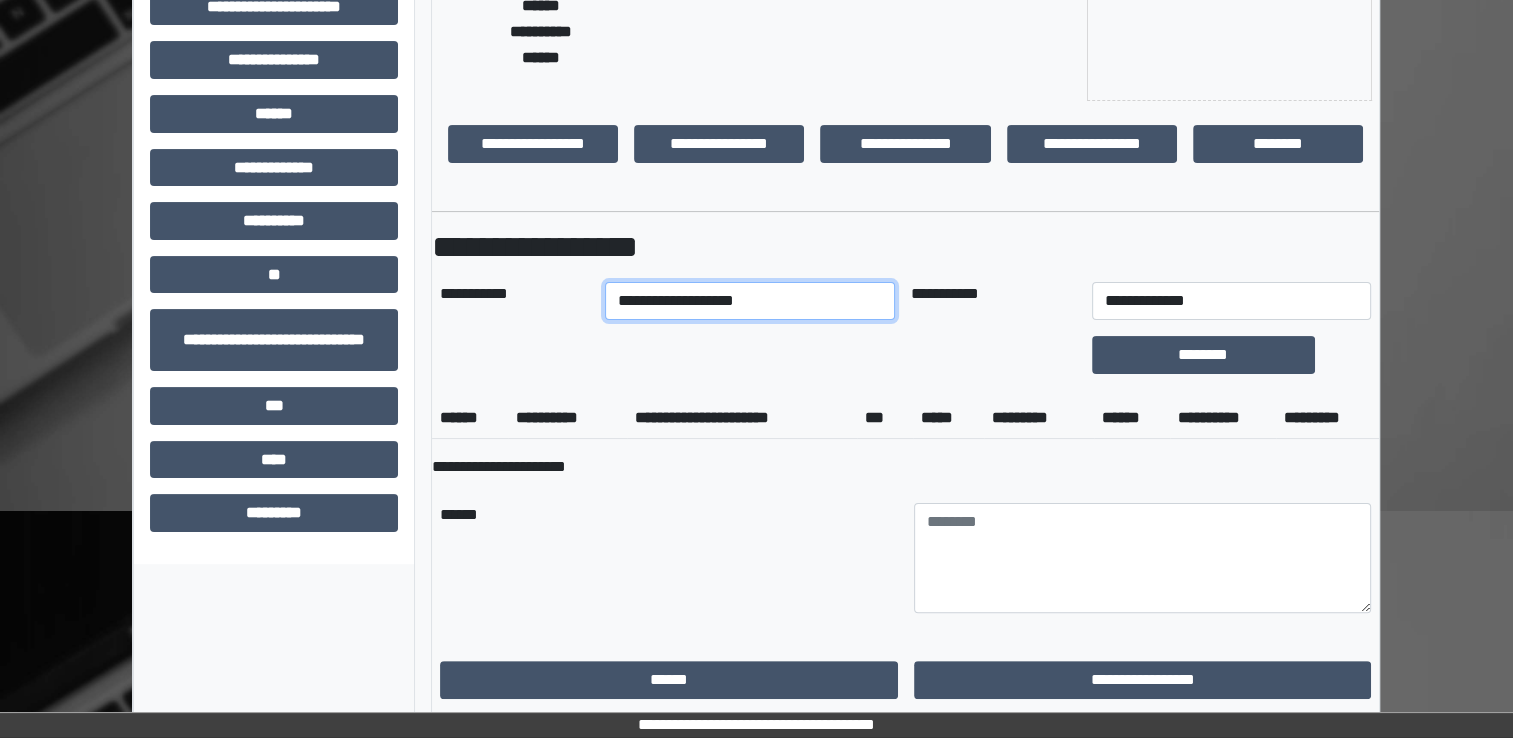 scroll, scrollTop: 359, scrollLeft: 0, axis: vertical 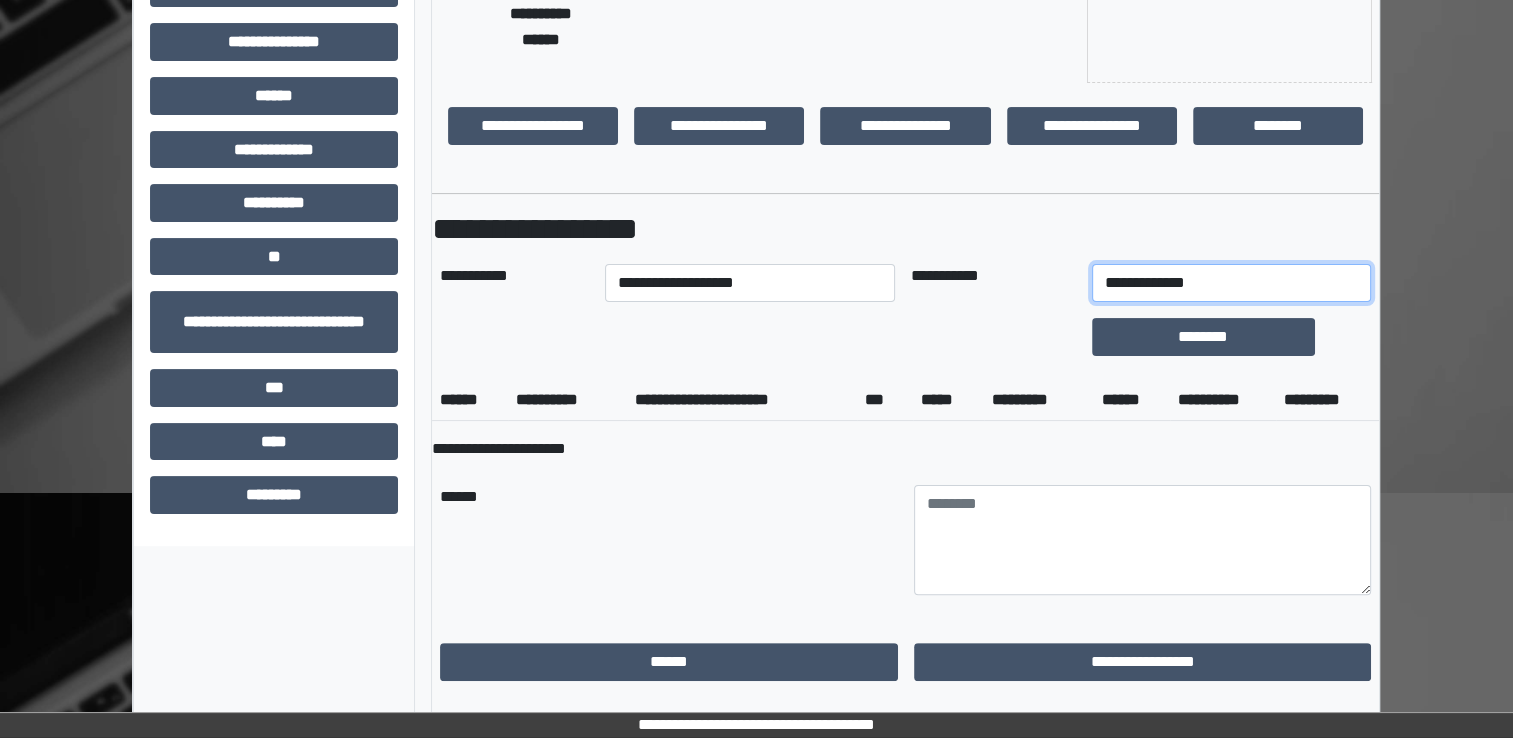 click on "**********" at bounding box center (1231, 283) 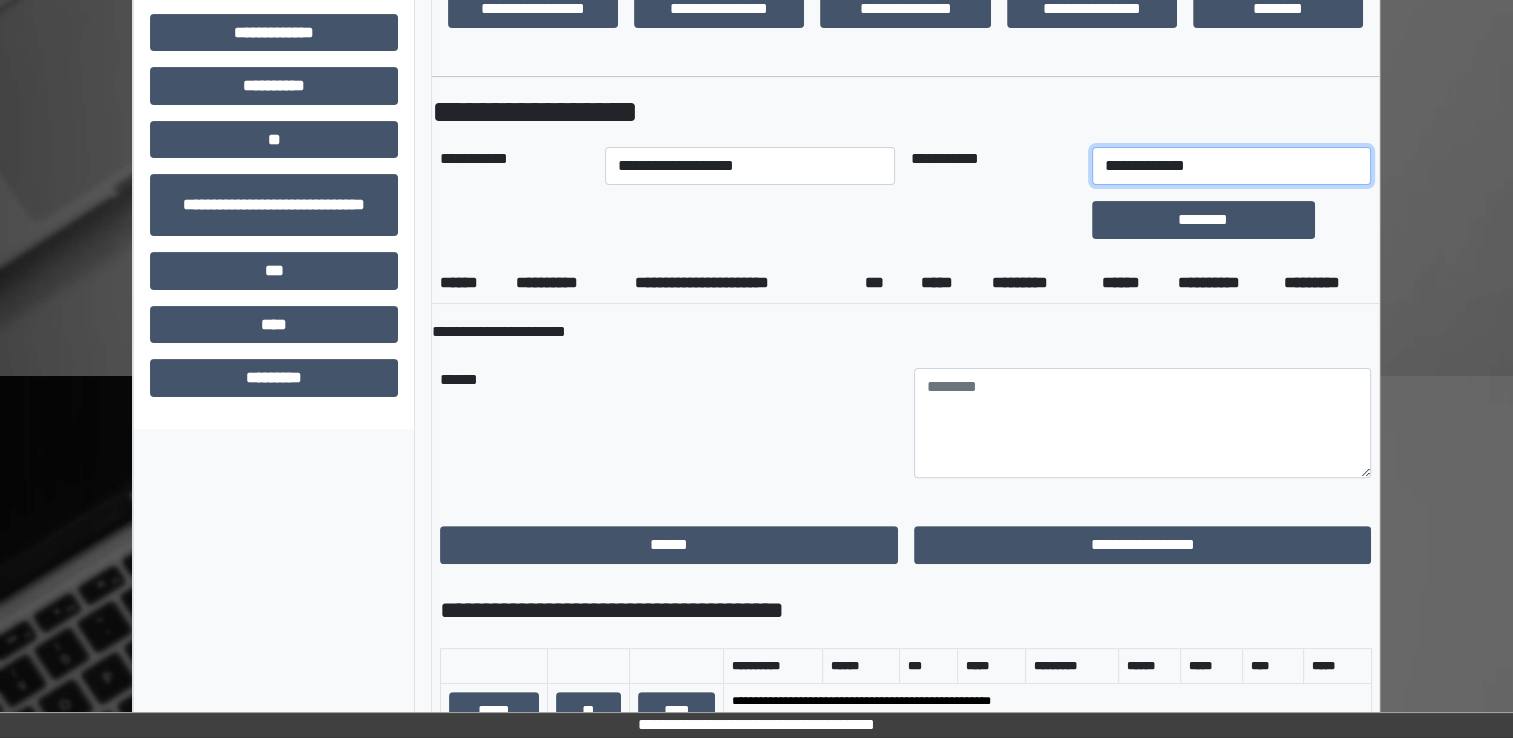 scroll, scrollTop: 497, scrollLeft: 0, axis: vertical 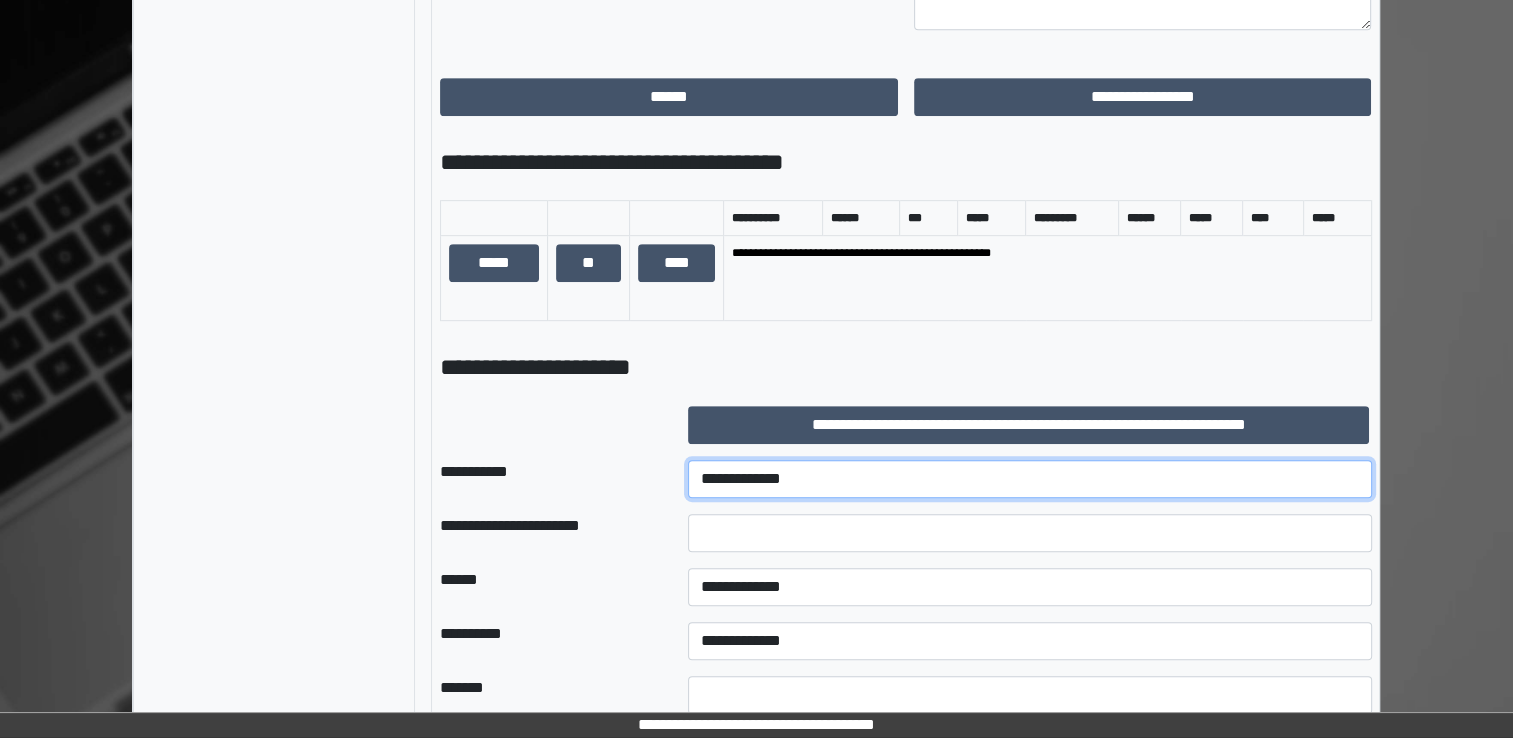 drag, startPoint x: 781, startPoint y: 482, endPoint x: 764, endPoint y: 482, distance: 17 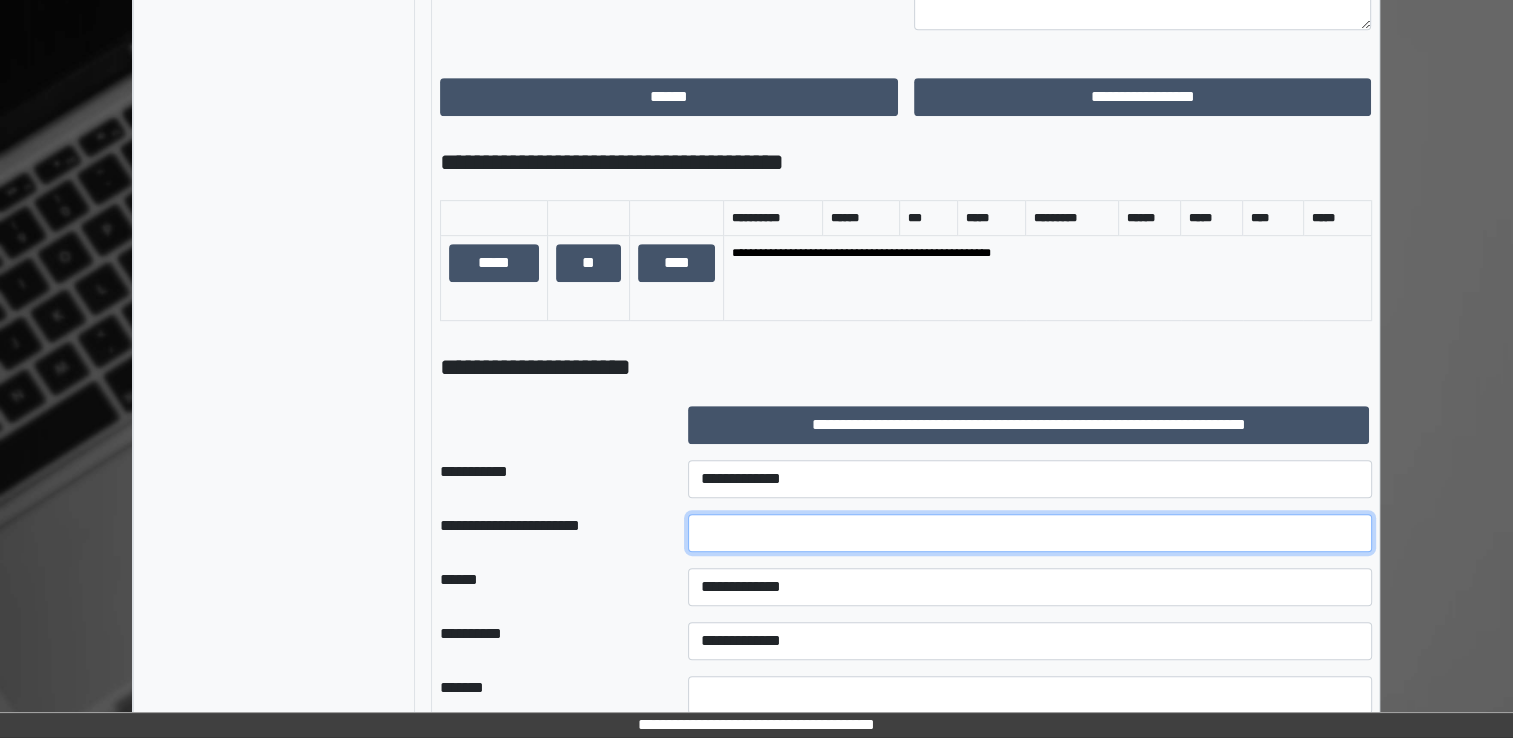 click at bounding box center [1030, 533] 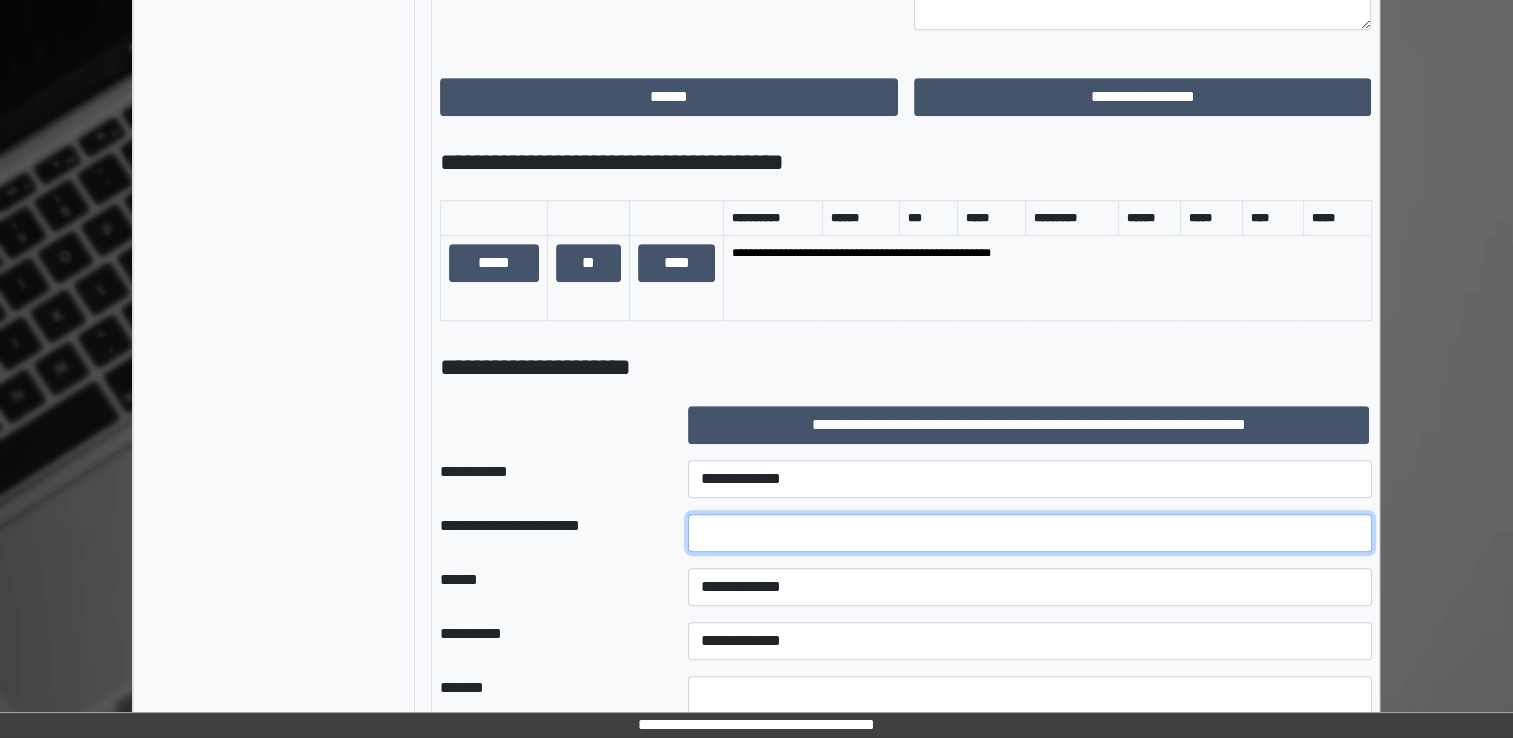 type on "******" 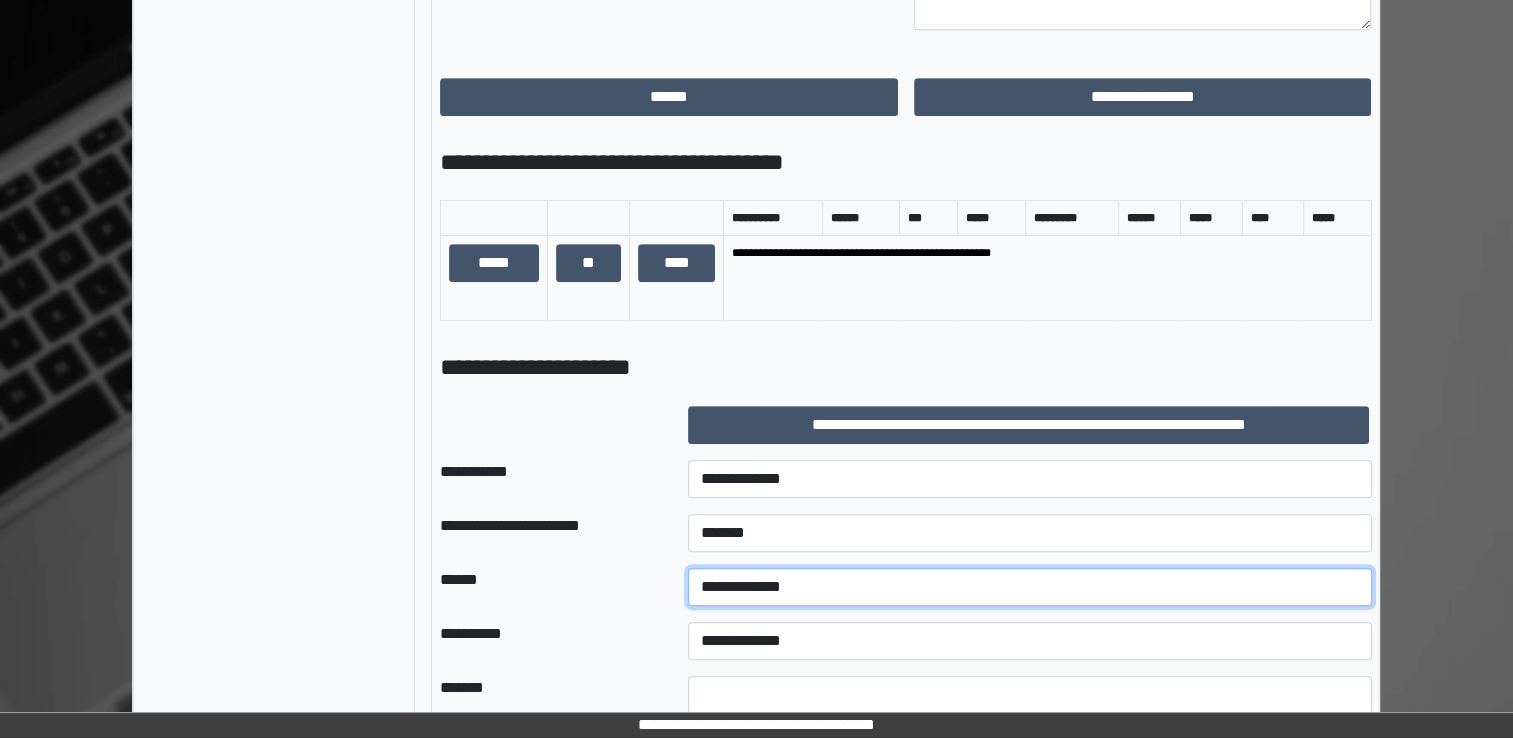 click on "**********" at bounding box center [1030, 587] 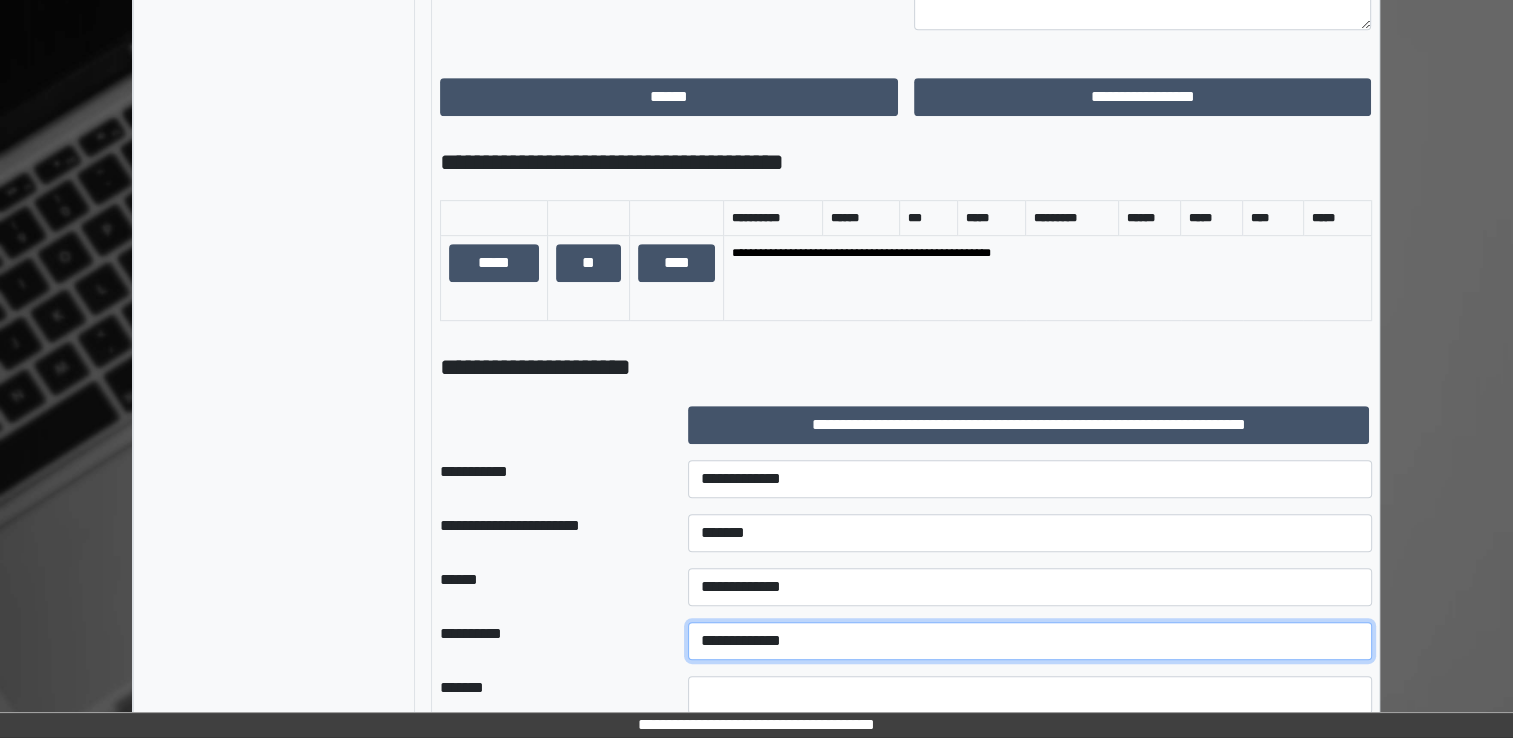 select on "**" 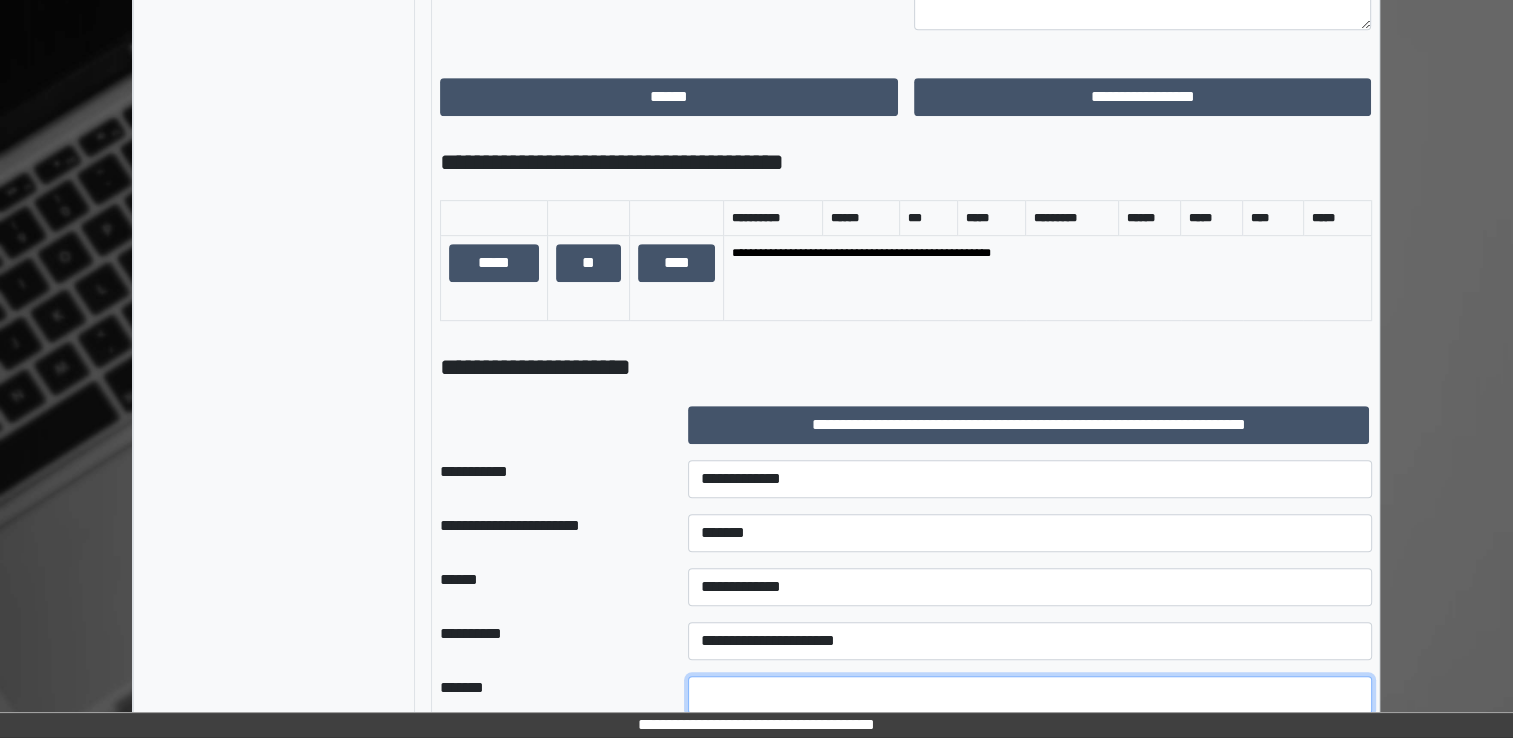 type on "**" 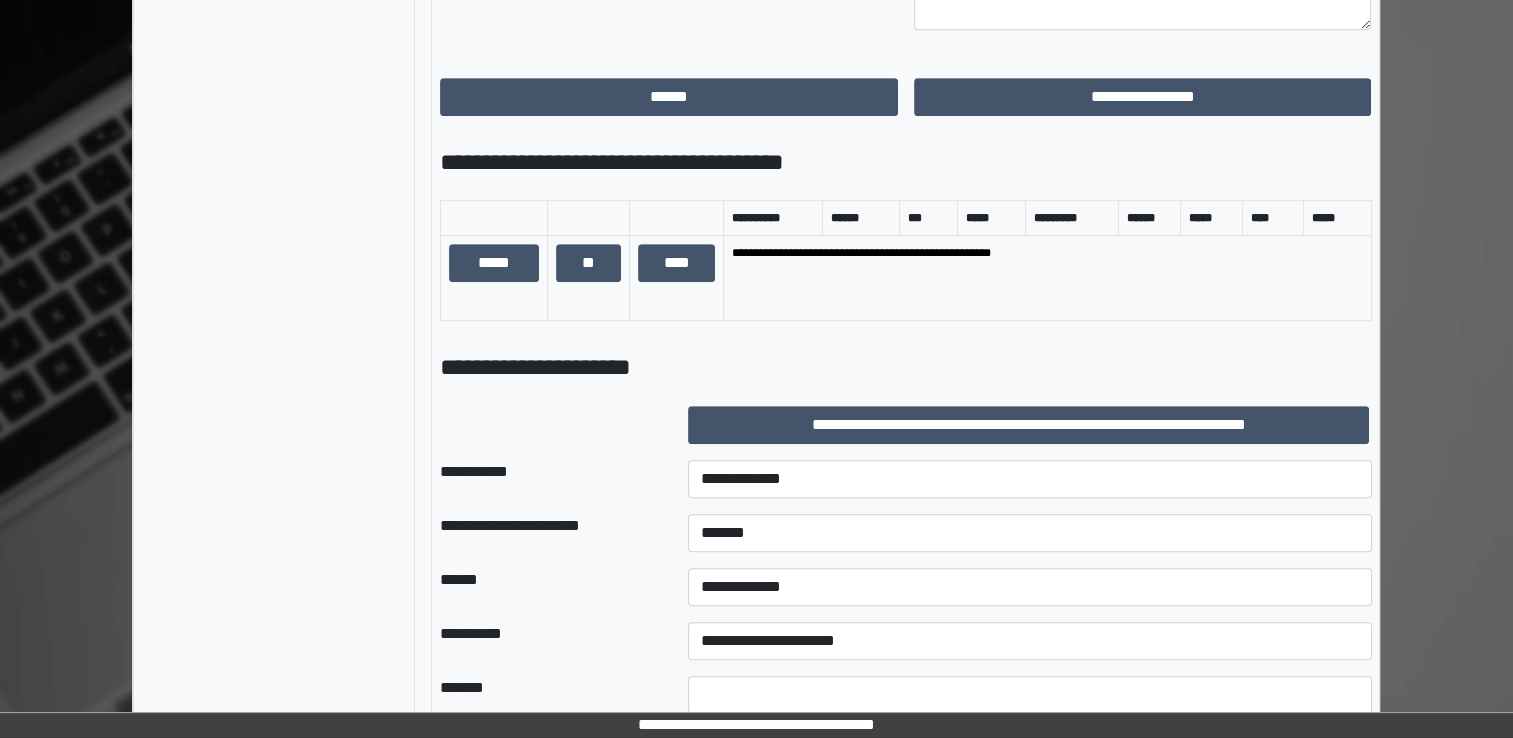 scroll, scrollTop: 948, scrollLeft: 0, axis: vertical 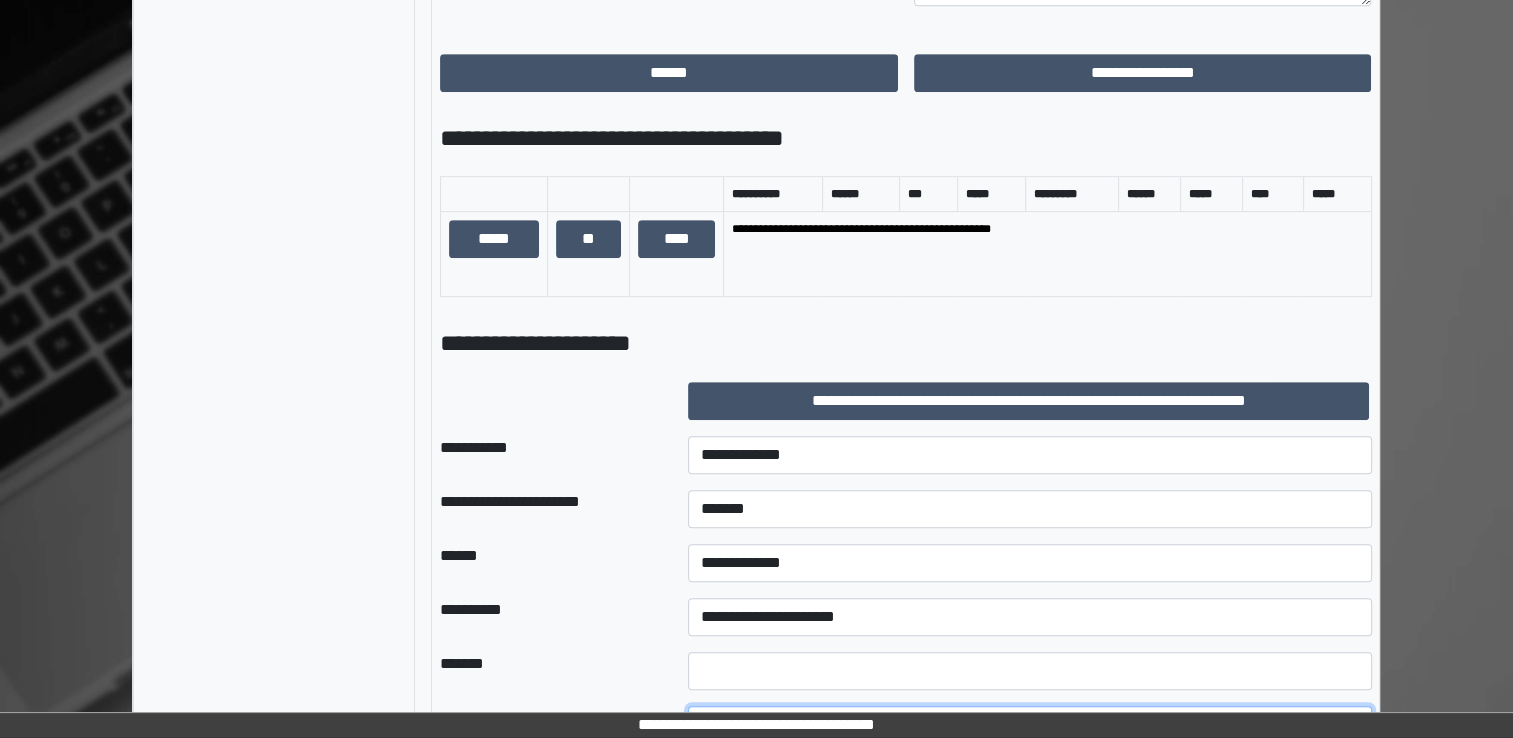 select on "*" 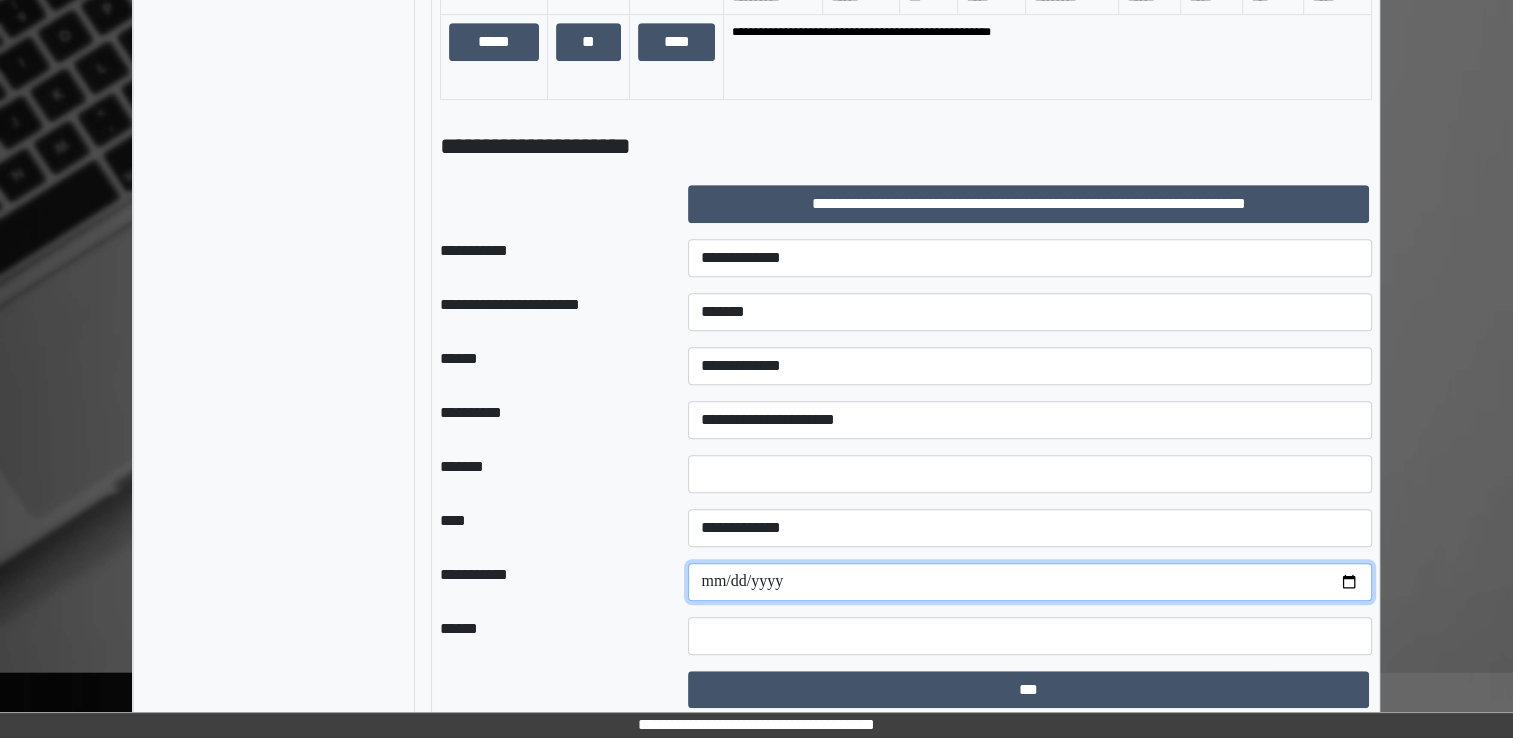 scroll, scrollTop: 1151, scrollLeft: 0, axis: vertical 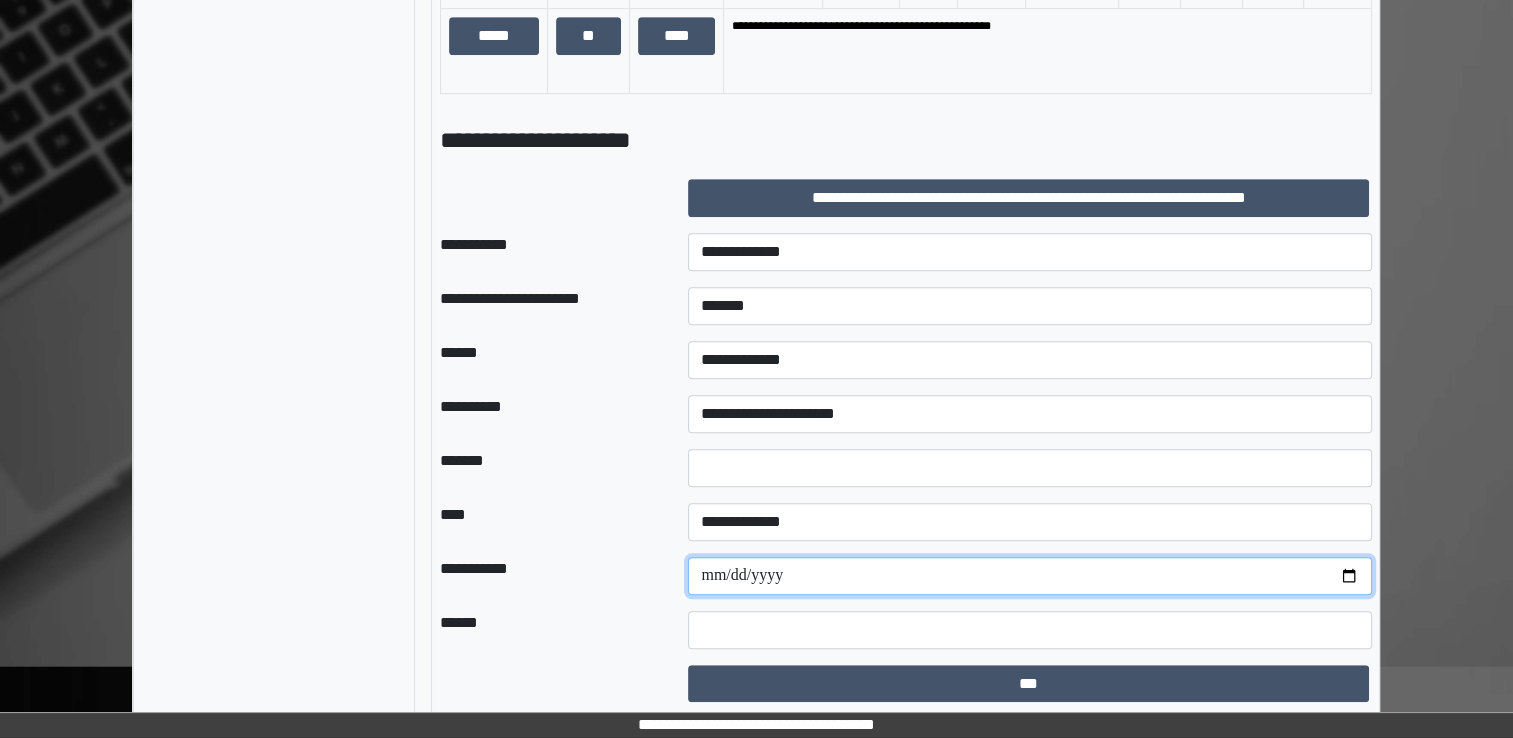 type on "**********" 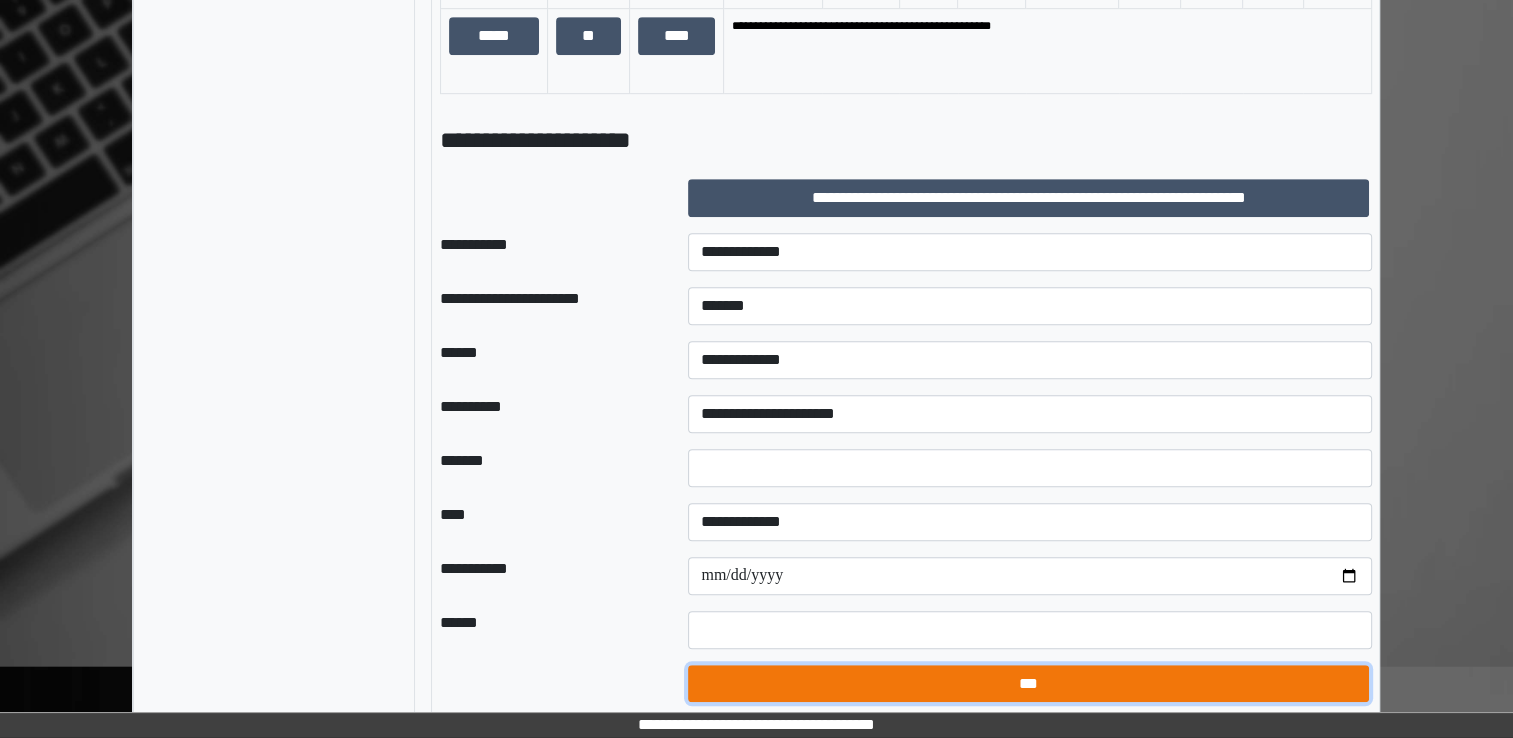 click on "***" at bounding box center (1028, 684) 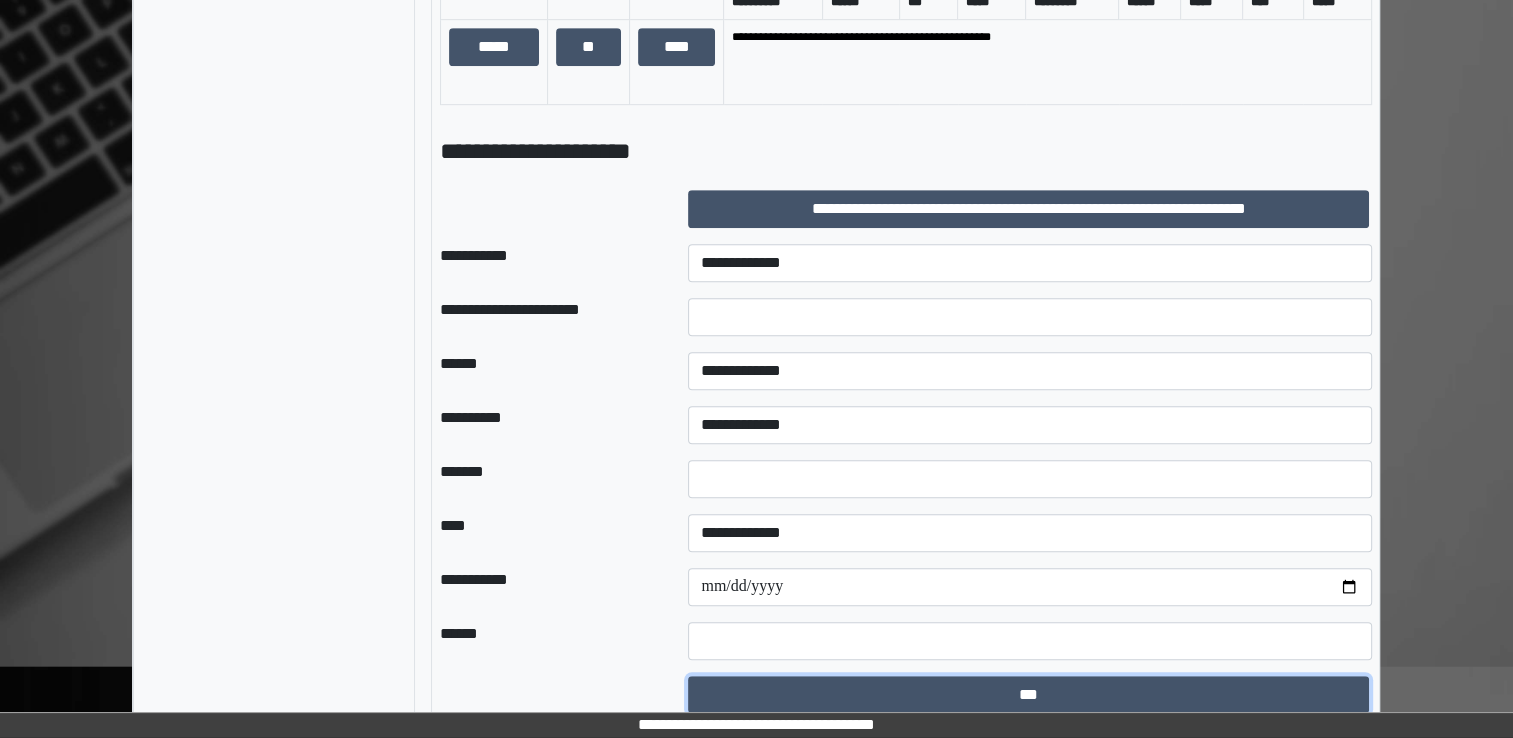 scroll, scrollTop: 1162, scrollLeft: 0, axis: vertical 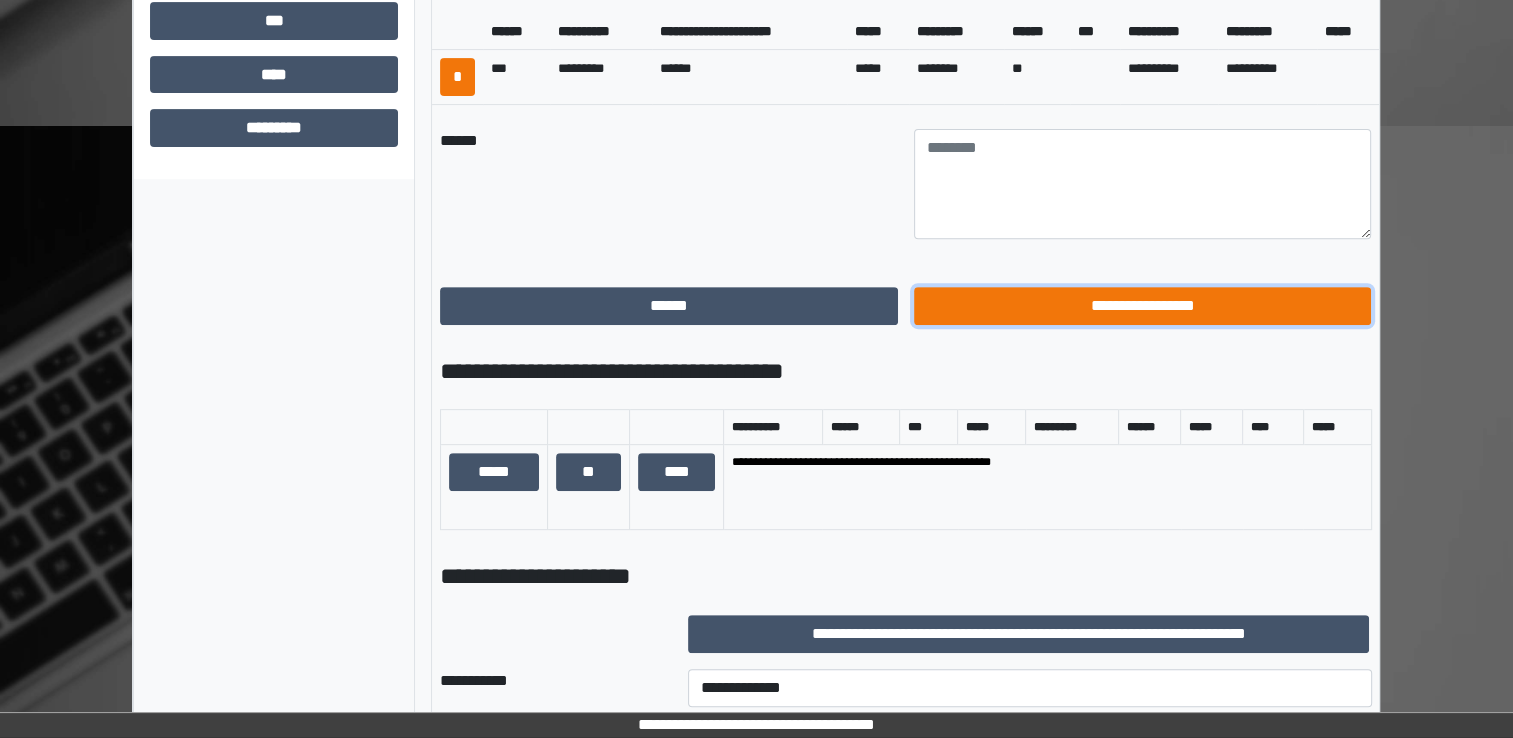 click on "**********" at bounding box center [1143, 306] 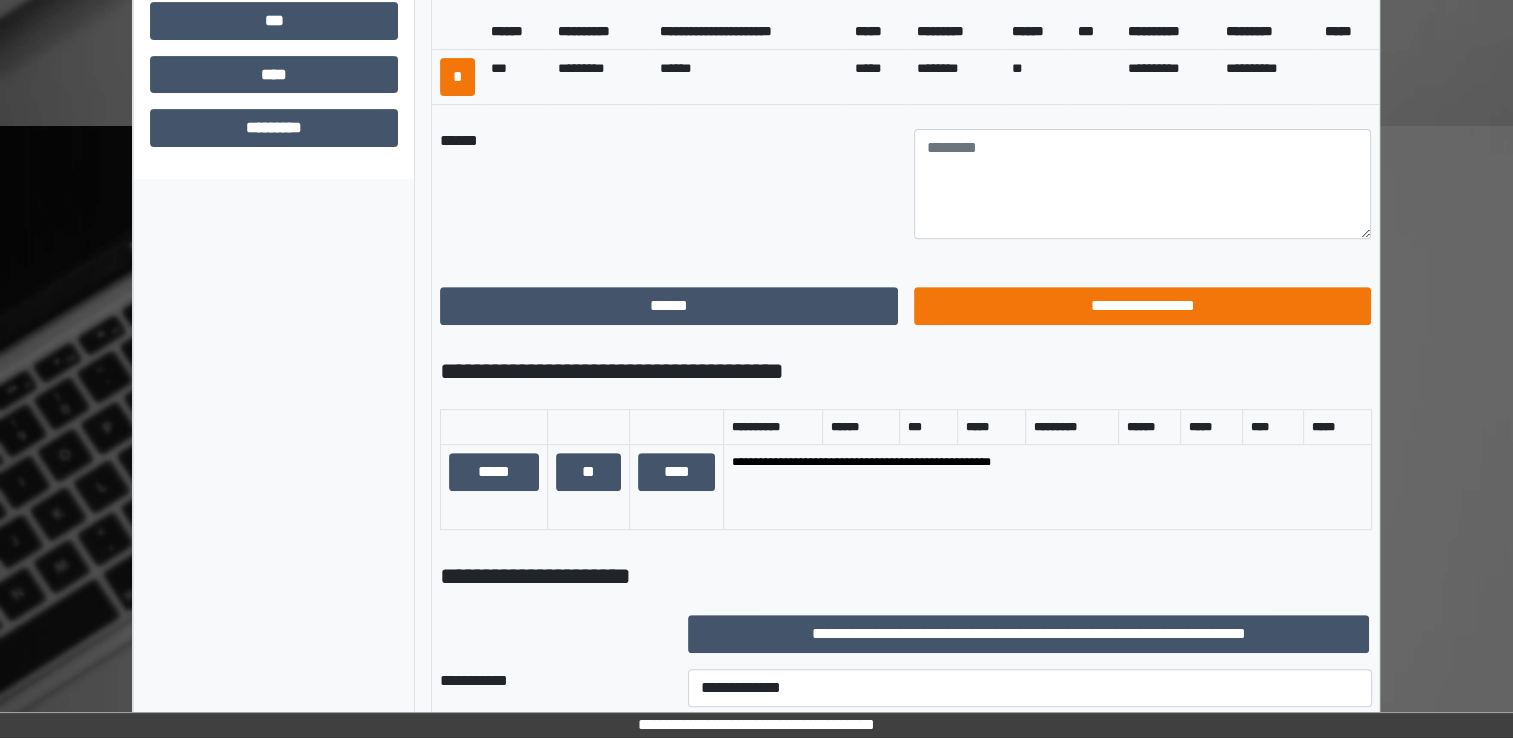 scroll, scrollTop: 184, scrollLeft: 0, axis: vertical 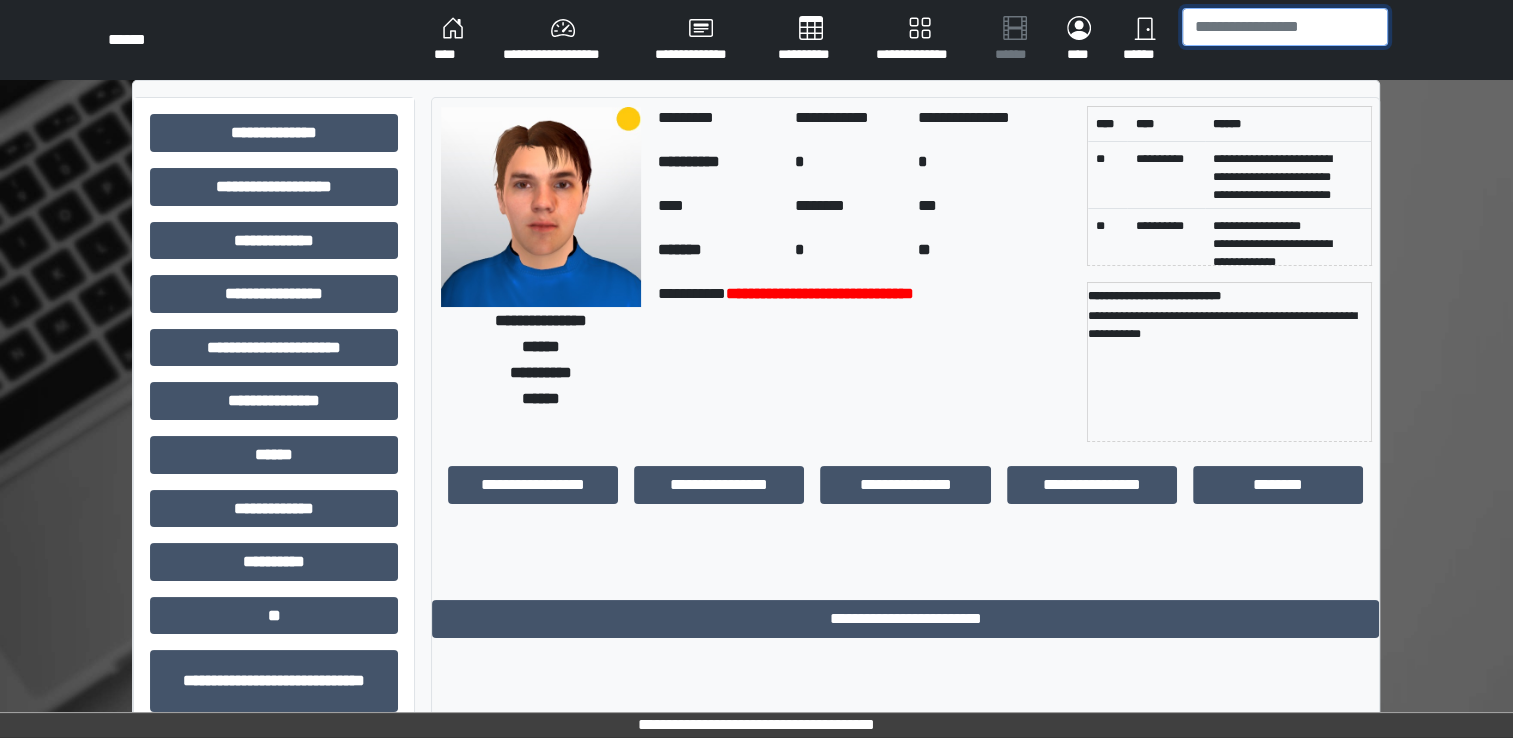 click at bounding box center (1285, 27) 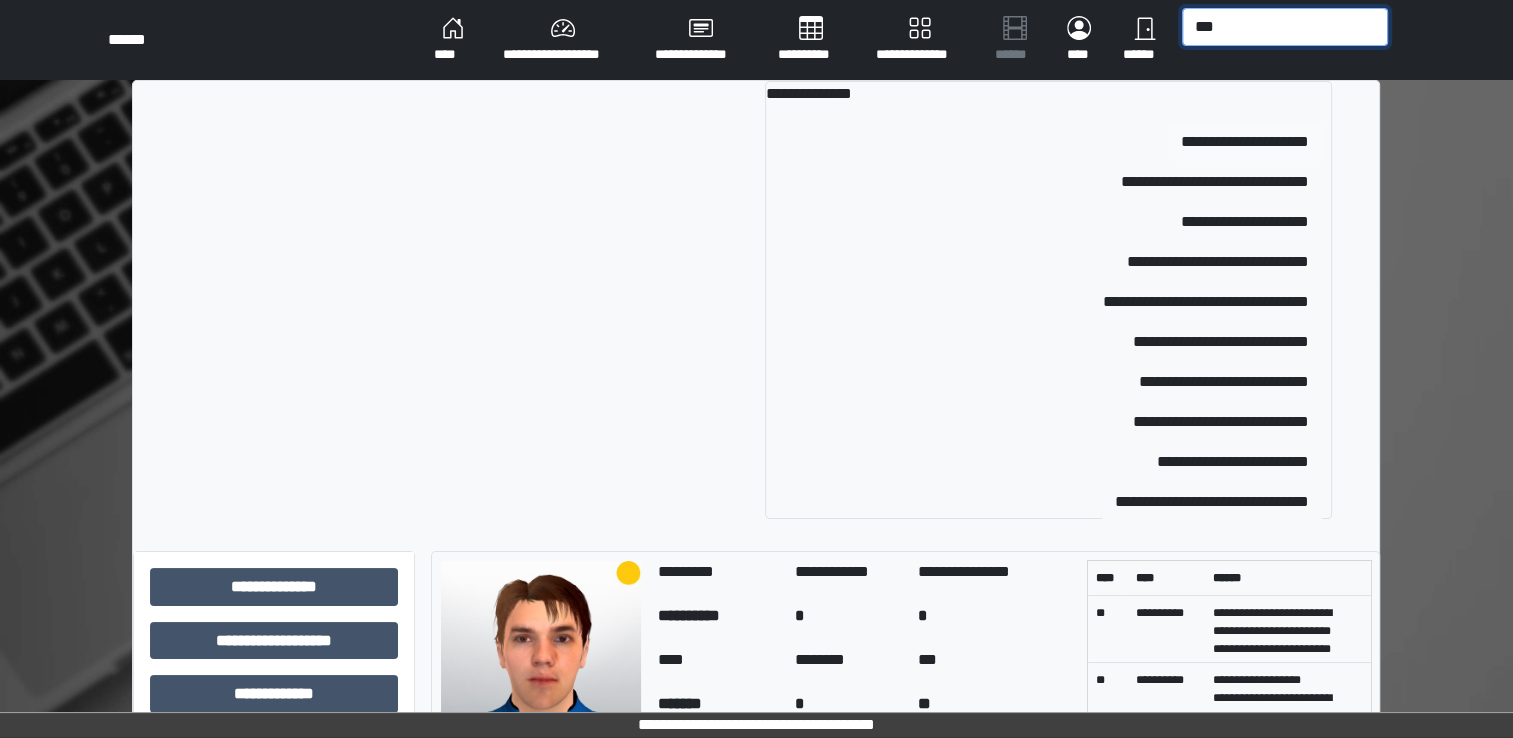 type on "***" 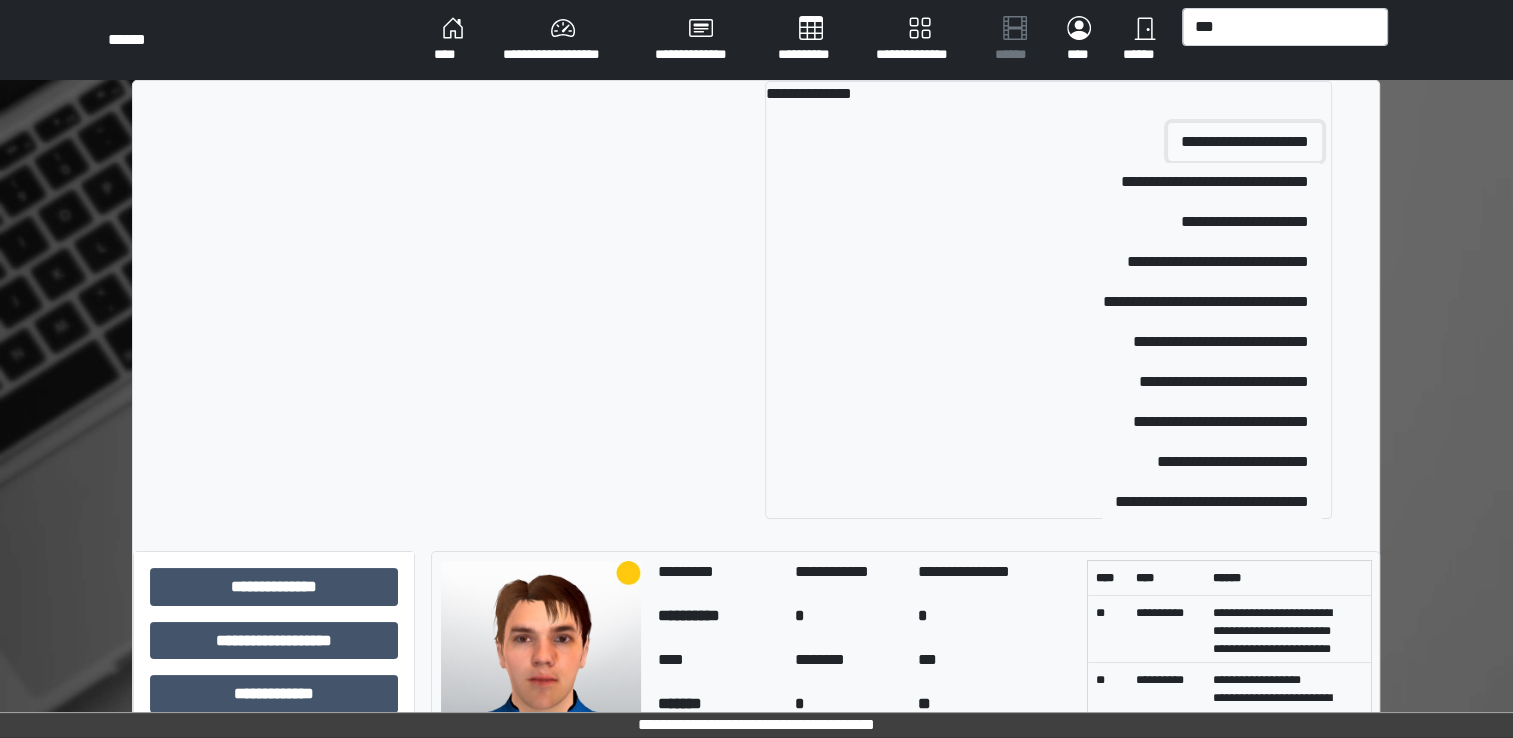 click on "**********" at bounding box center [1245, 142] 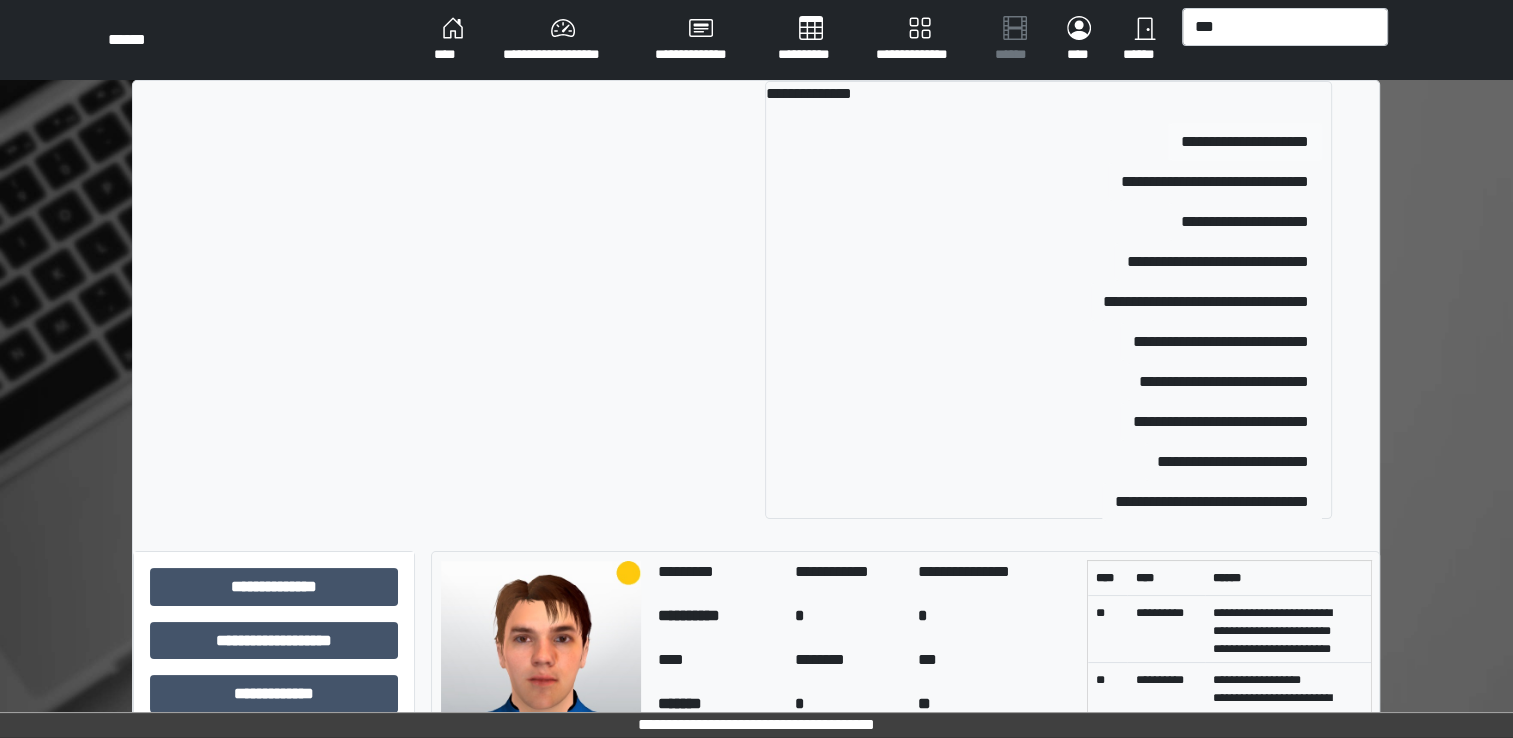 type 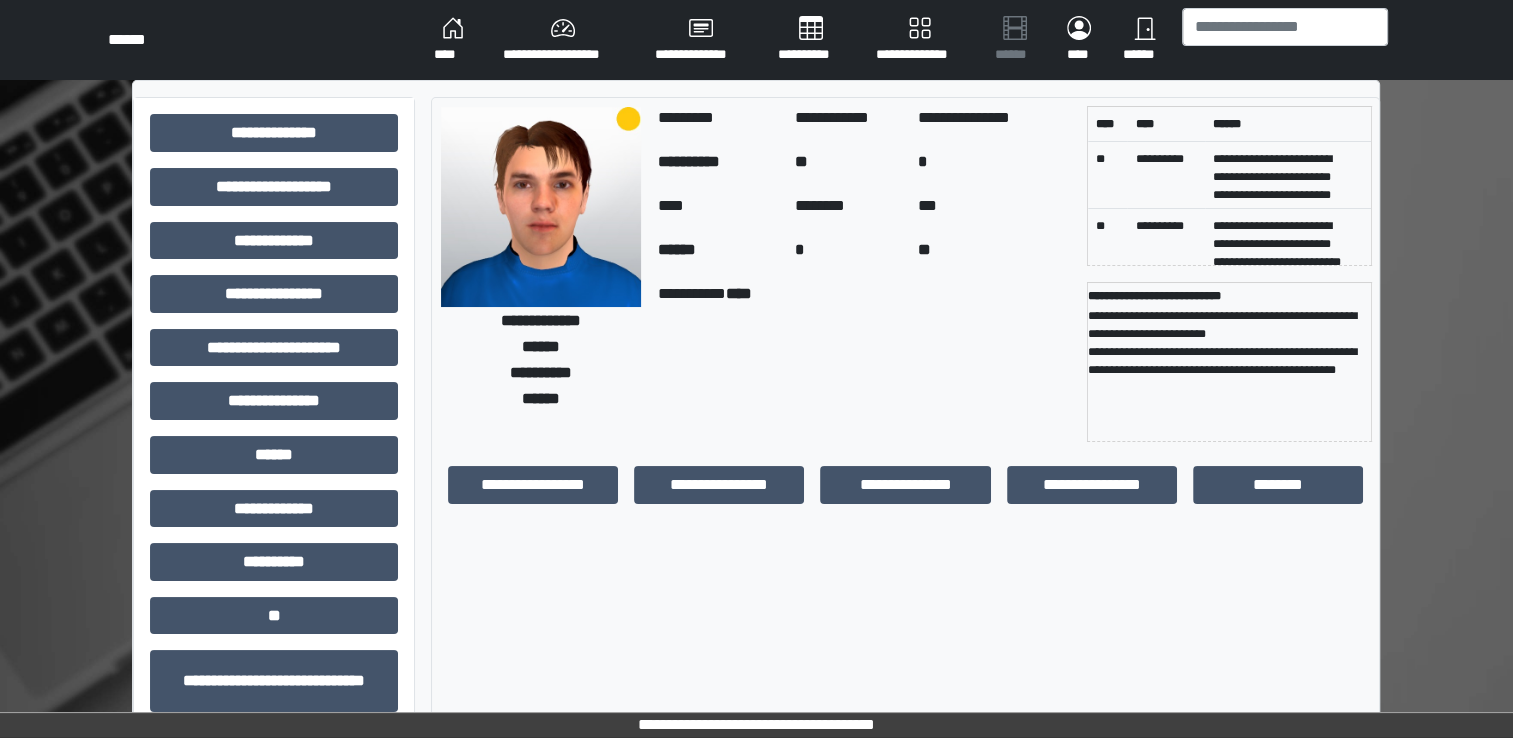click on "**********" at bounding box center (719, 485) 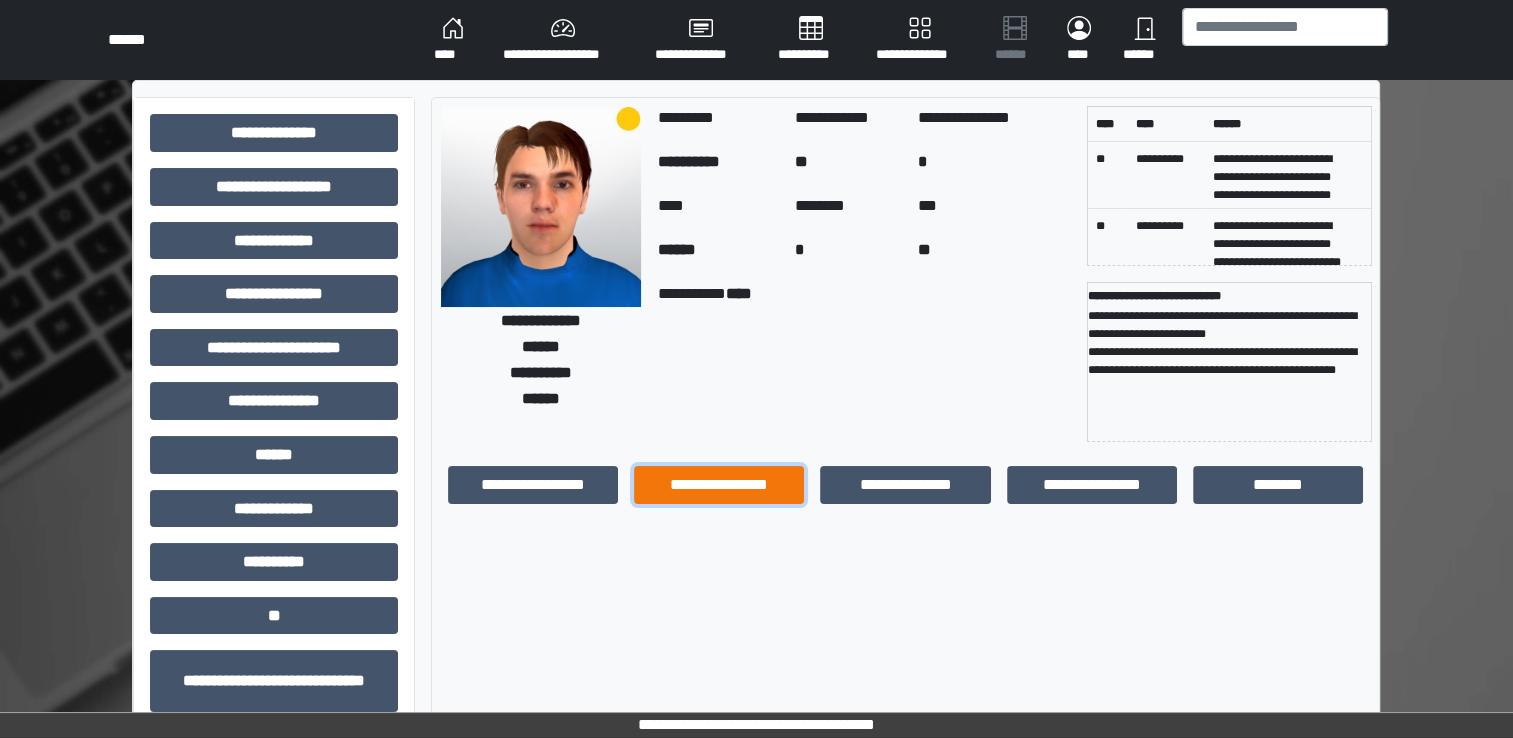click on "**********" at bounding box center (719, 485) 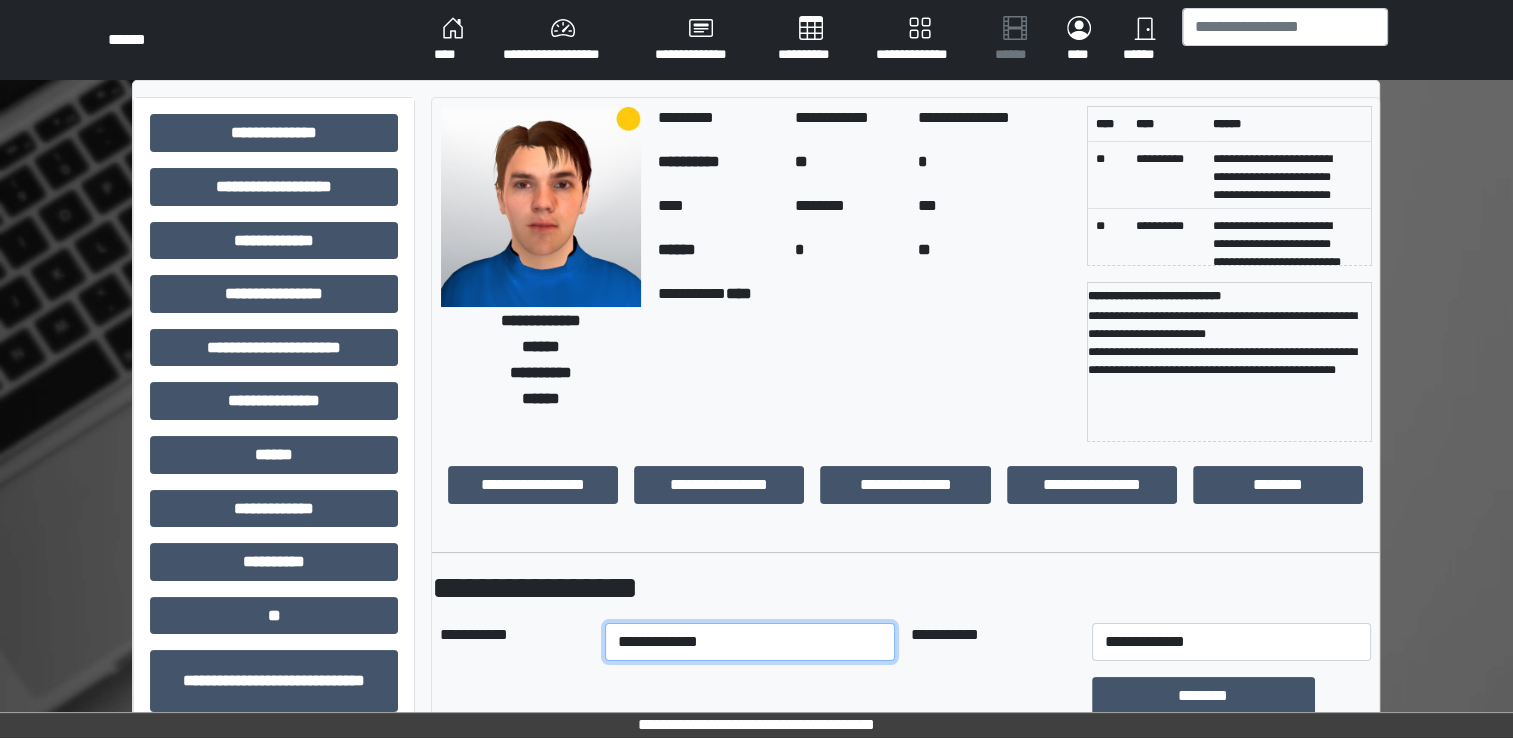 click on "**********" at bounding box center (750, 642) 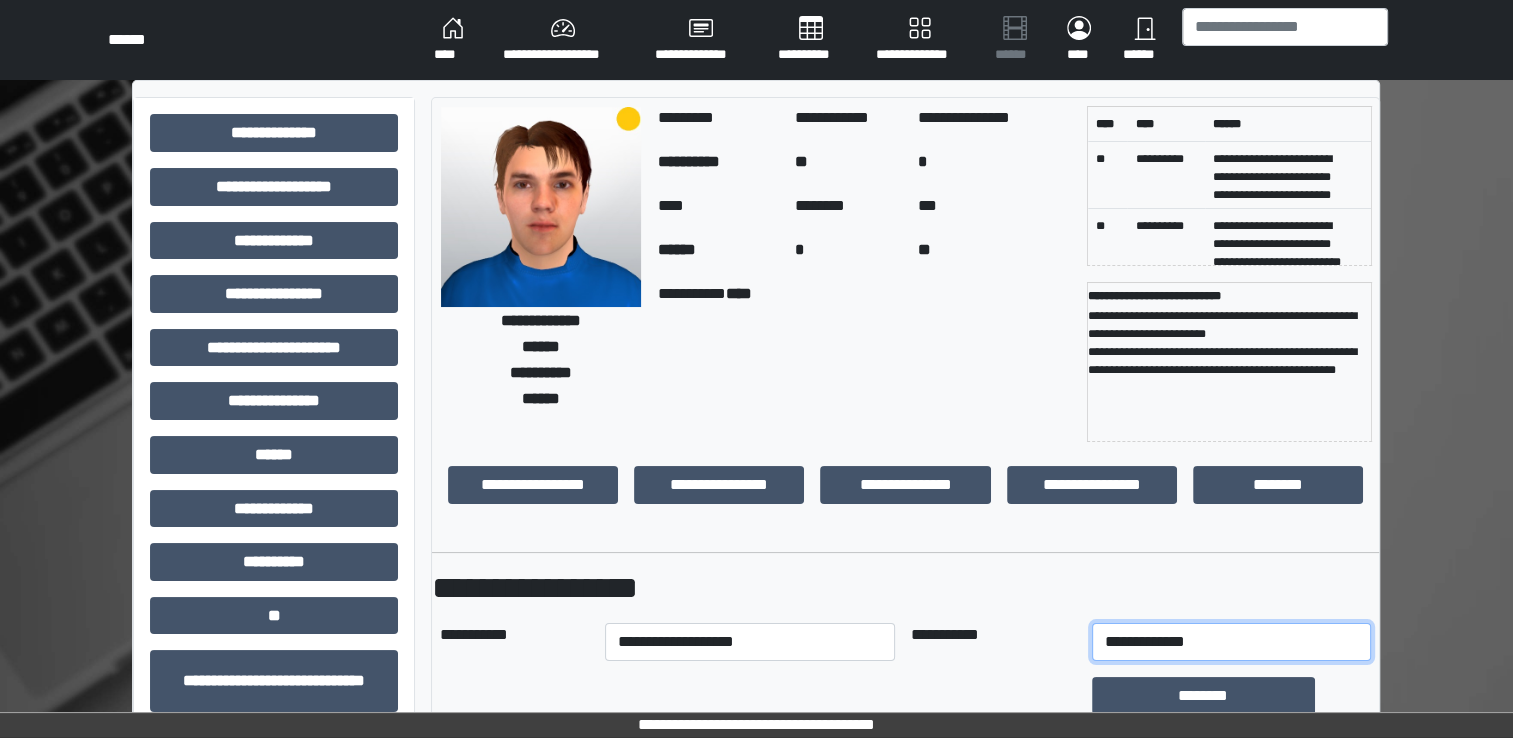 click on "**********" at bounding box center (1231, 642) 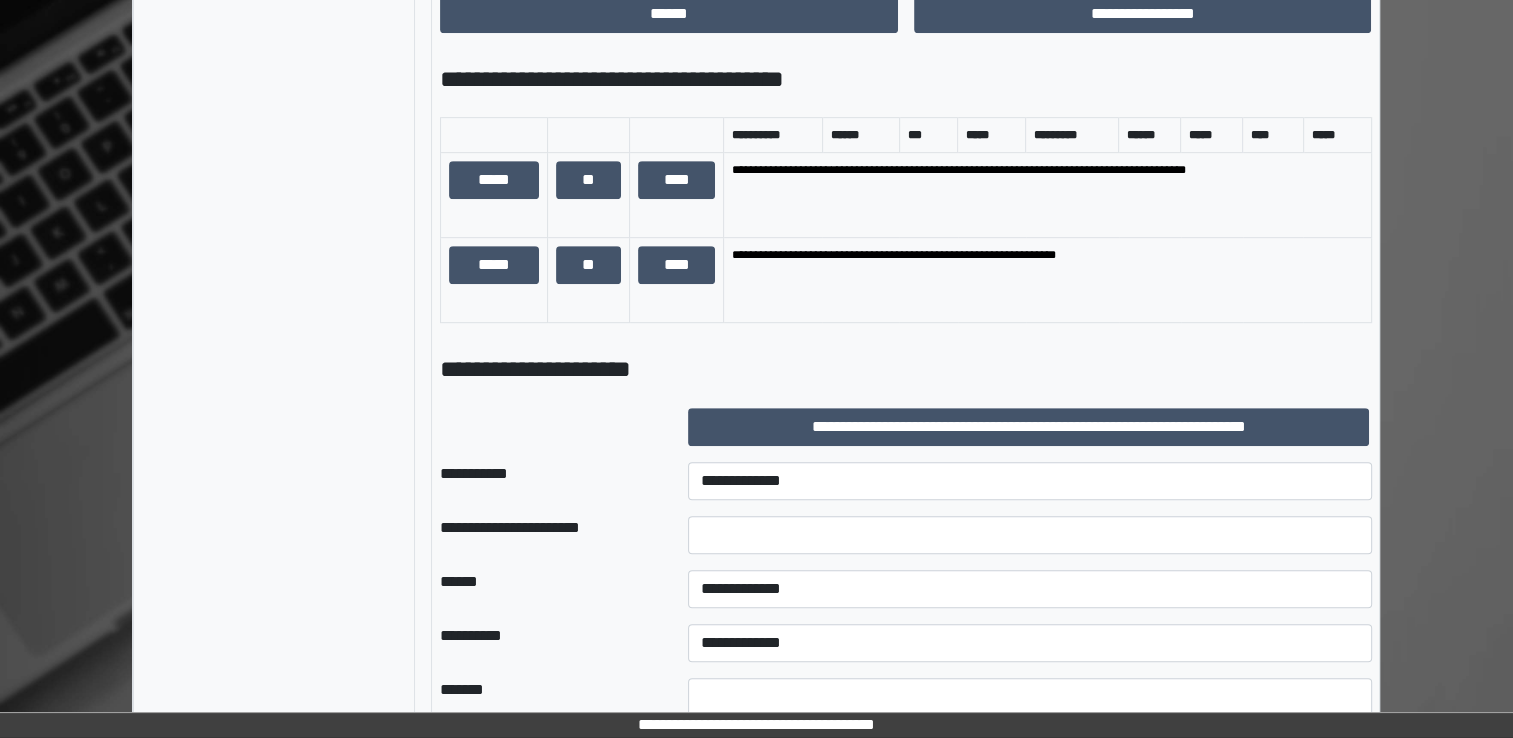 scroll, scrollTop: 1009, scrollLeft: 0, axis: vertical 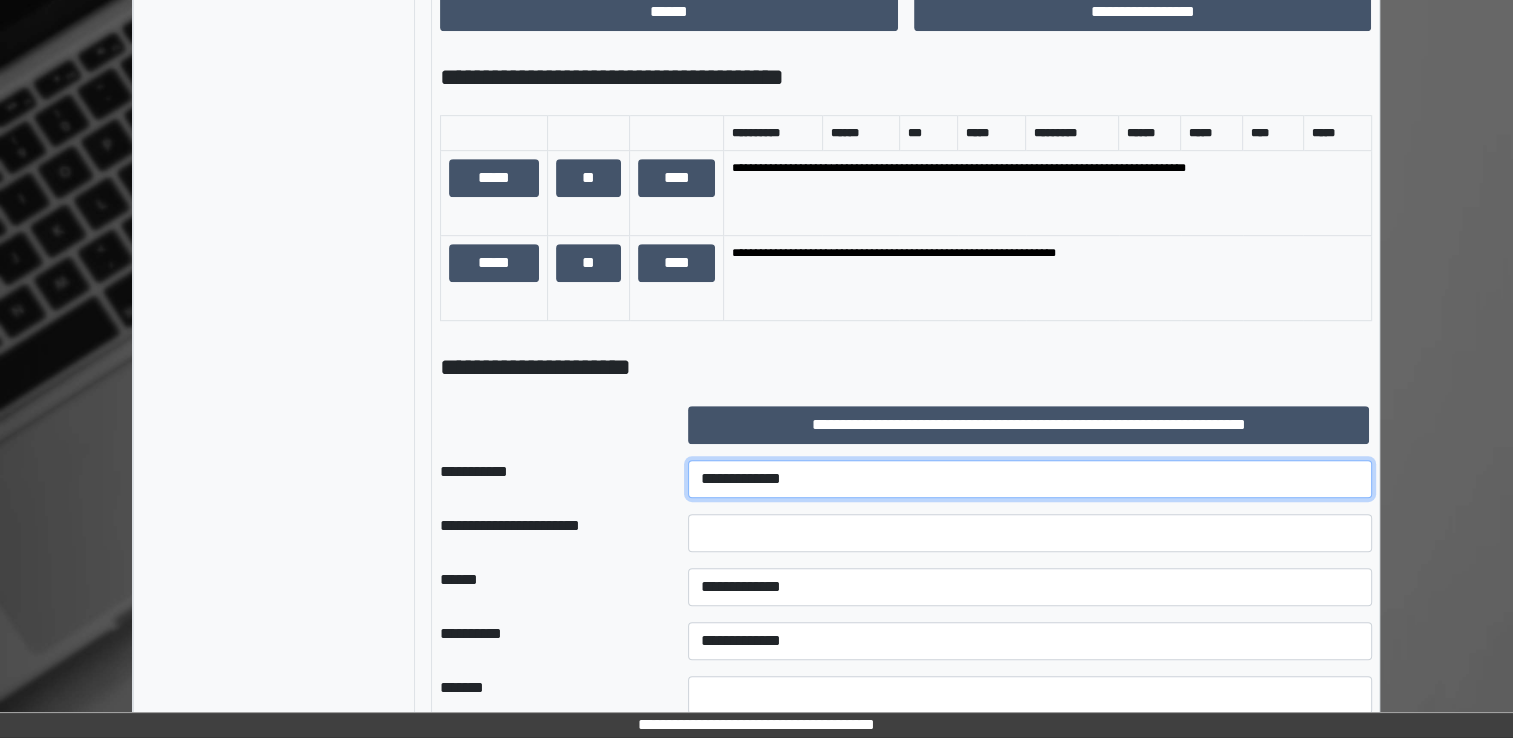 click on "**********" at bounding box center [1030, 479] 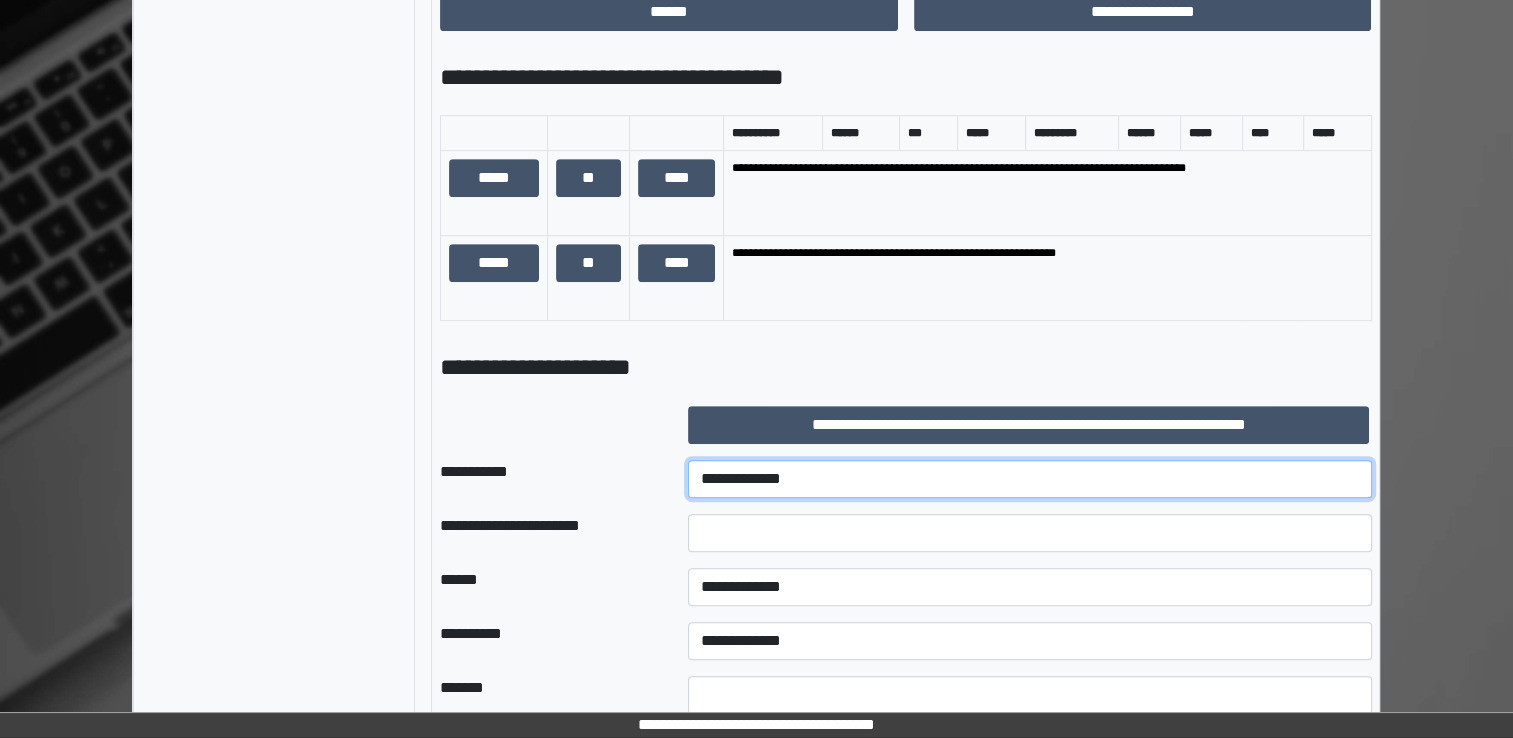 select on "***" 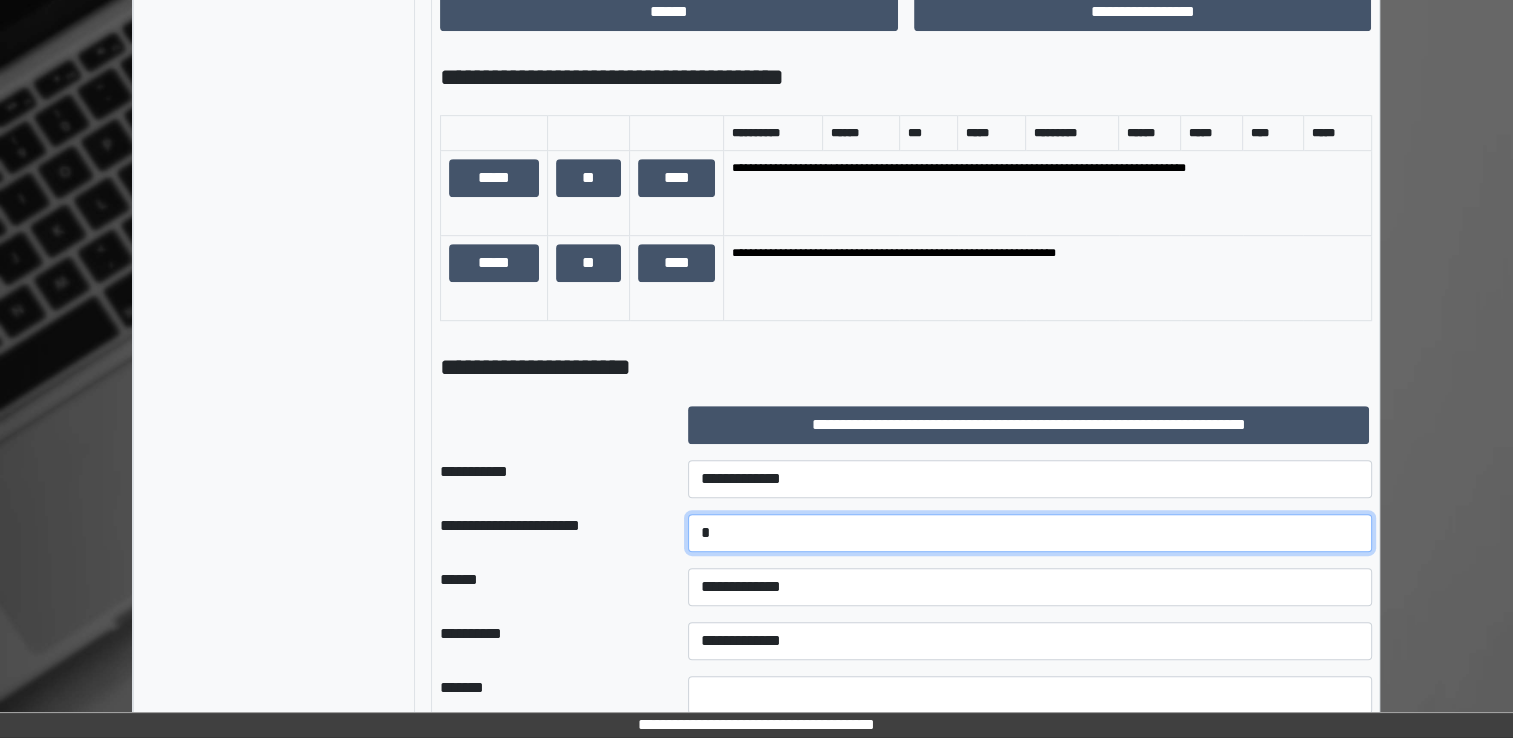 type on "******" 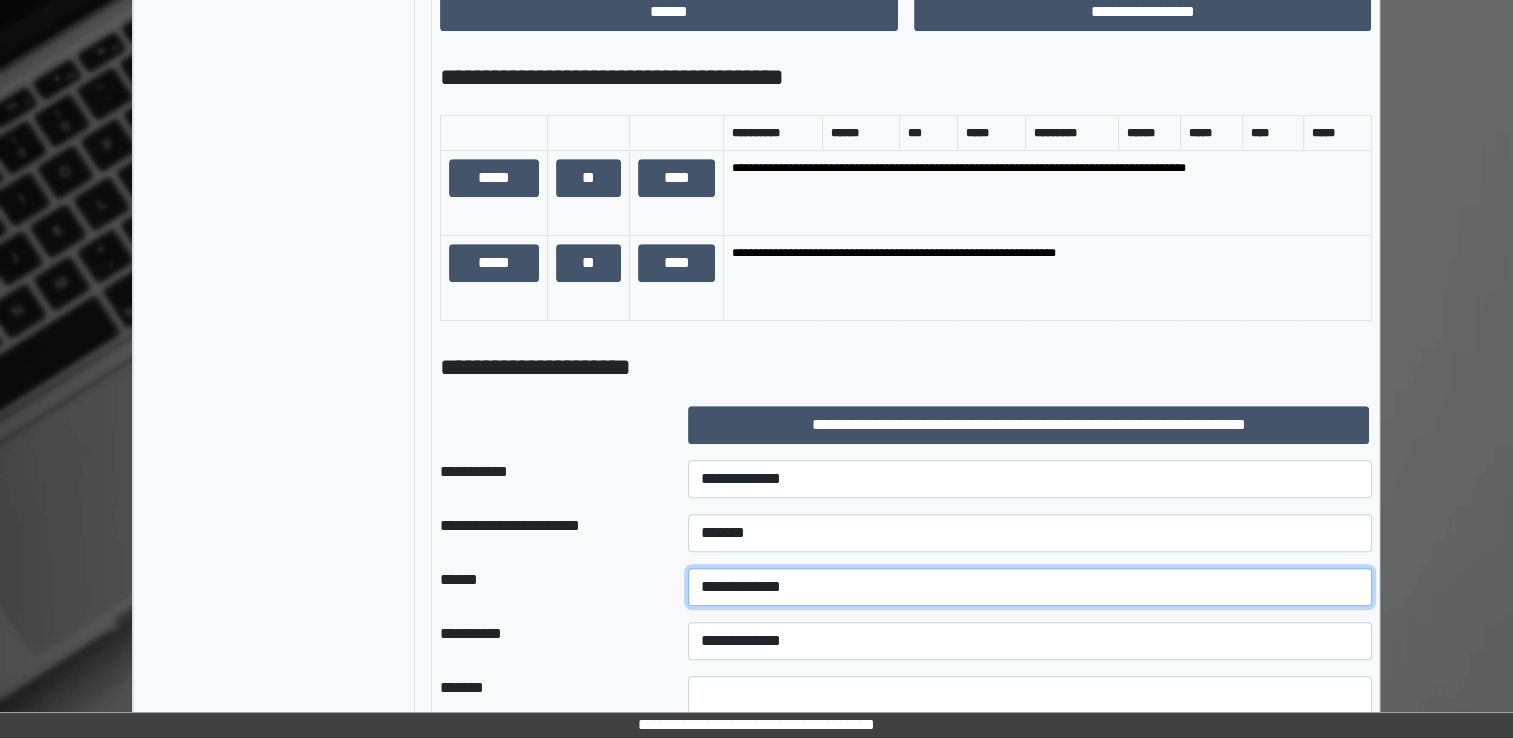 select on "*" 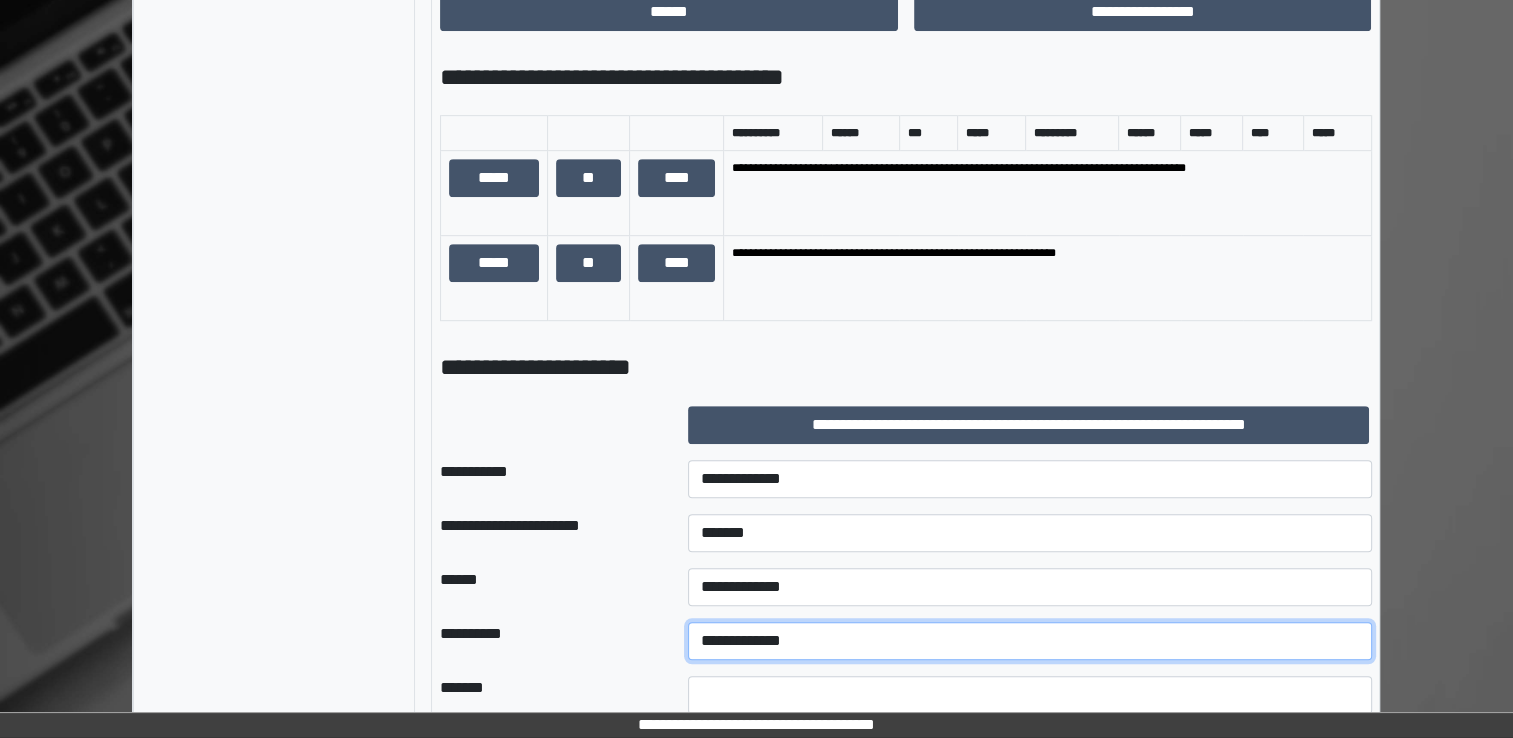 select on "**" 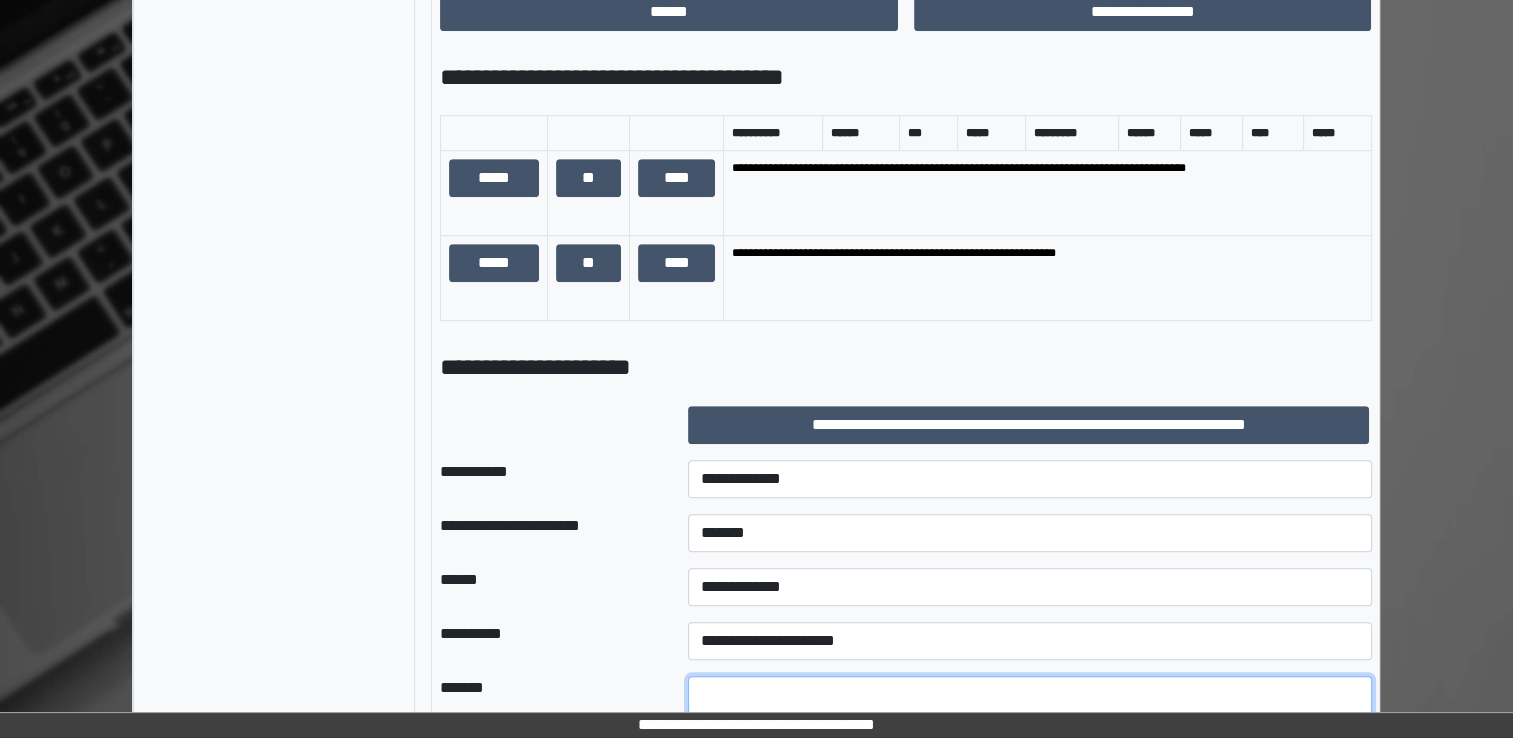 type on "**" 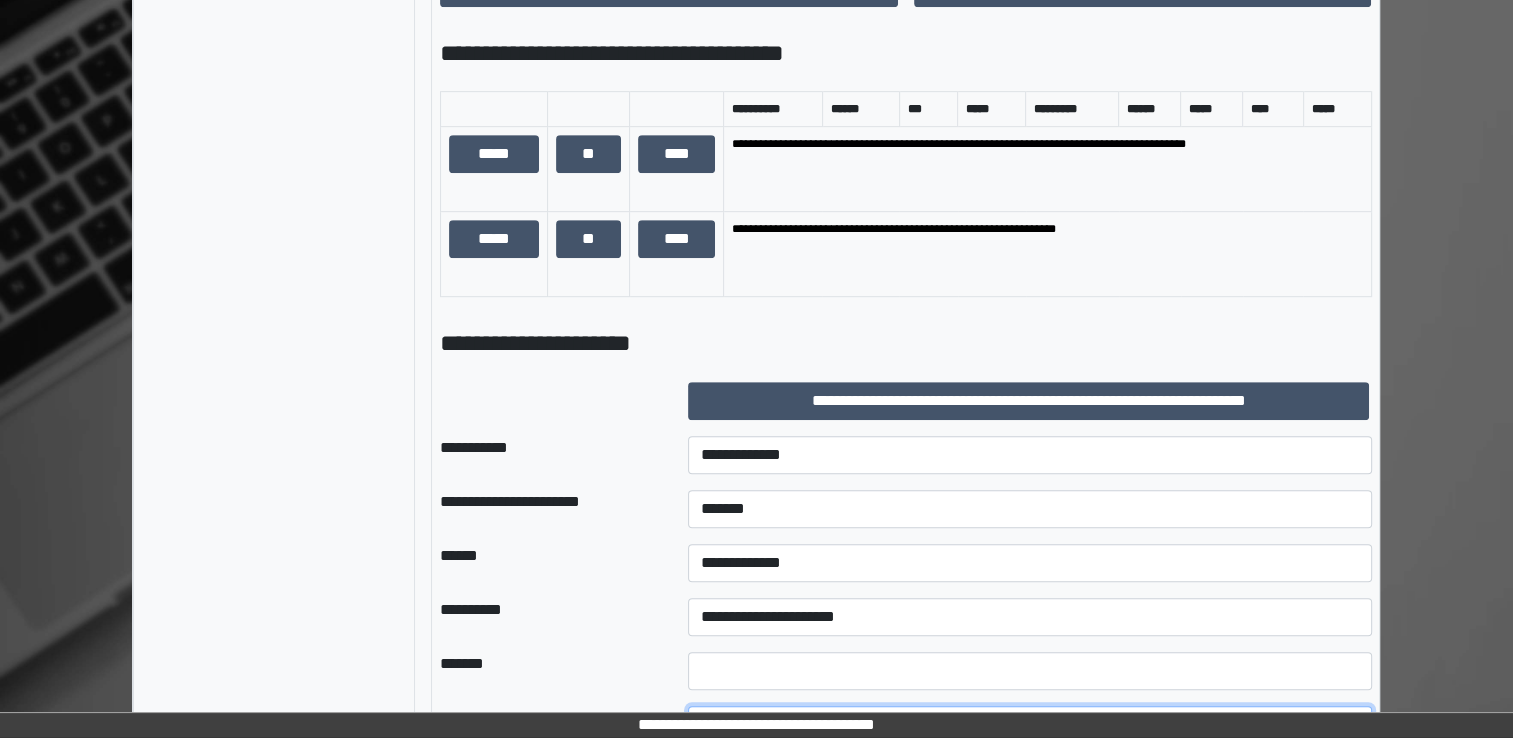 select on "*" 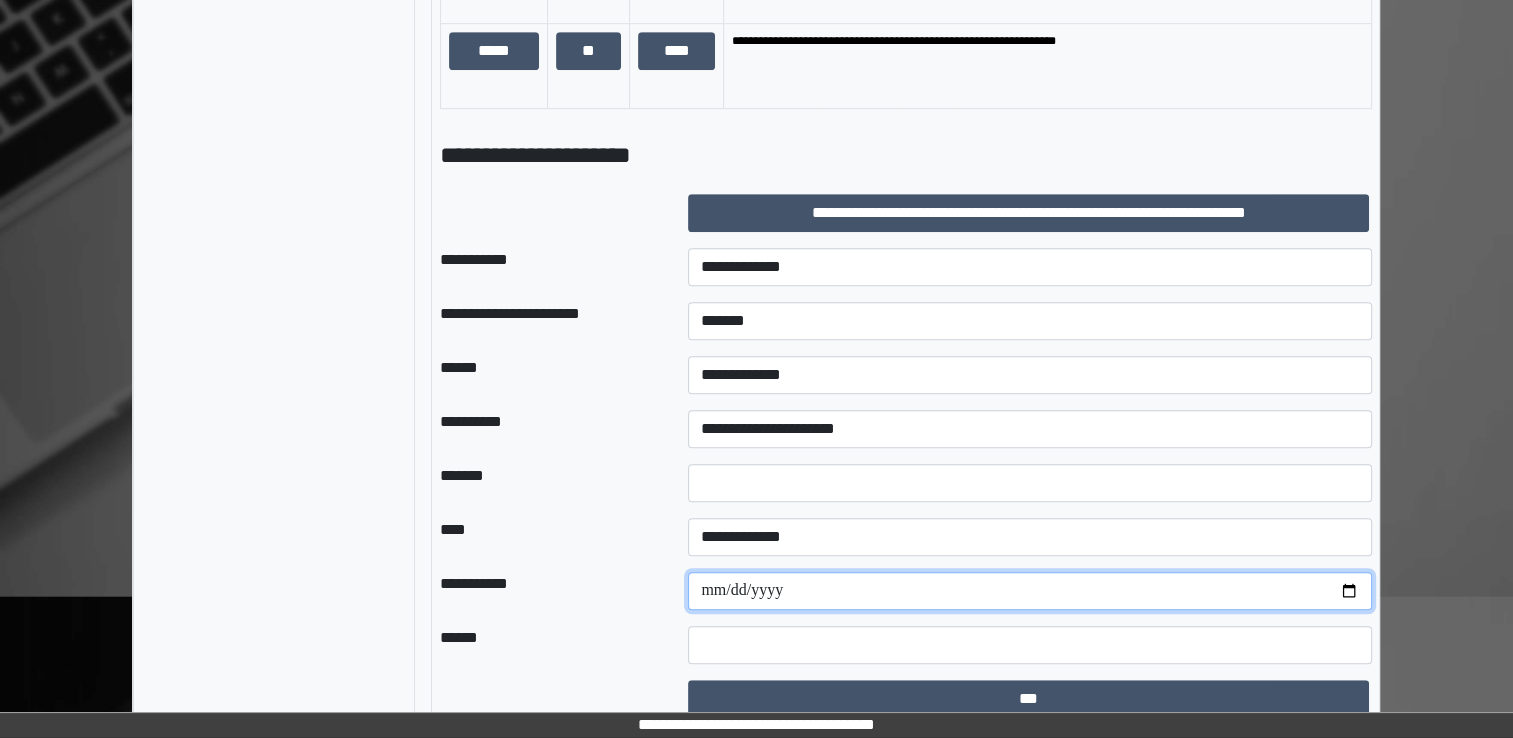scroll, scrollTop: 1236, scrollLeft: 0, axis: vertical 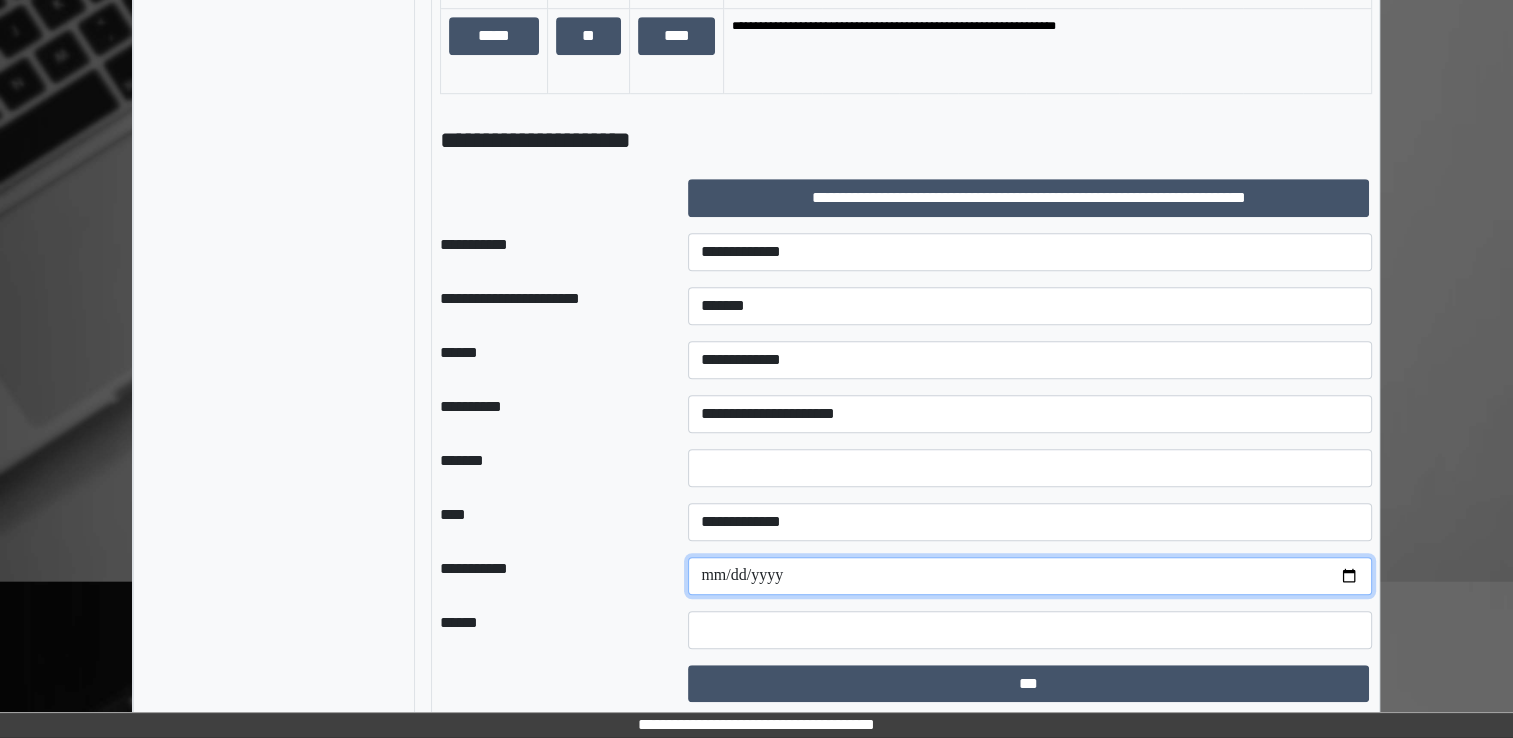 click at bounding box center (1030, 576) 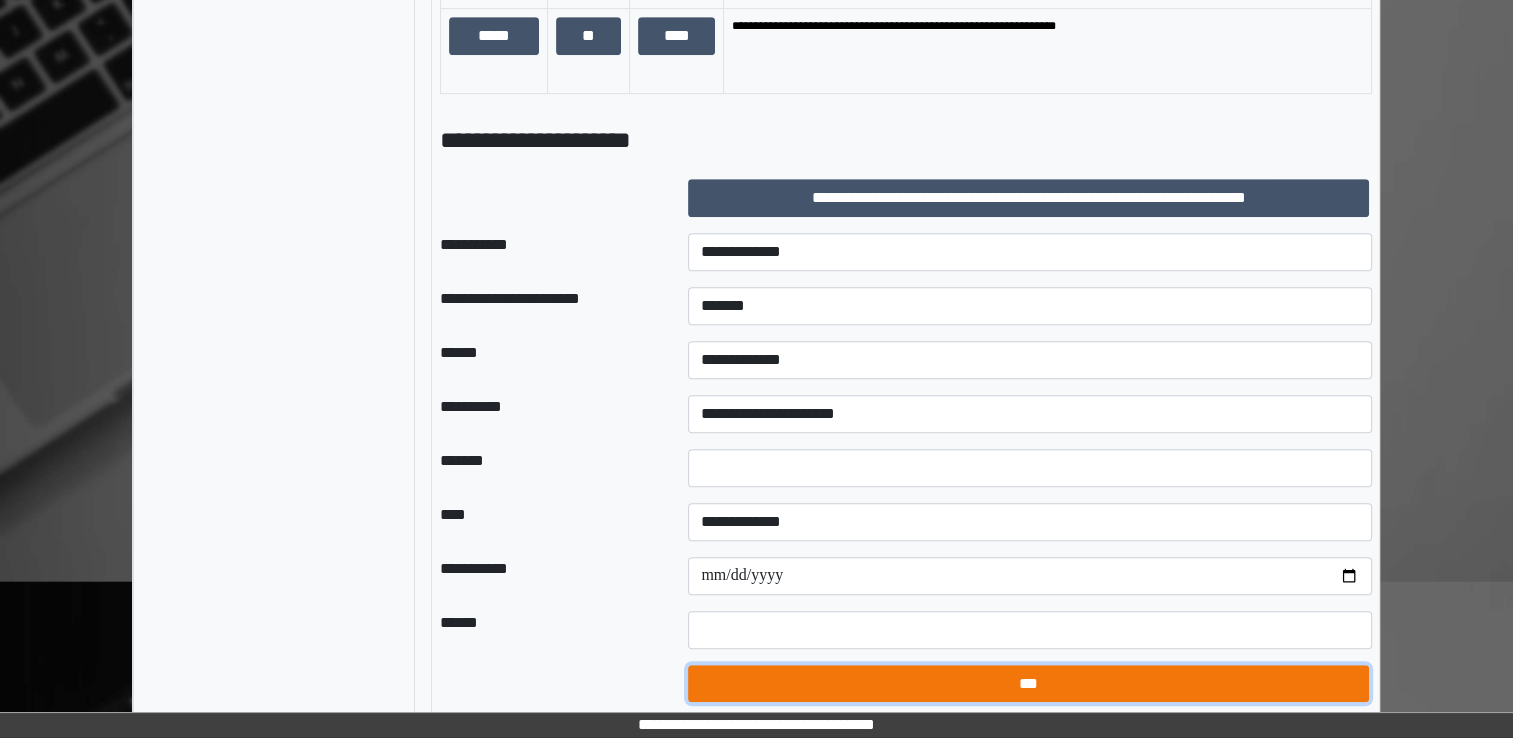 click on "***" at bounding box center [1028, 684] 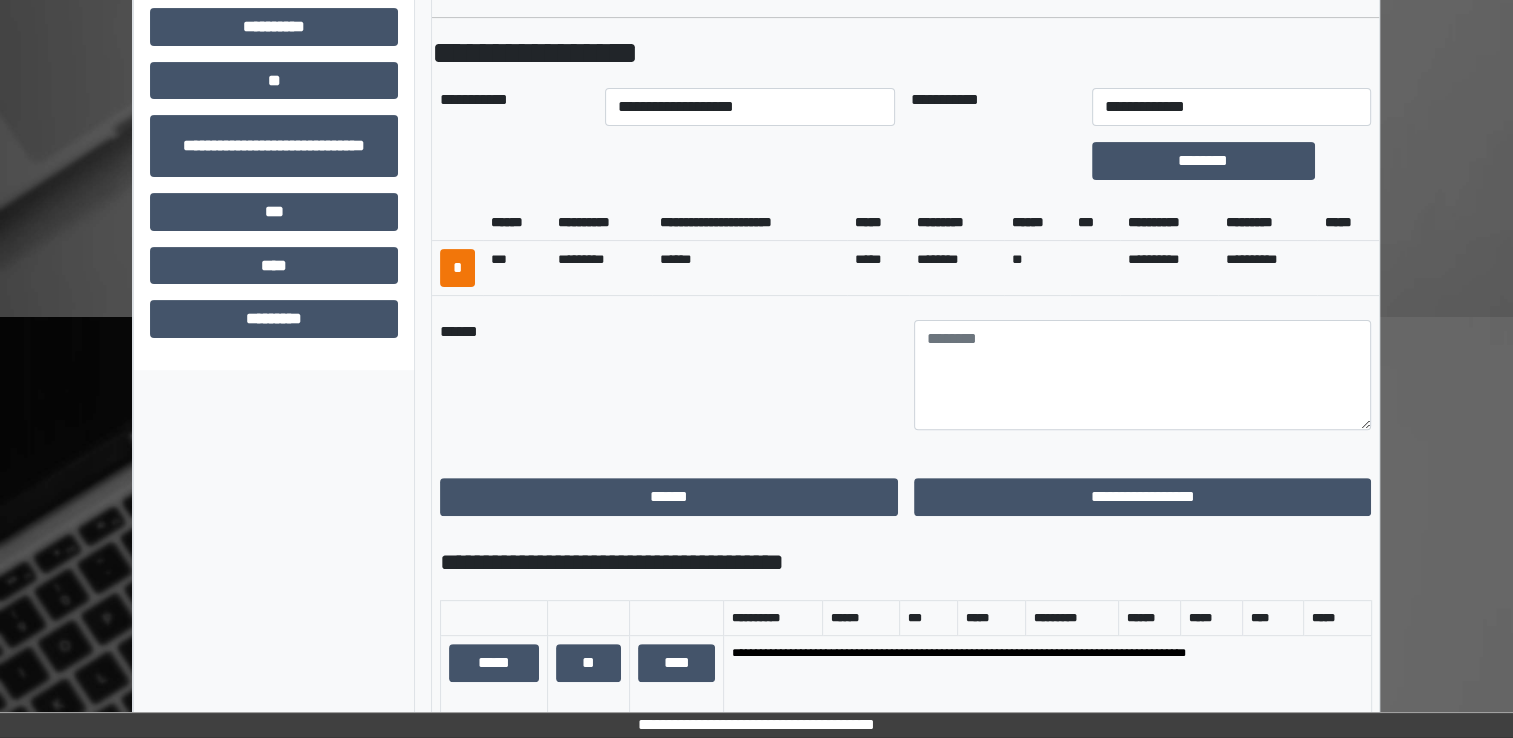 scroll, scrollTop: 501, scrollLeft: 0, axis: vertical 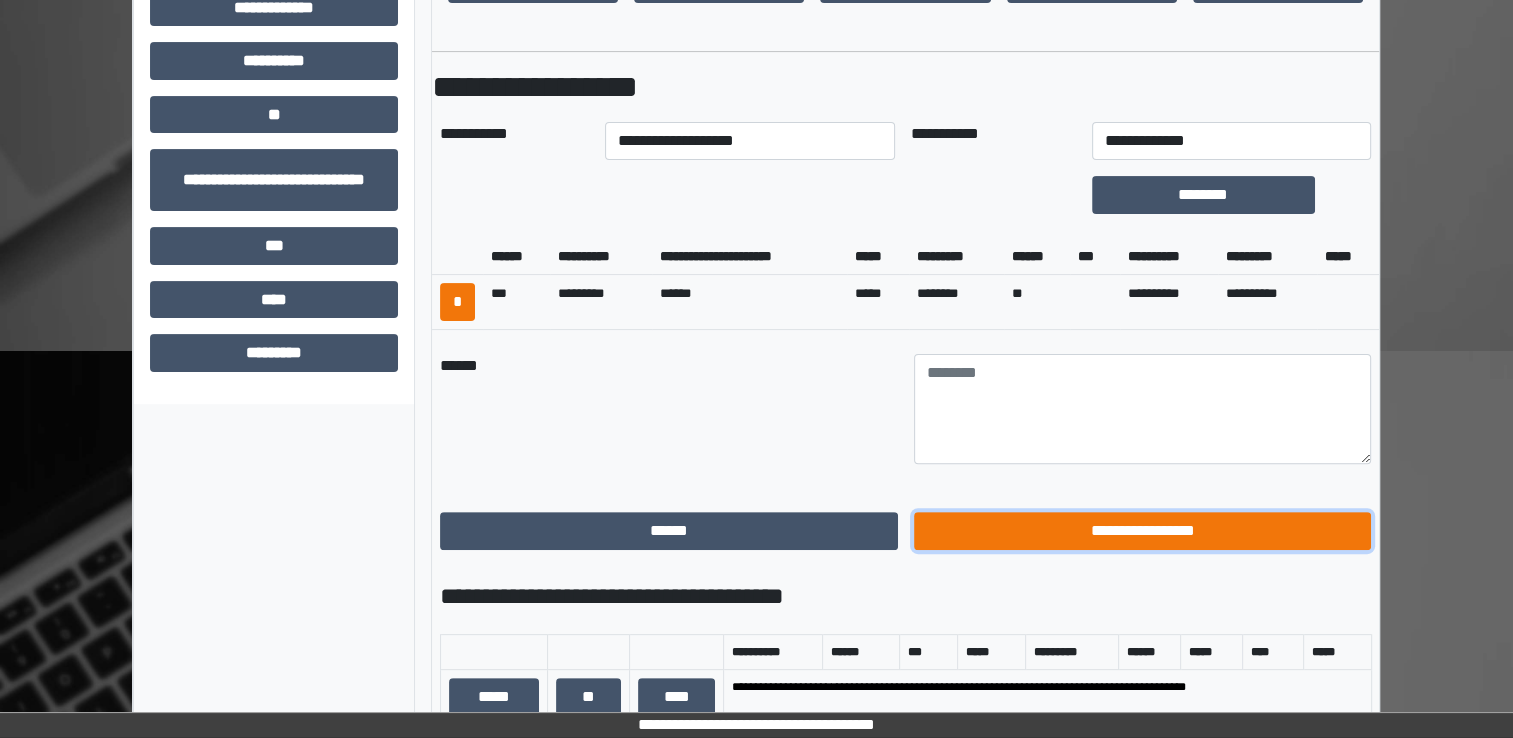click on "**********" at bounding box center [1143, 531] 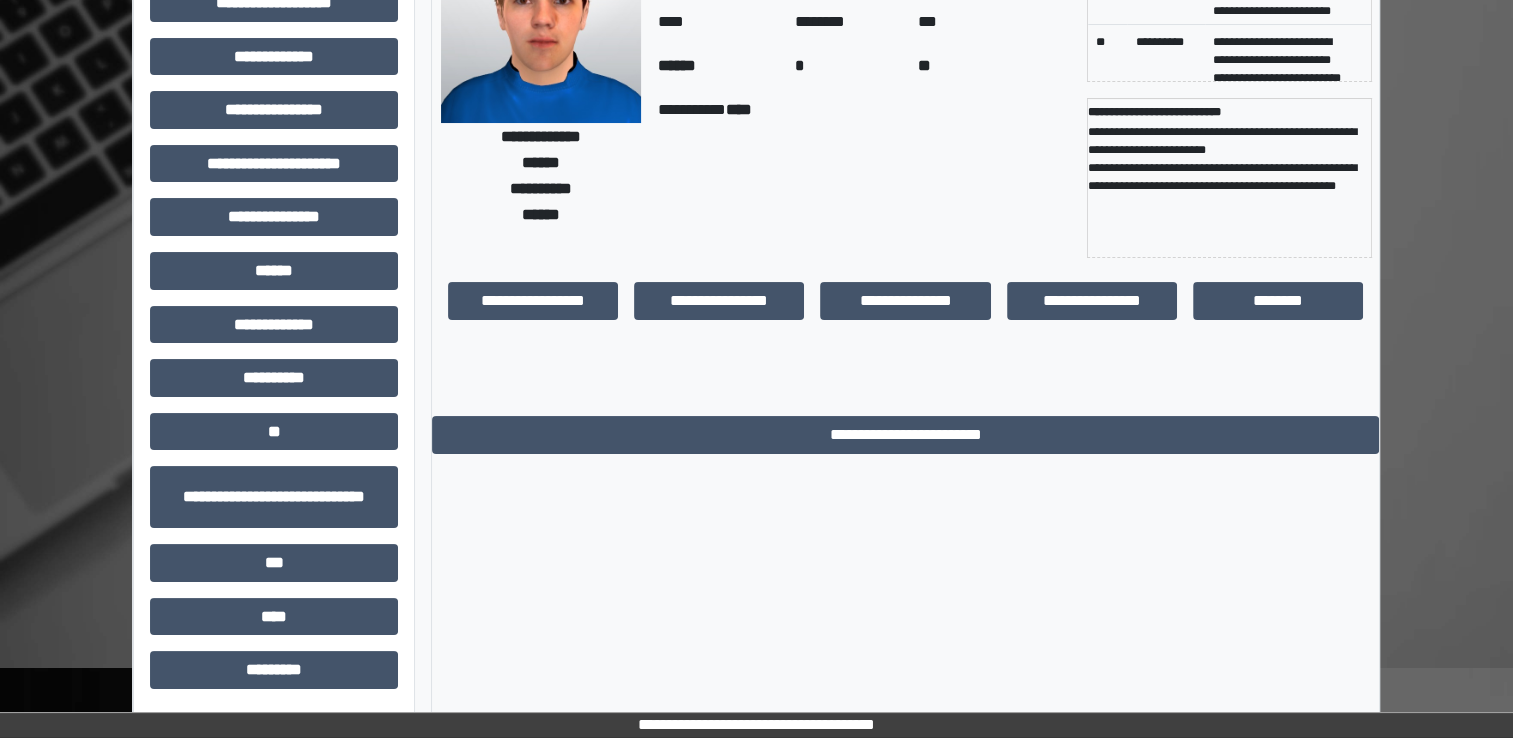 scroll, scrollTop: 184, scrollLeft: 0, axis: vertical 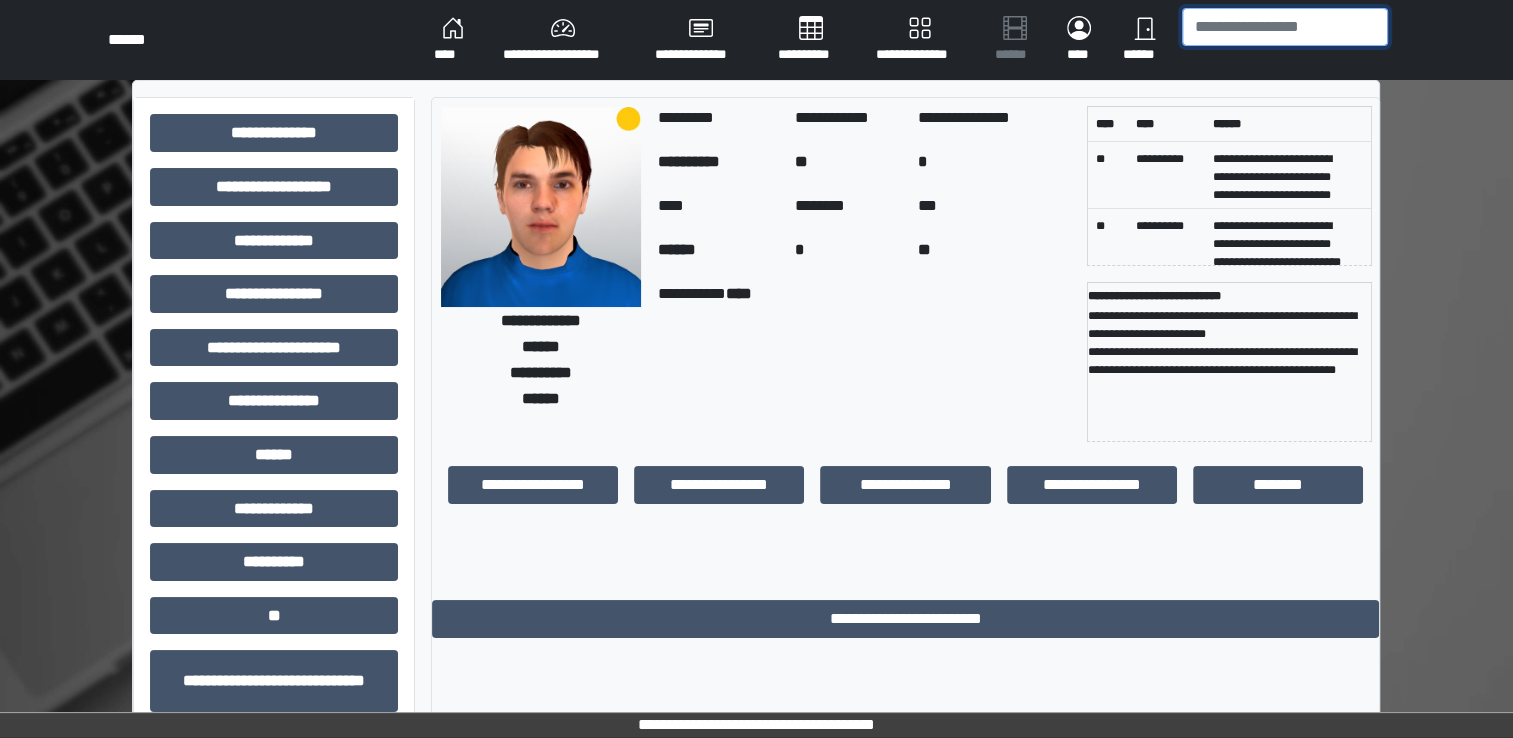 click at bounding box center (1285, 27) 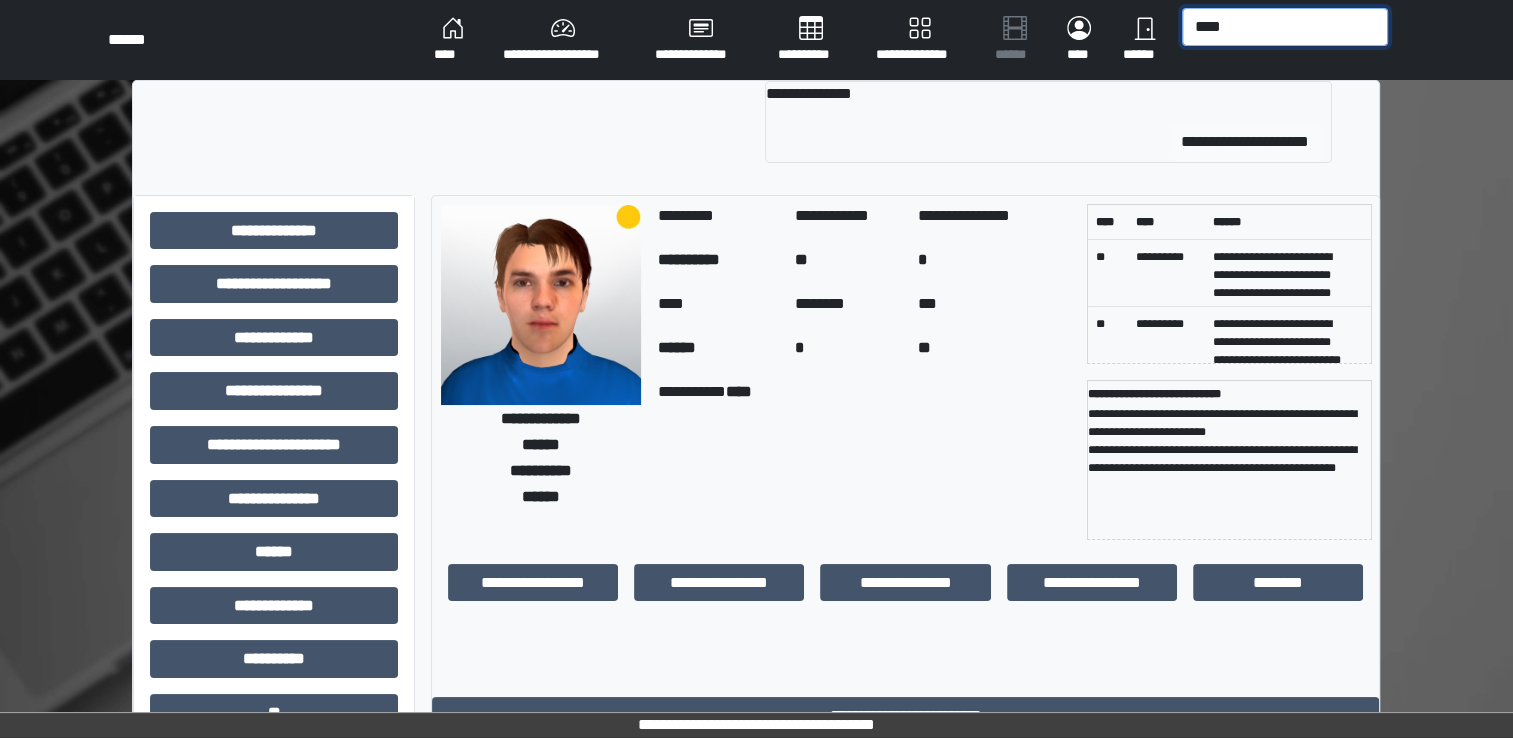 type on "****" 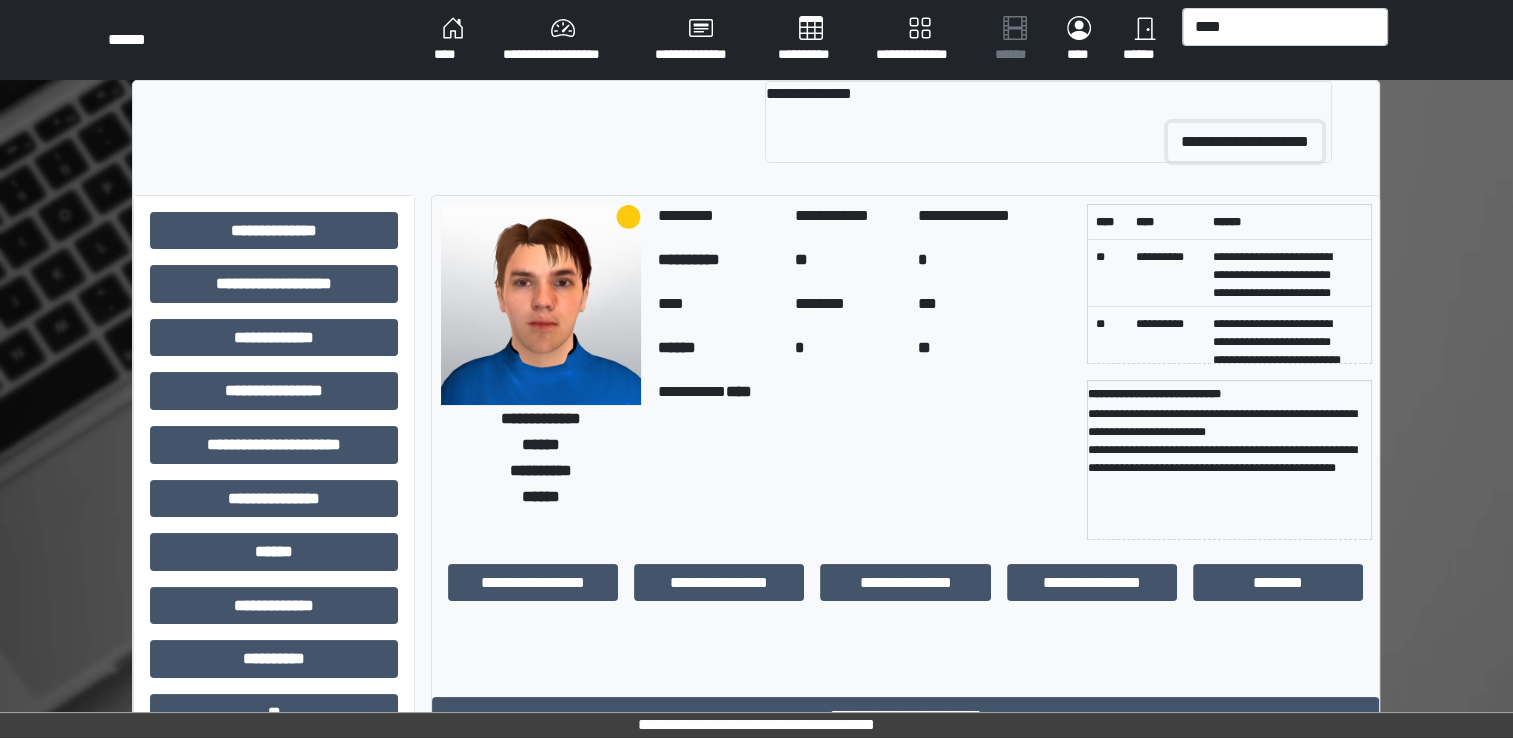 click on "**********" at bounding box center [1245, 142] 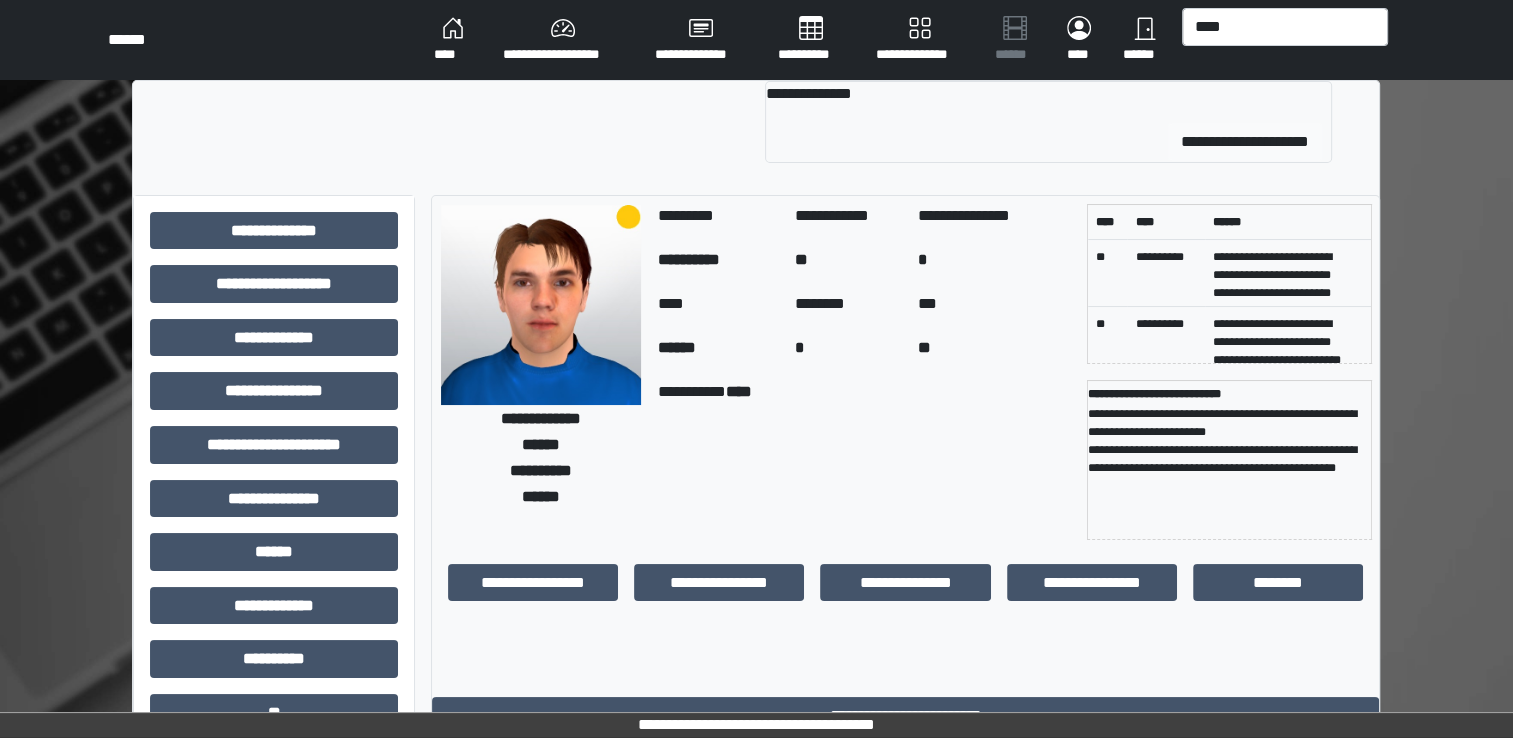 type 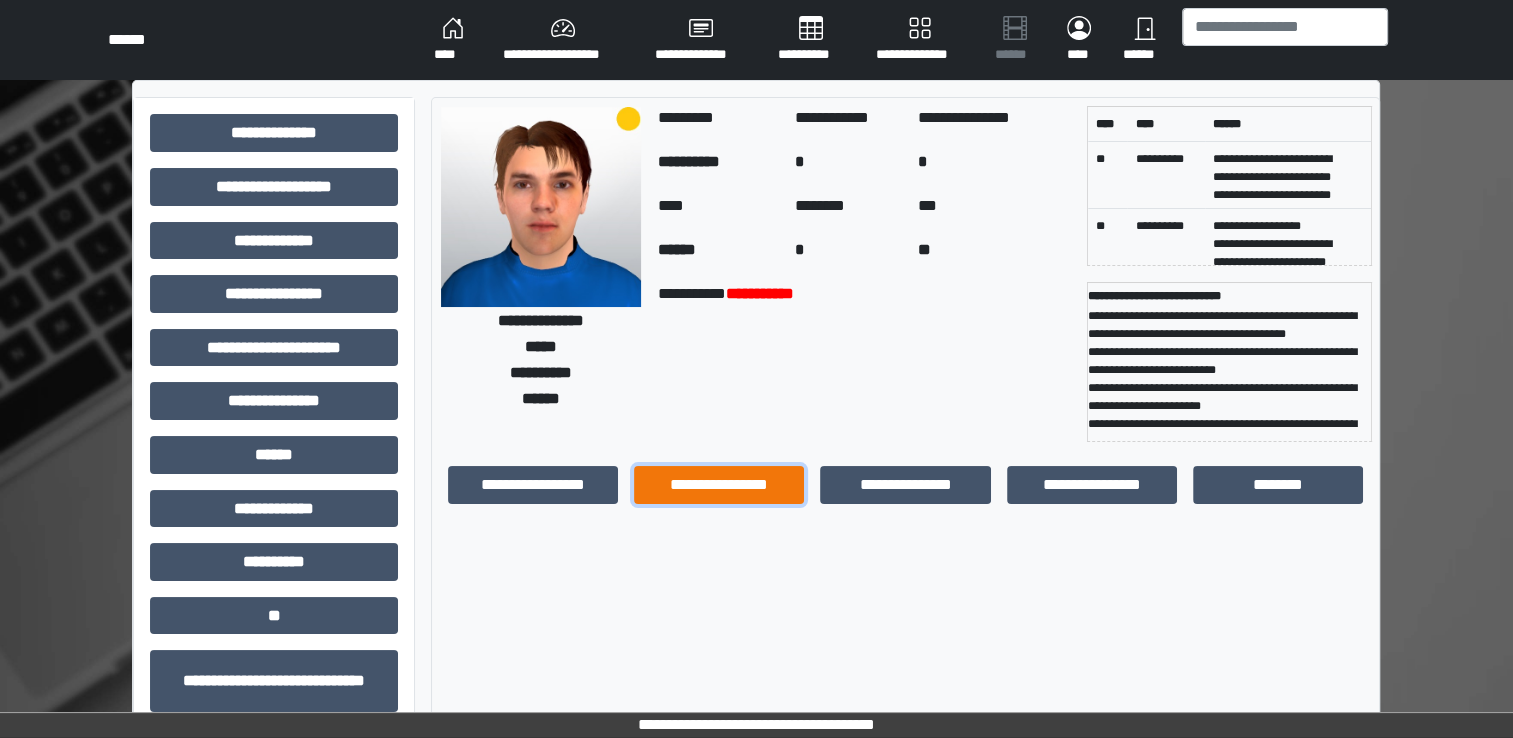 click on "**********" at bounding box center [719, 485] 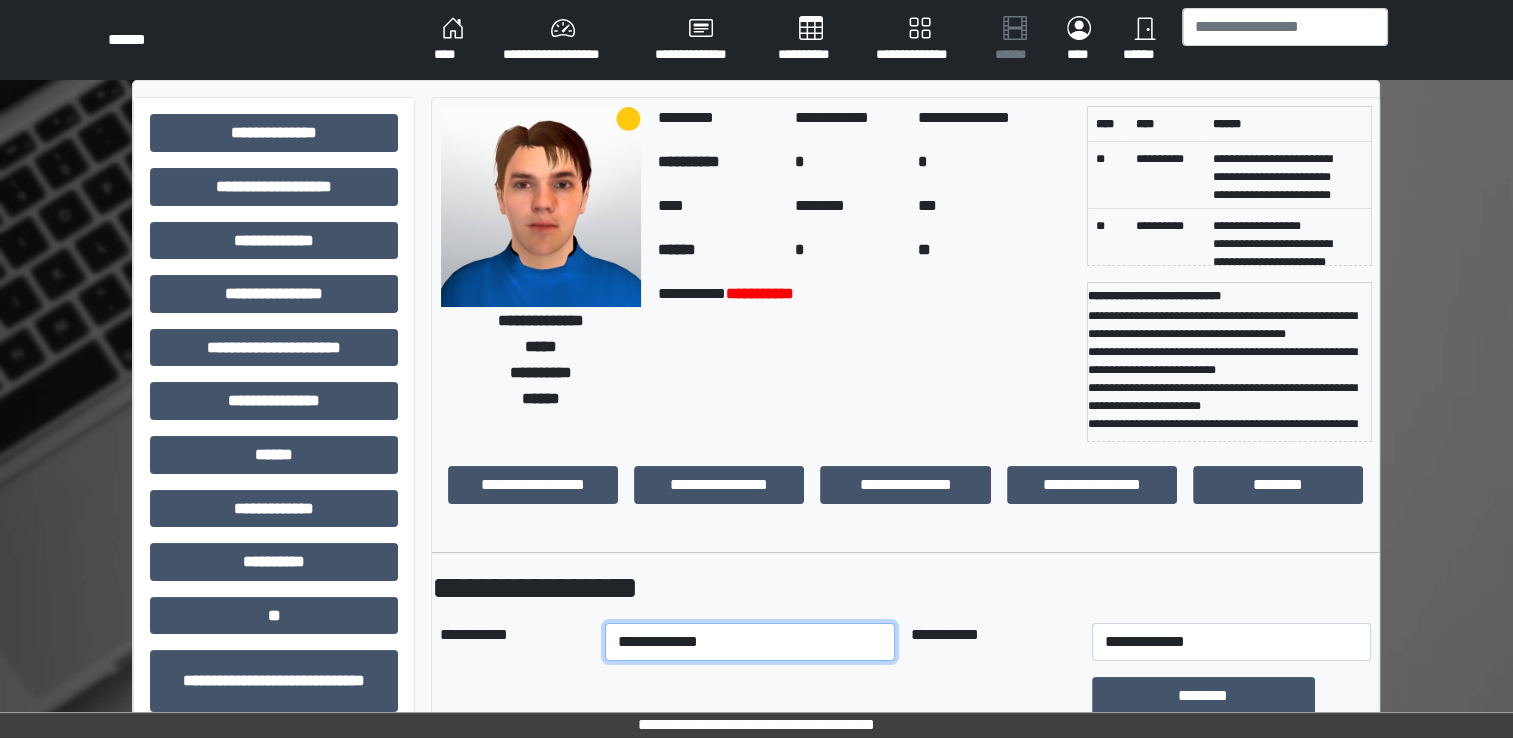 click on "**********" at bounding box center (750, 642) 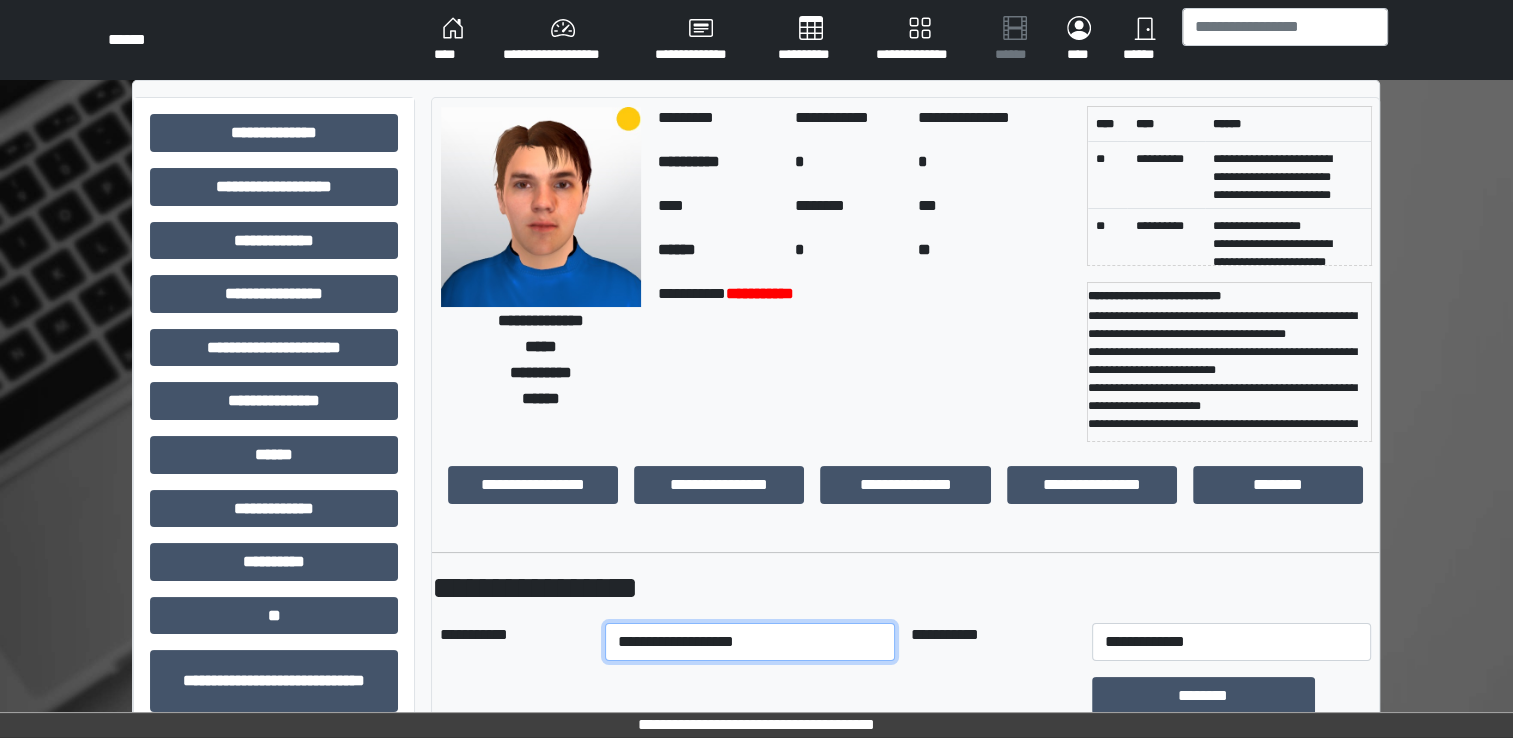 click on "**********" at bounding box center (750, 642) 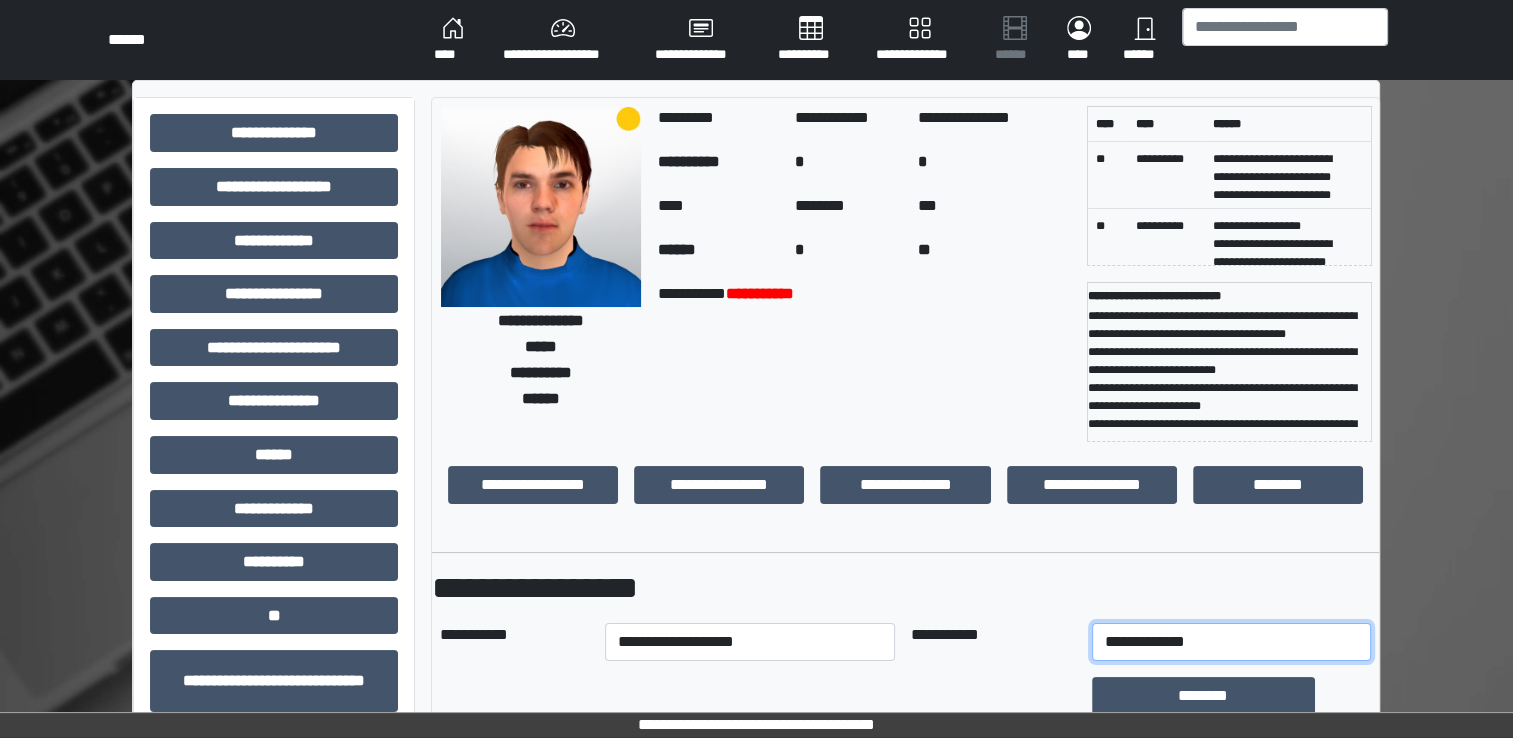 click on "**********" at bounding box center [1231, 642] 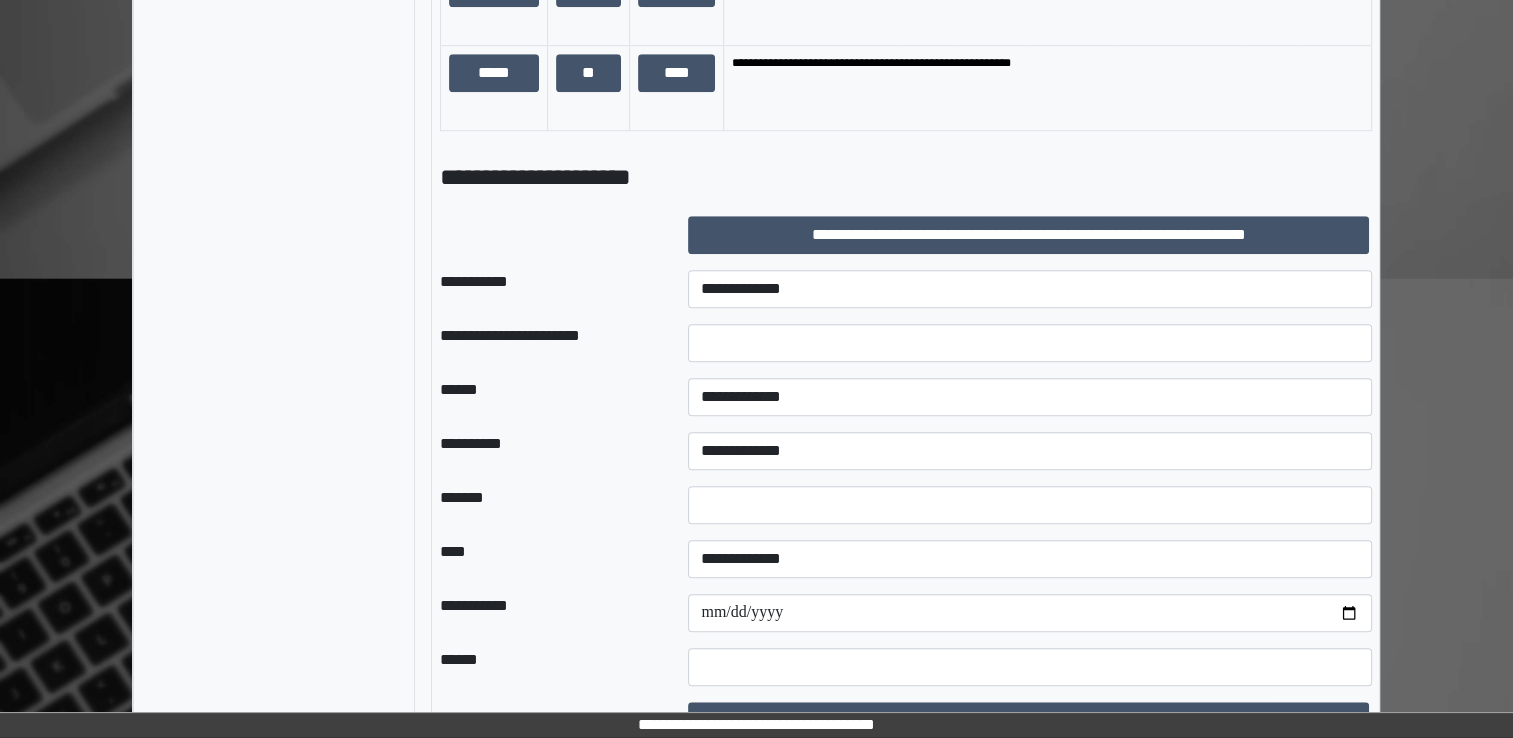 scroll, scrollTop: 1575, scrollLeft: 0, axis: vertical 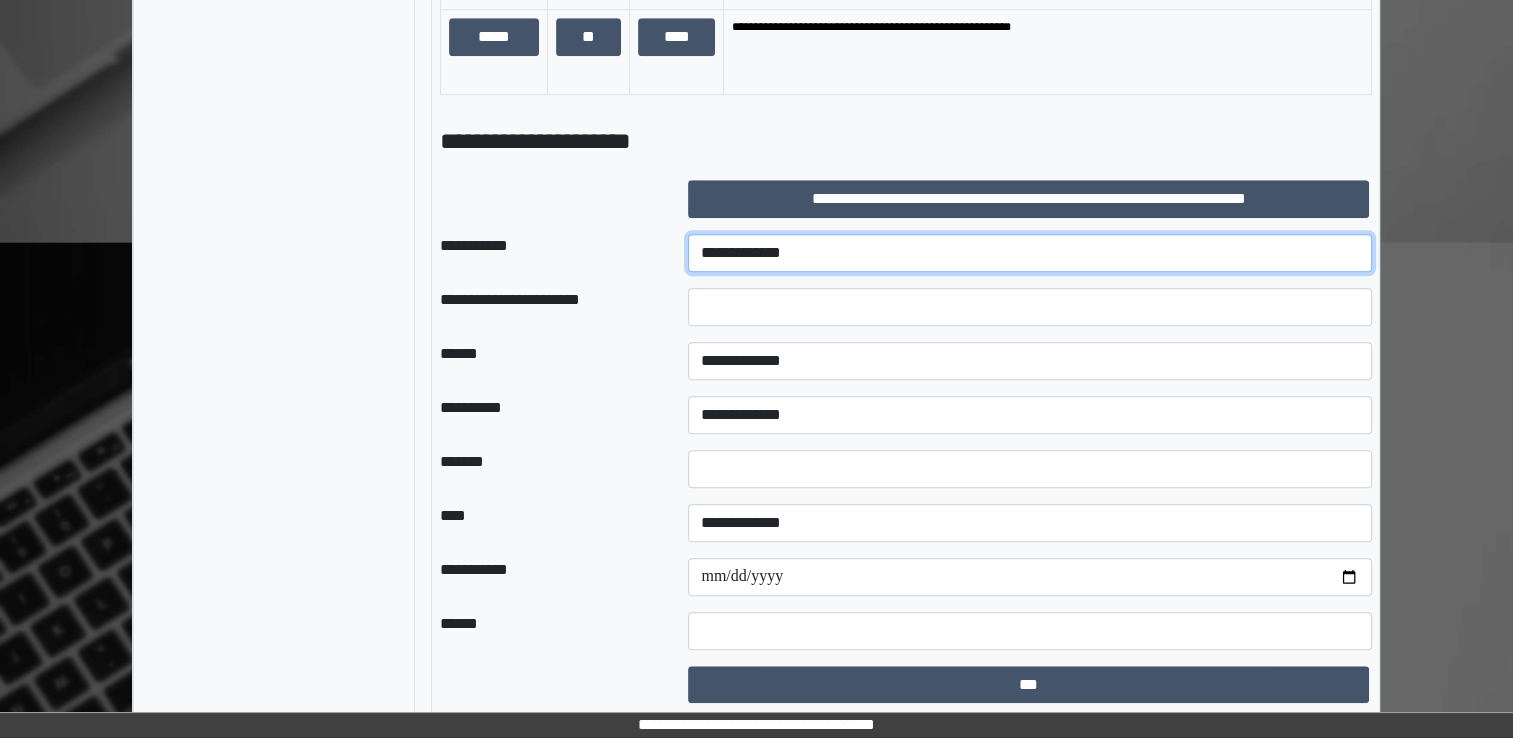 click on "**********" at bounding box center [1030, 253] 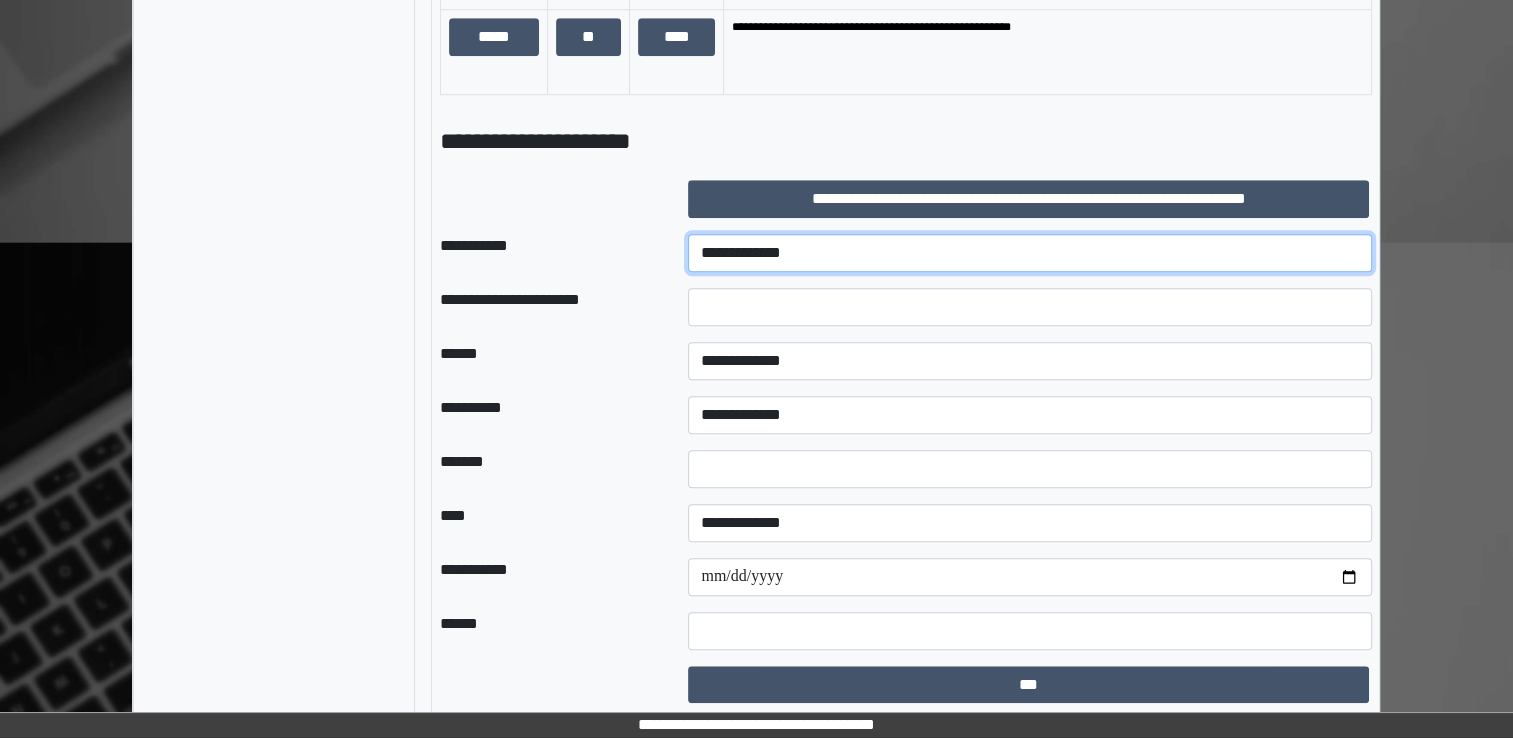 select on "***" 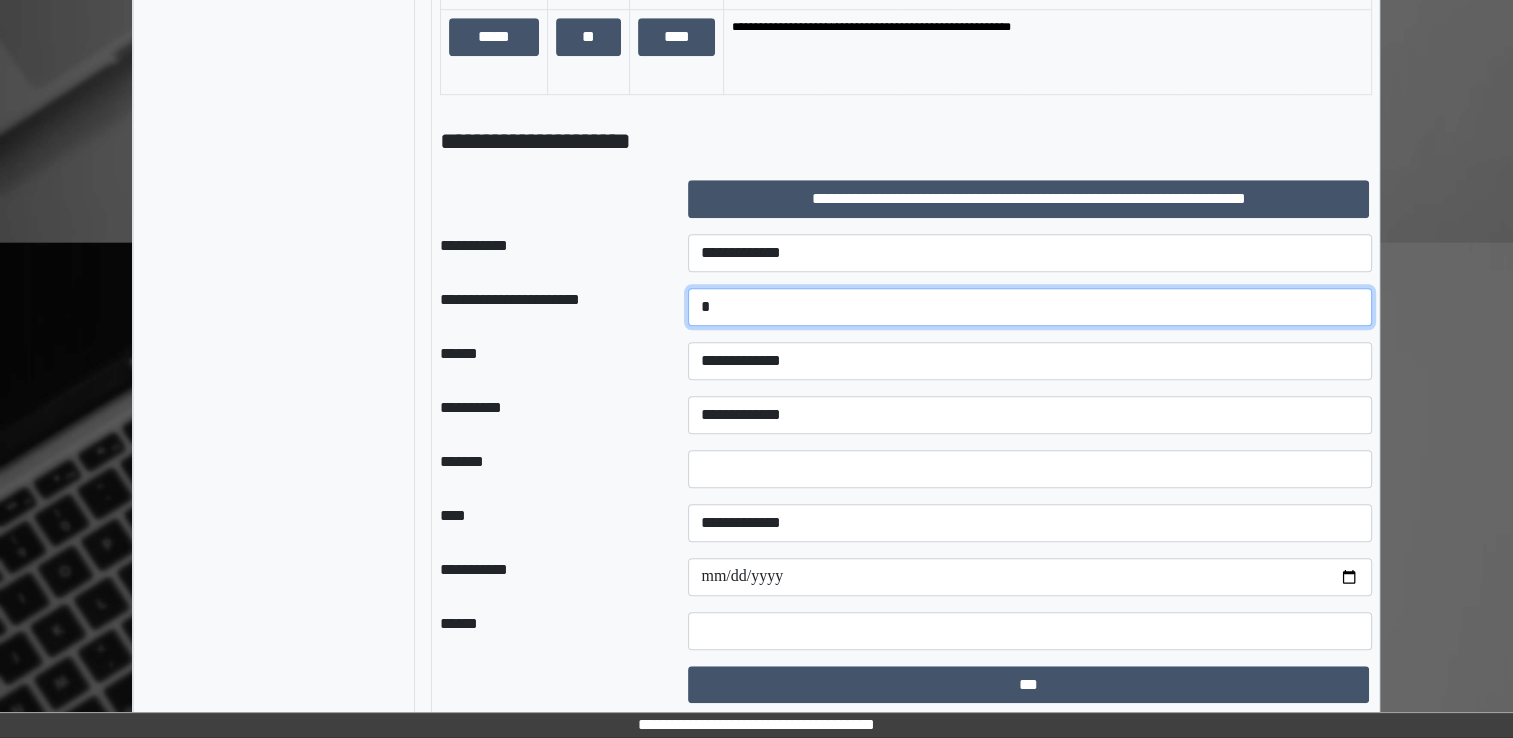 type on "******" 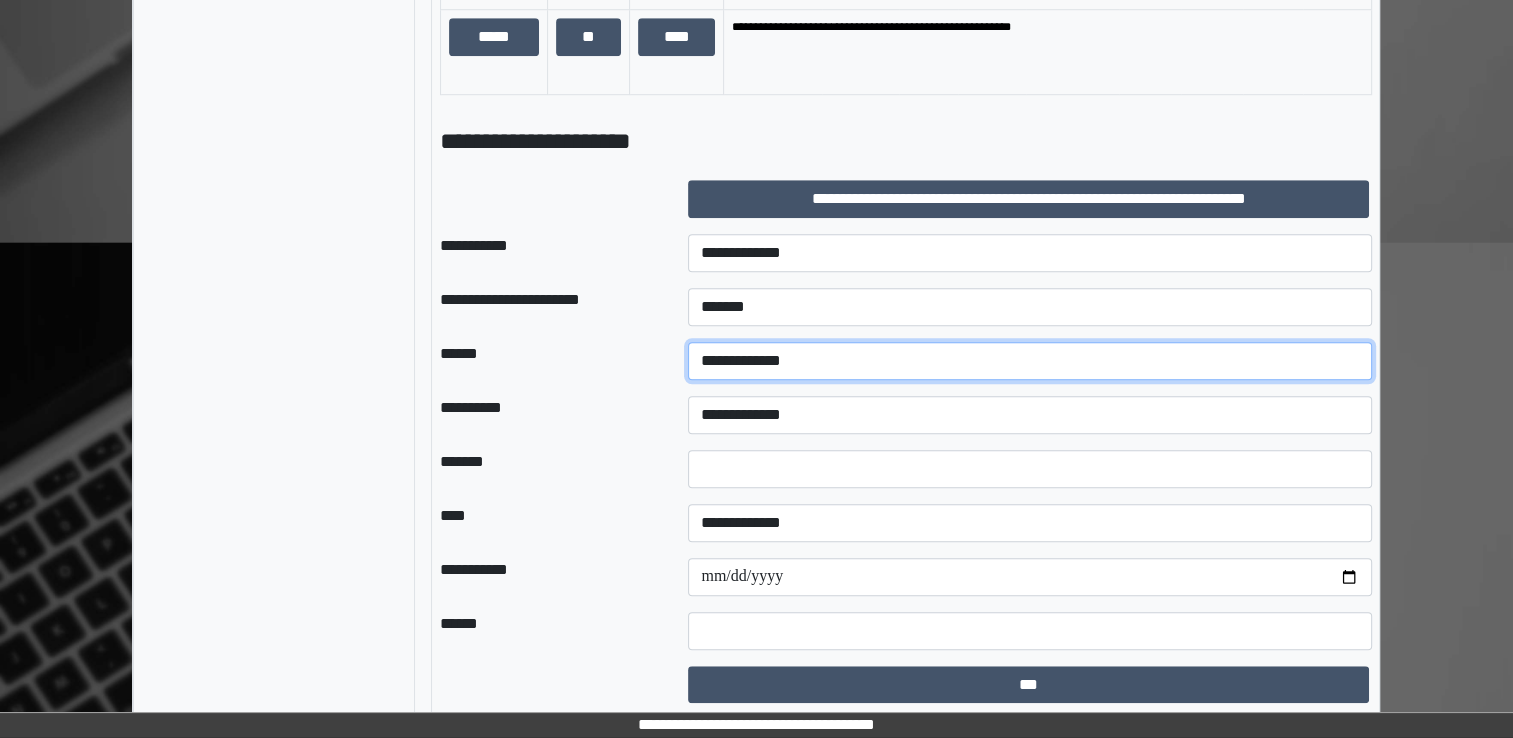 select on "*" 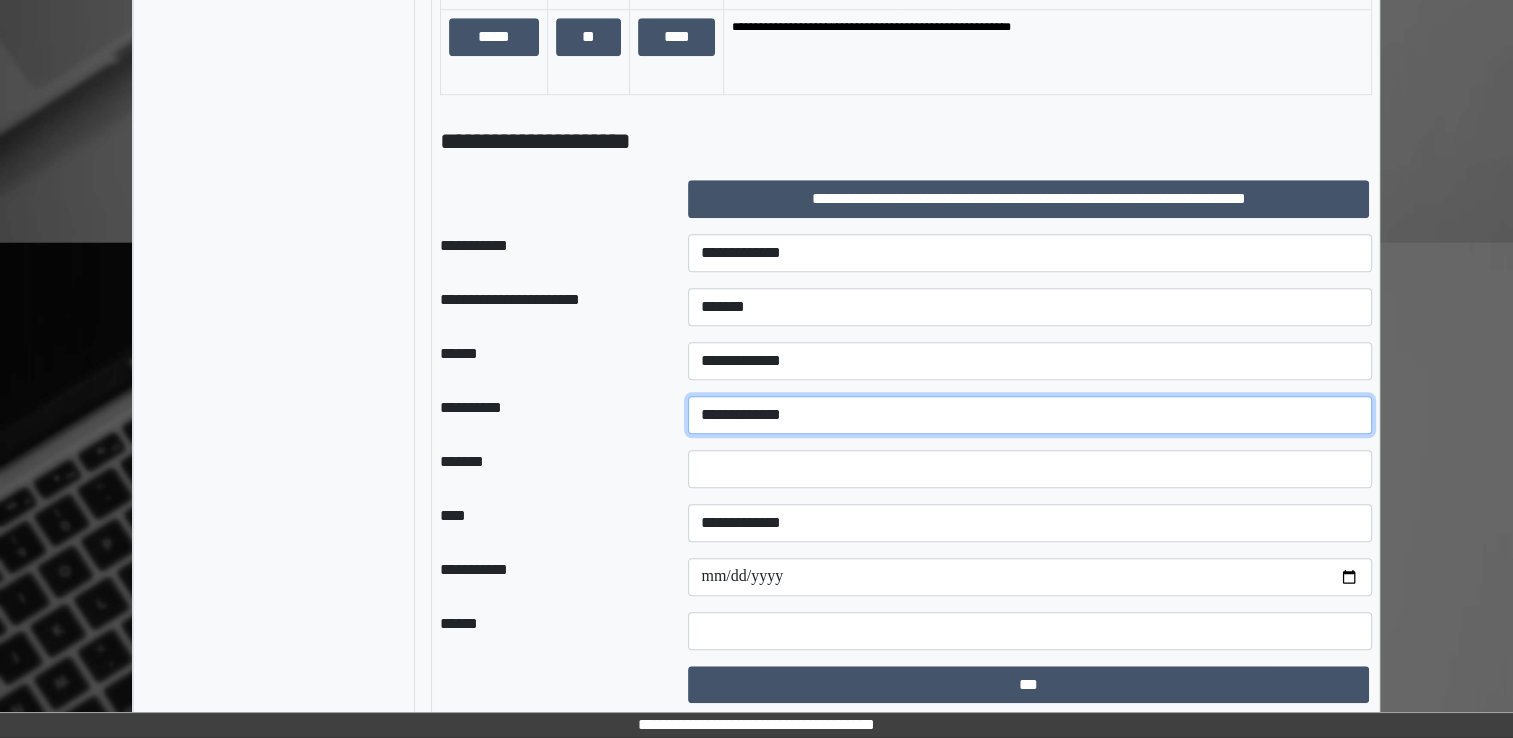 select on "**" 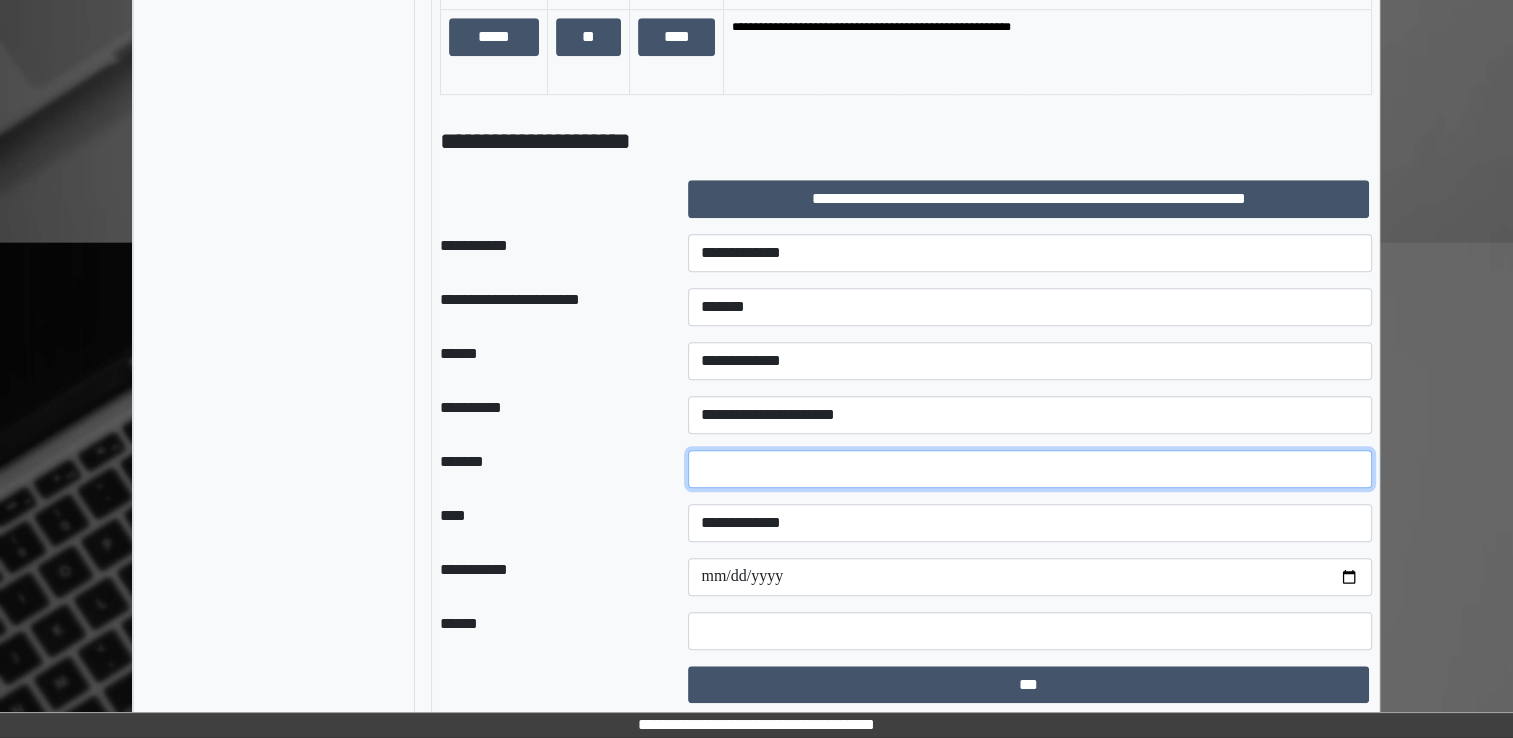drag, startPoint x: 740, startPoint y: 470, endPoint x: 645, endPoint y: 443, distance: 98.762344 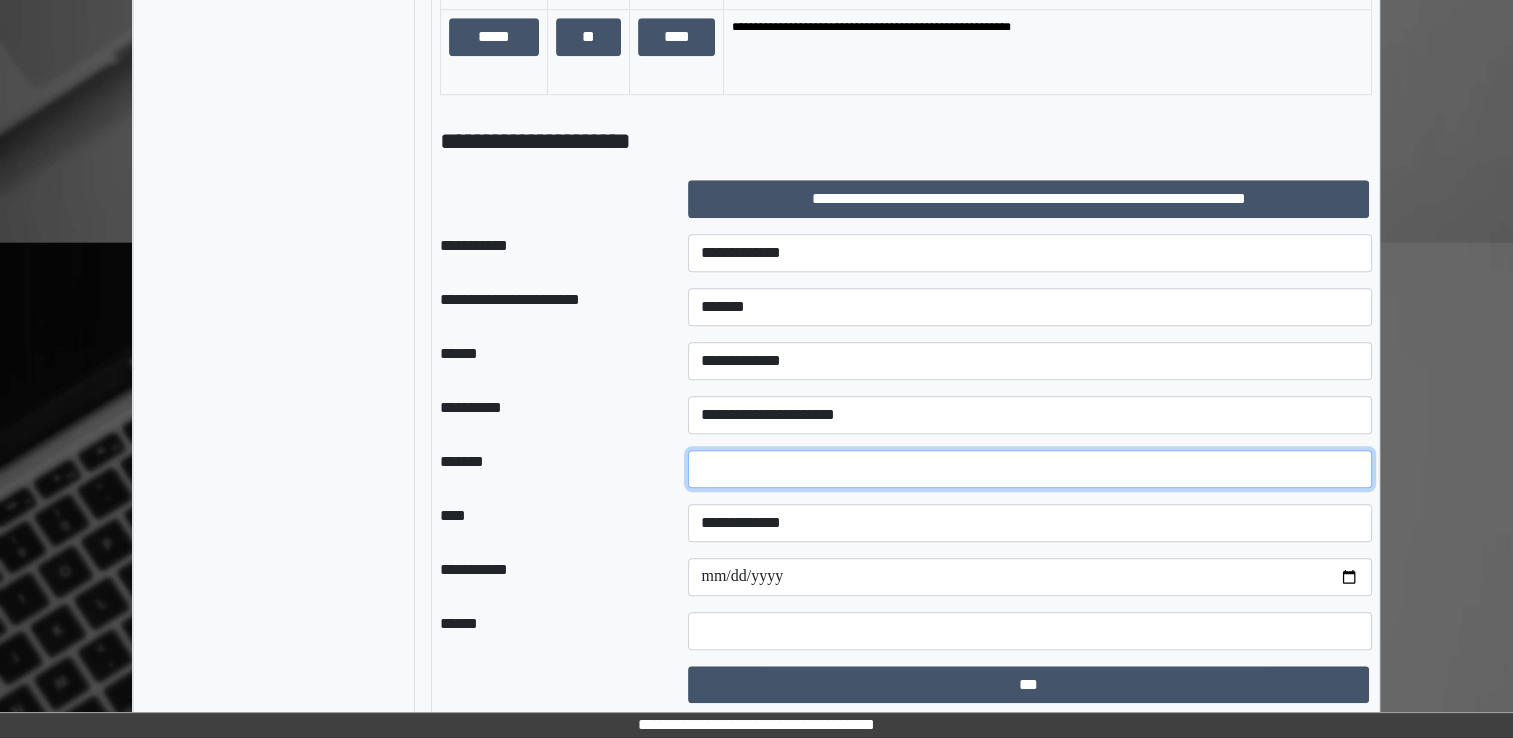 type on "**" 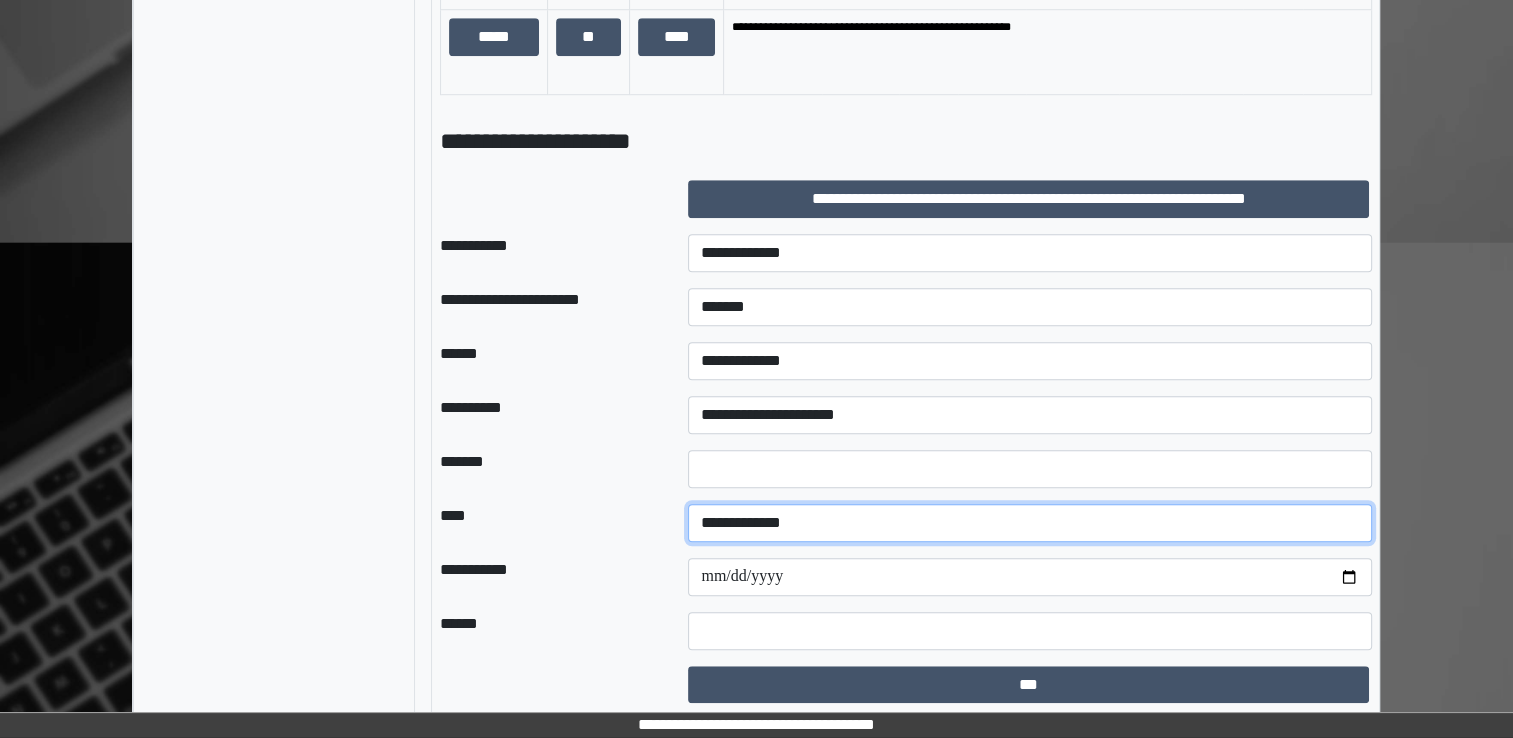 select on "*" 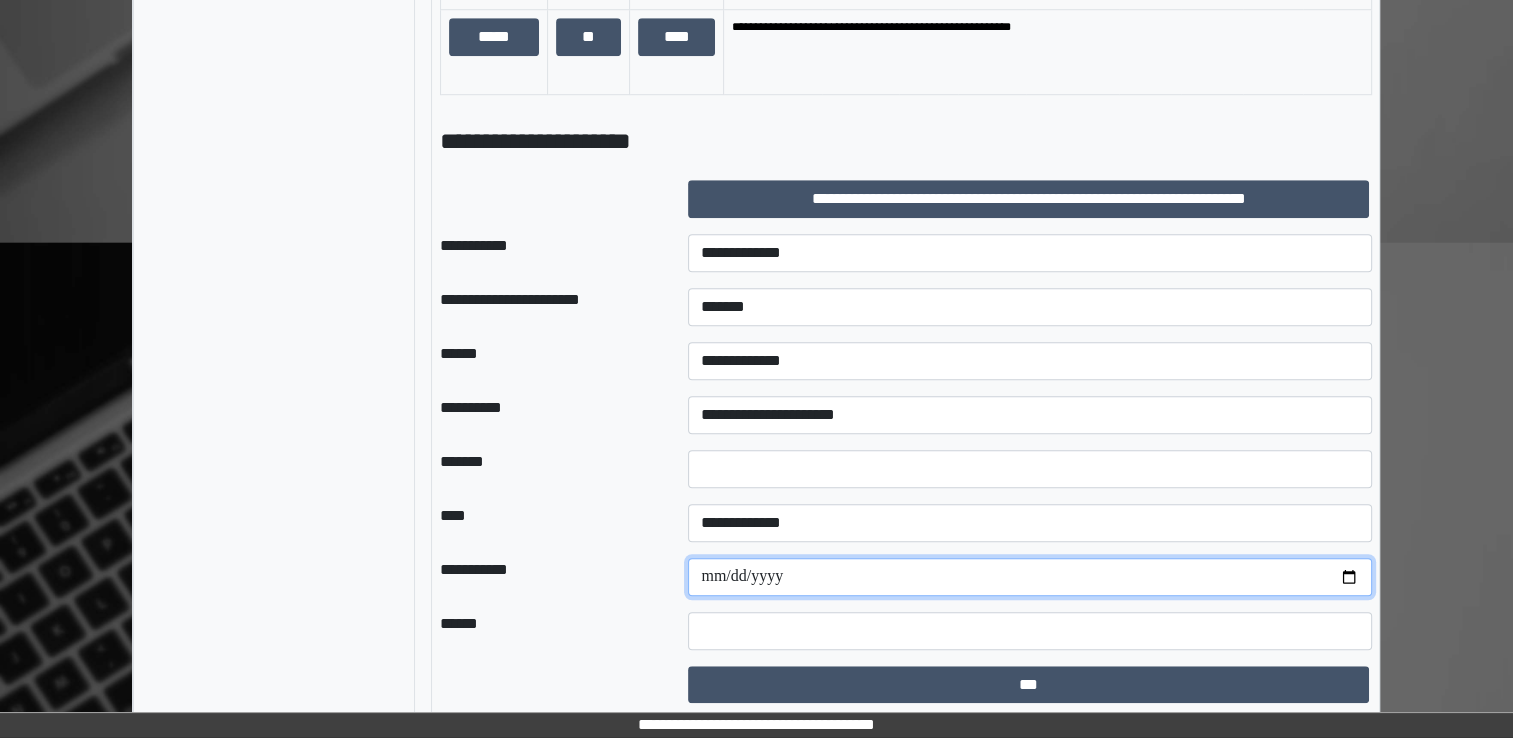 type on "**********" 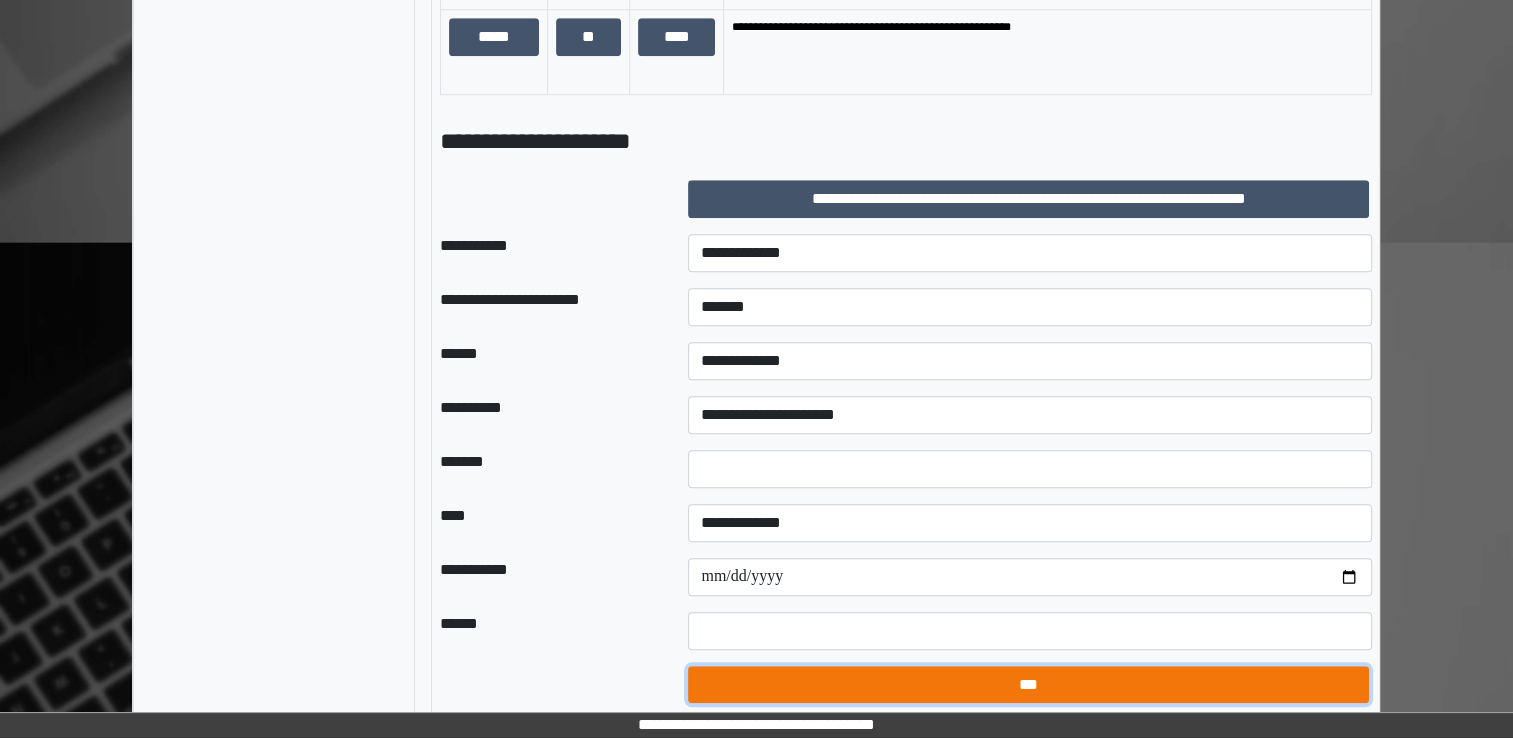 click on "***" at bounding box center [1028, 685] 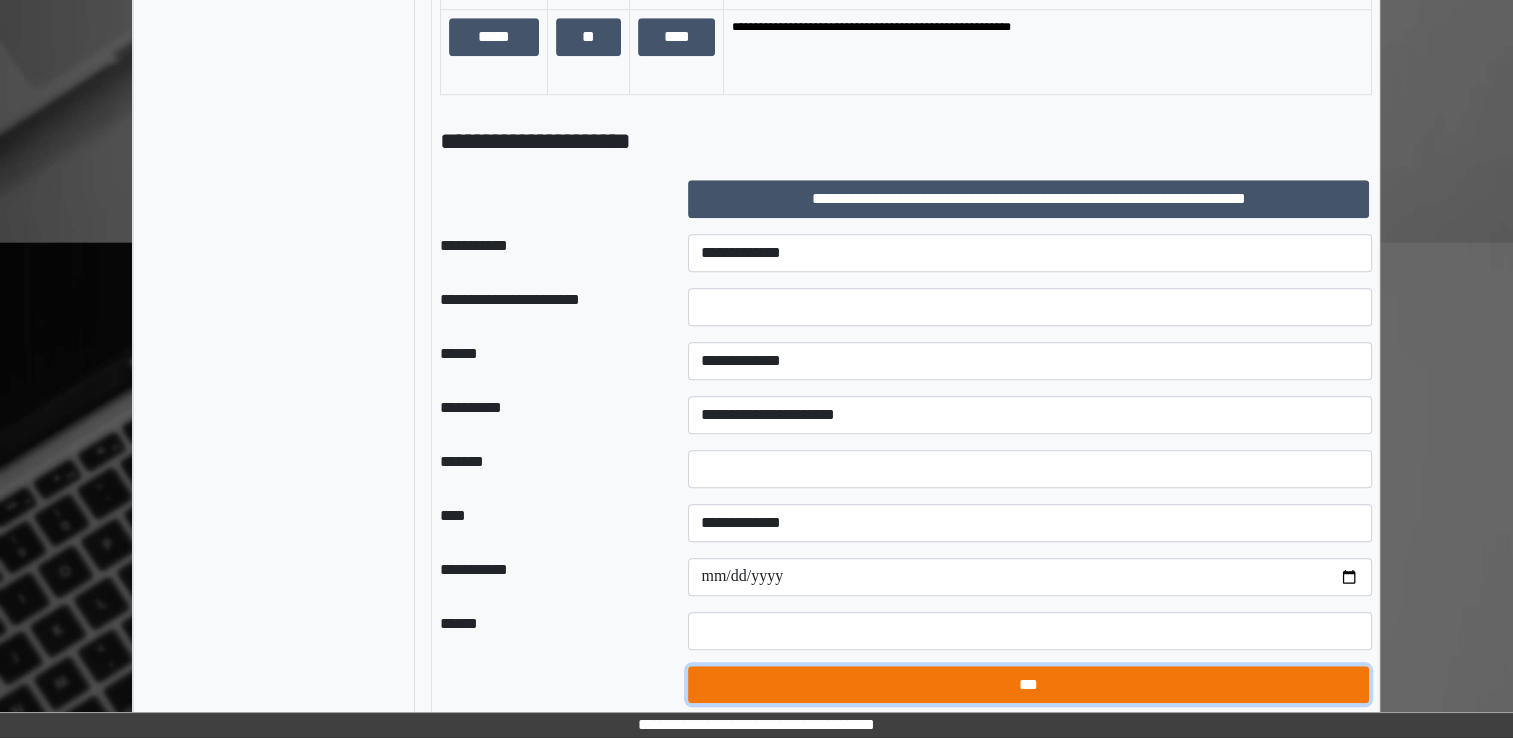 select on "*" 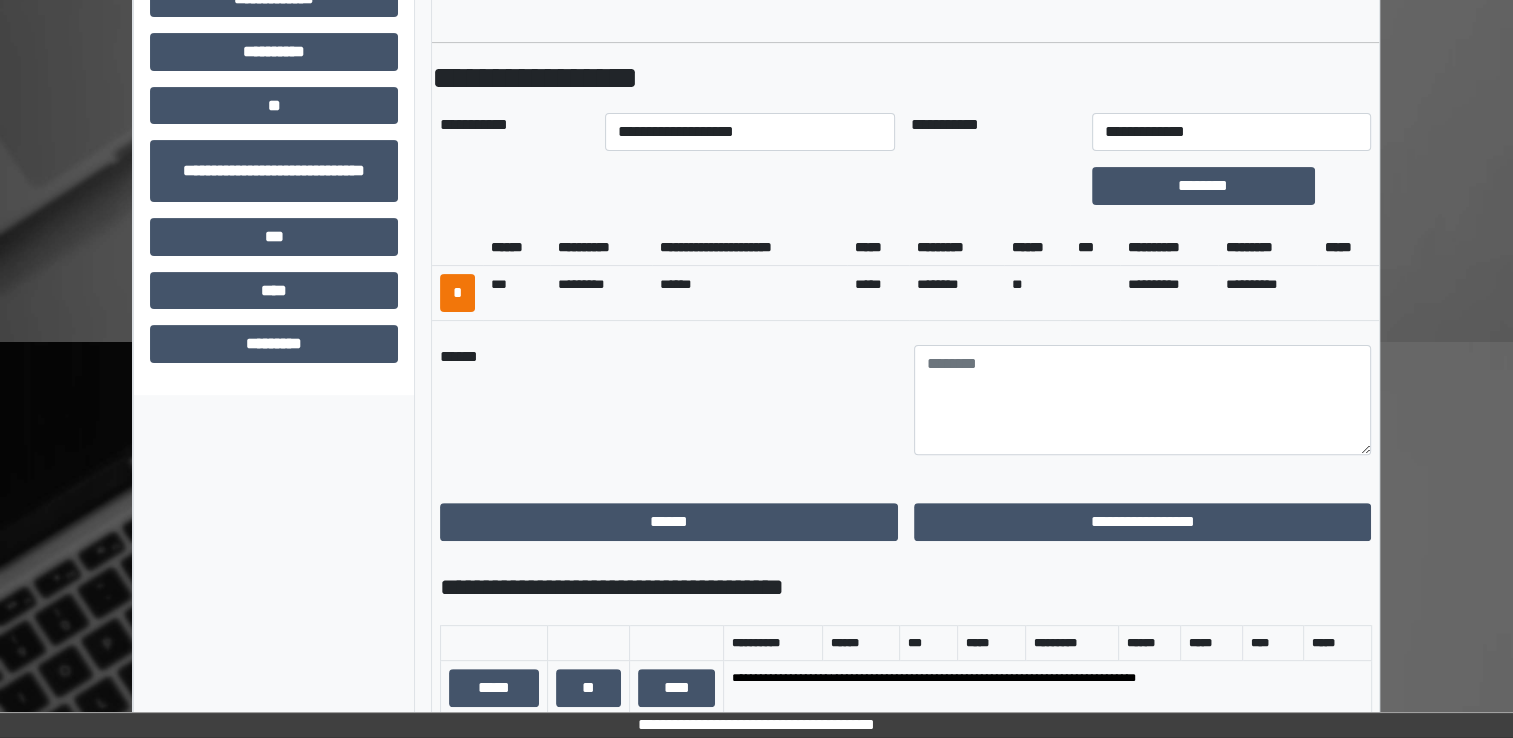 scroll, scrollTop: 422, scrollLeft: 0, axis: vertical 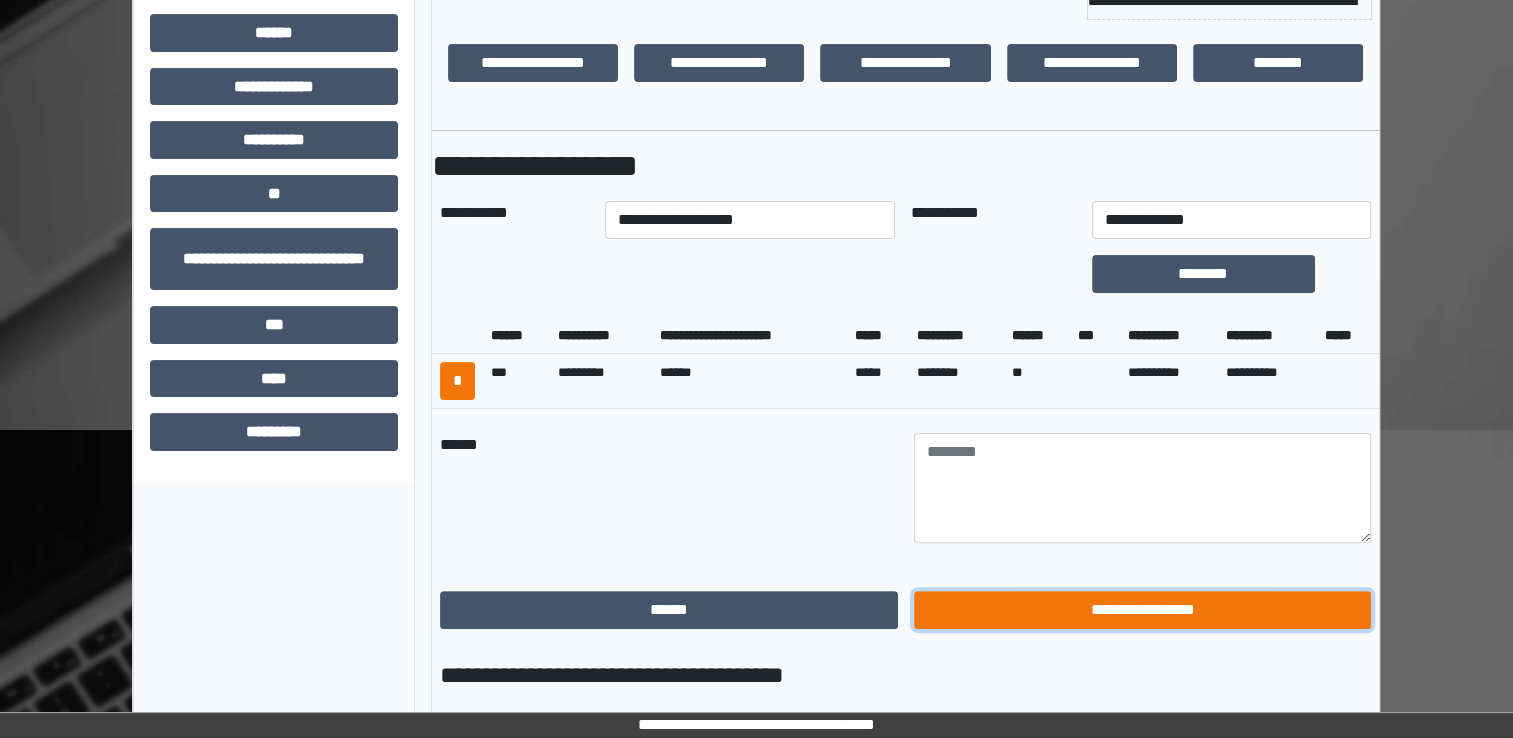 click on "**********" at bounding box center [1143, 610] 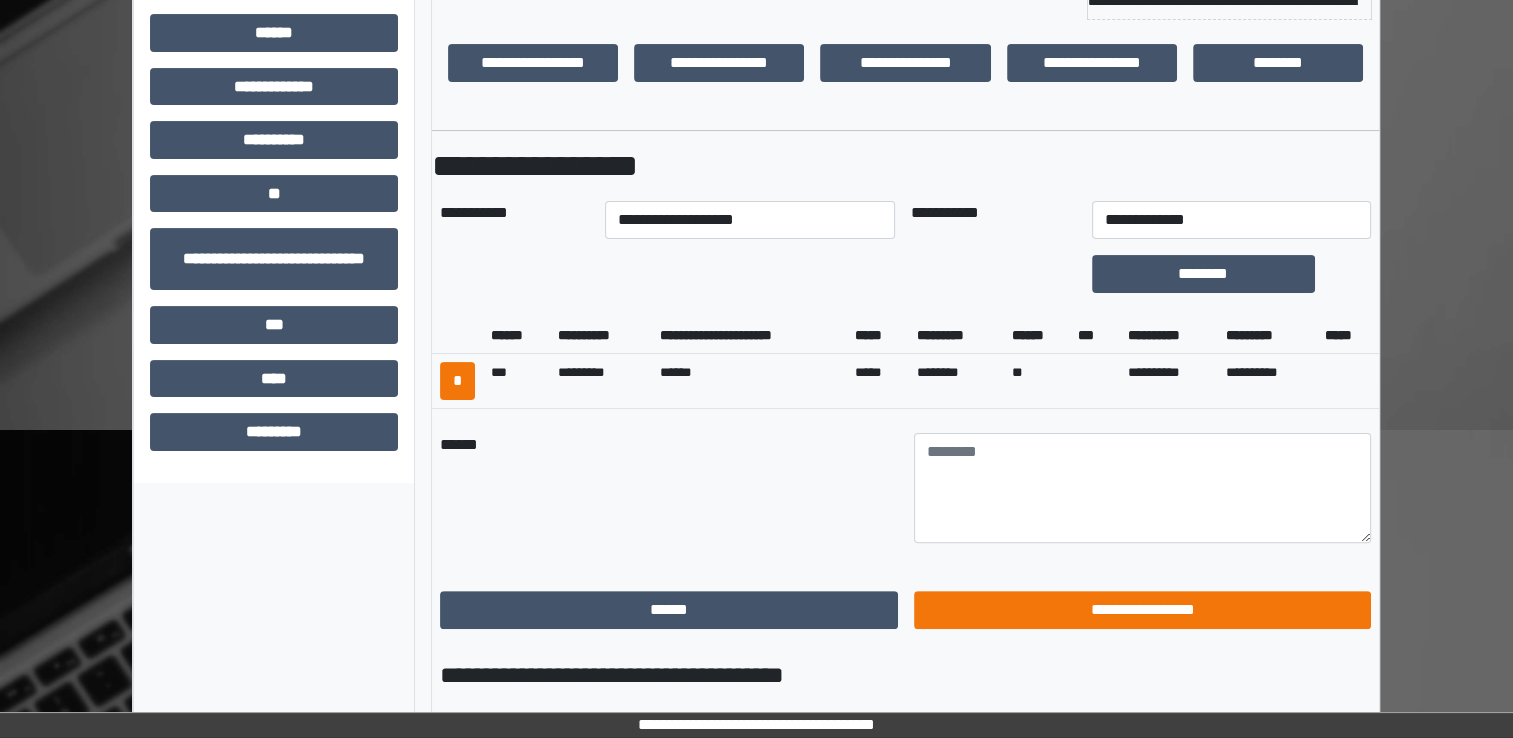 scroll, scrollTop: 184, scrollLeft: 0, axis: vertical 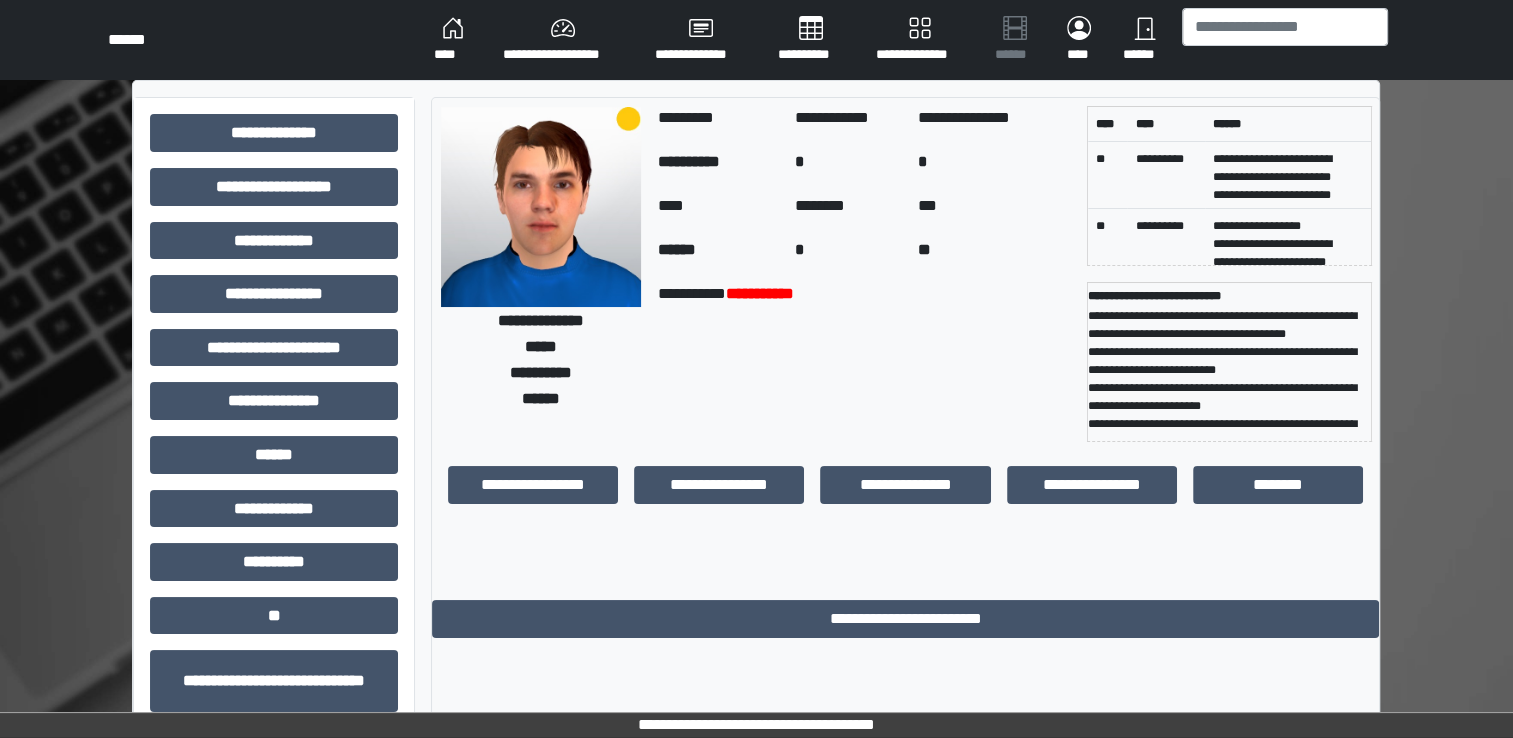 click on "****" at bounding box center [452, 40] 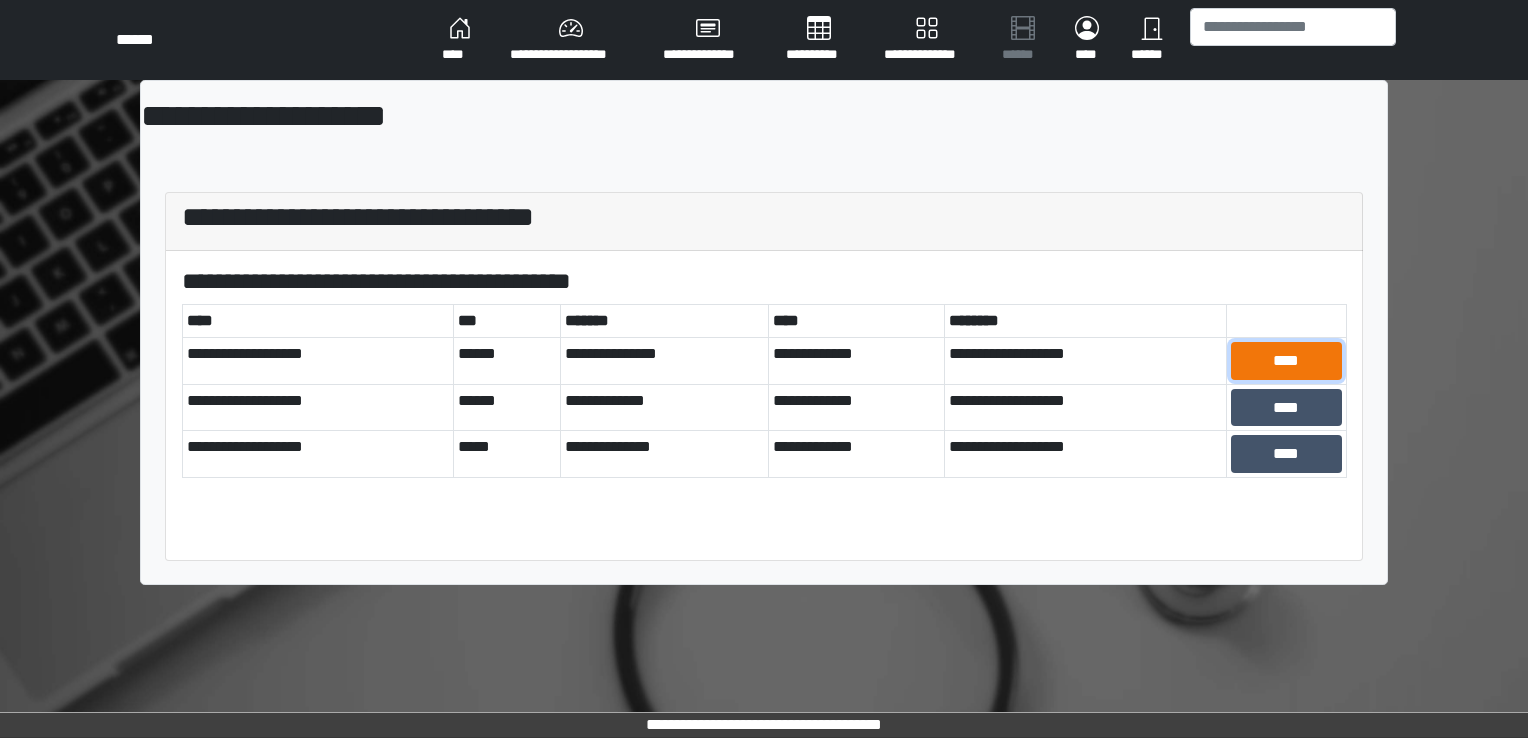 click on "****" at bounding box center [1286, 361] 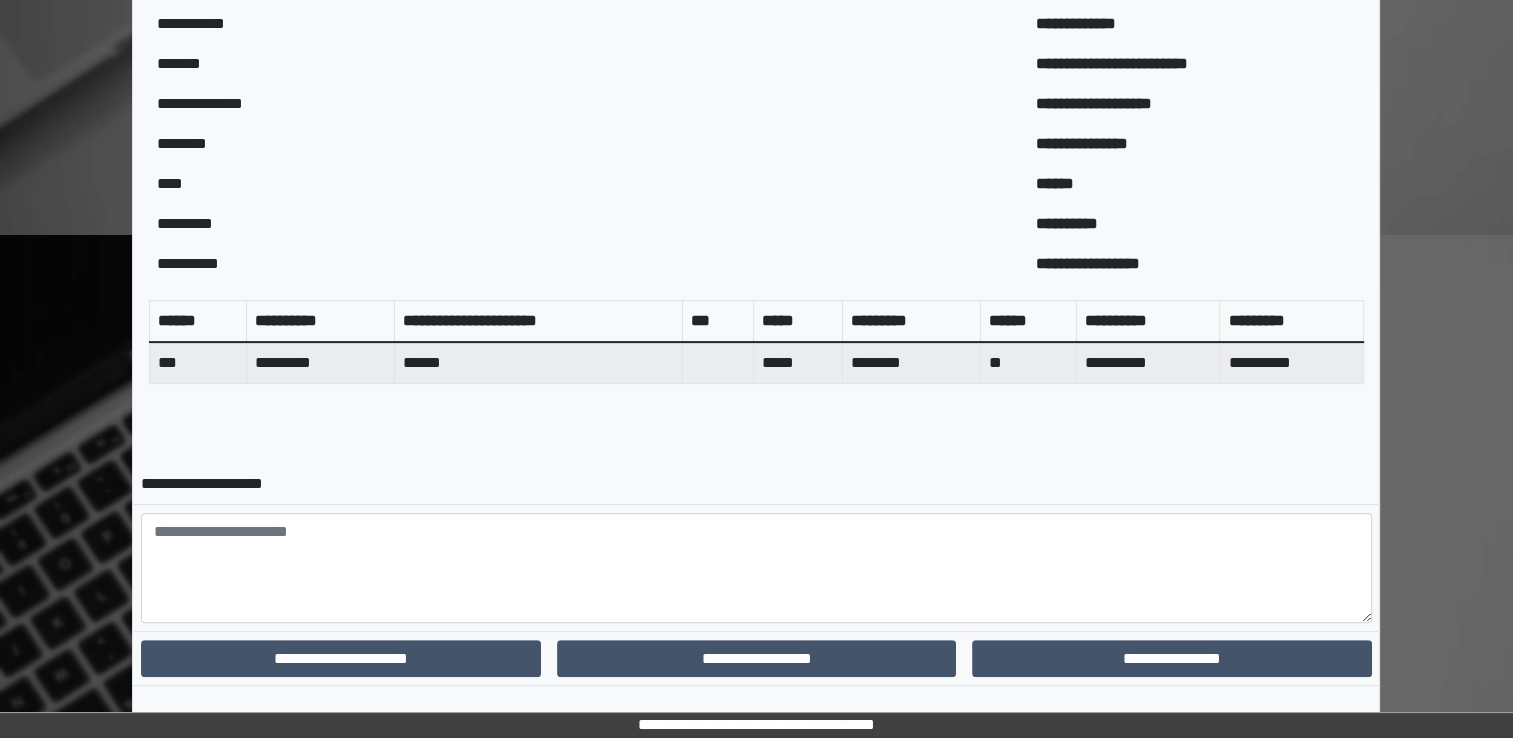 scroll, scrollTop: 644, scrollLeft: 0, axis: vertical 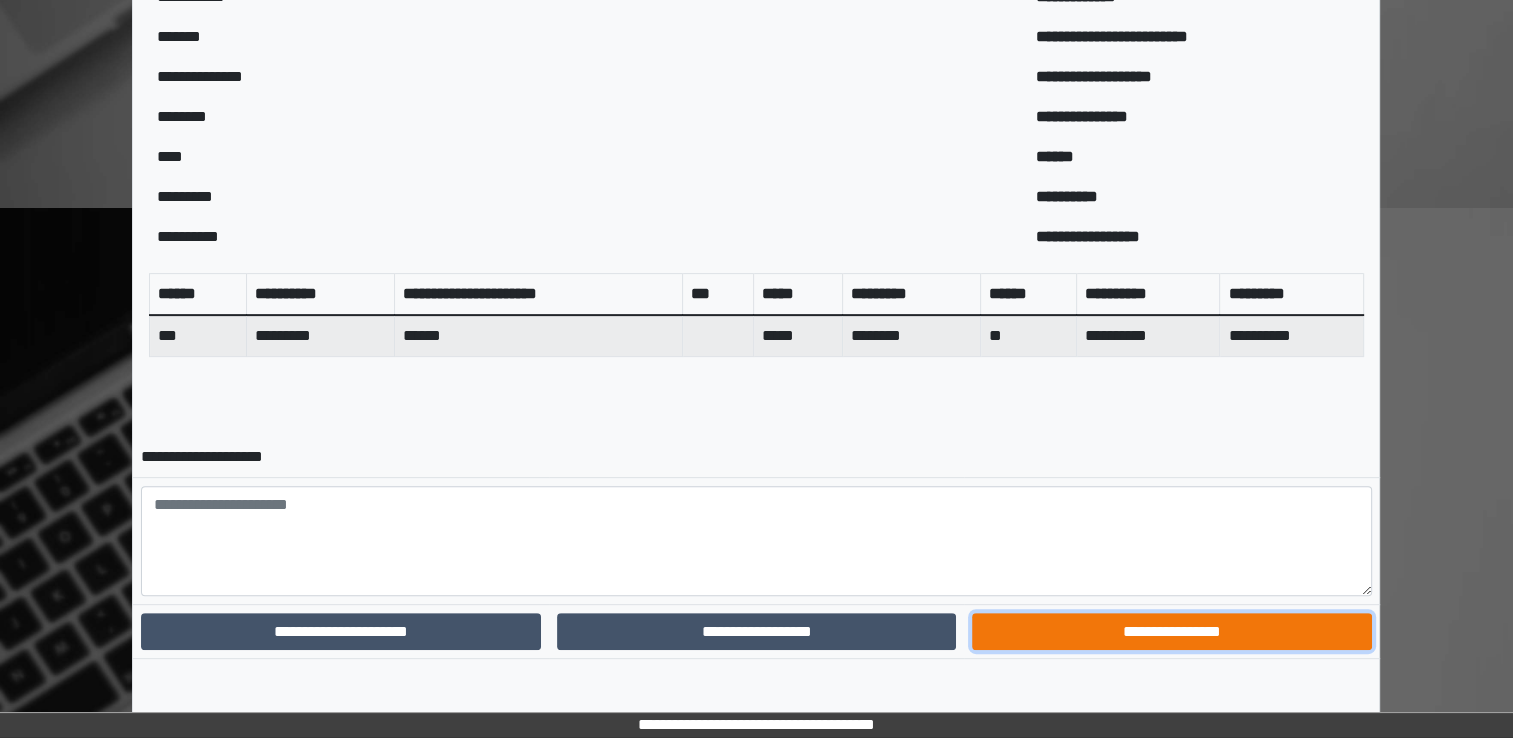 click on "**********" at bounding box center (1171, 632) 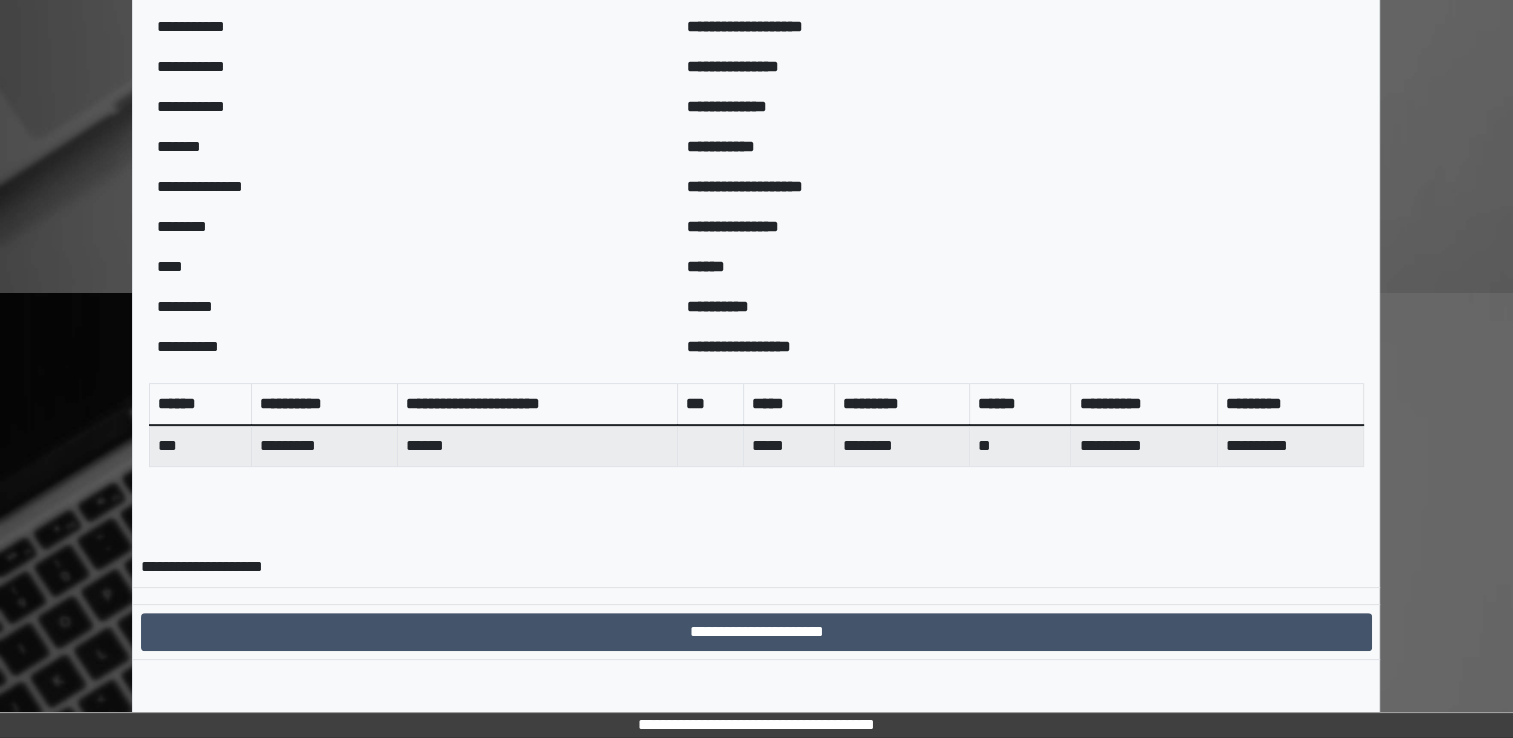 scroll, scrollTop: 559, scrollLeft: 0, axis: vertical 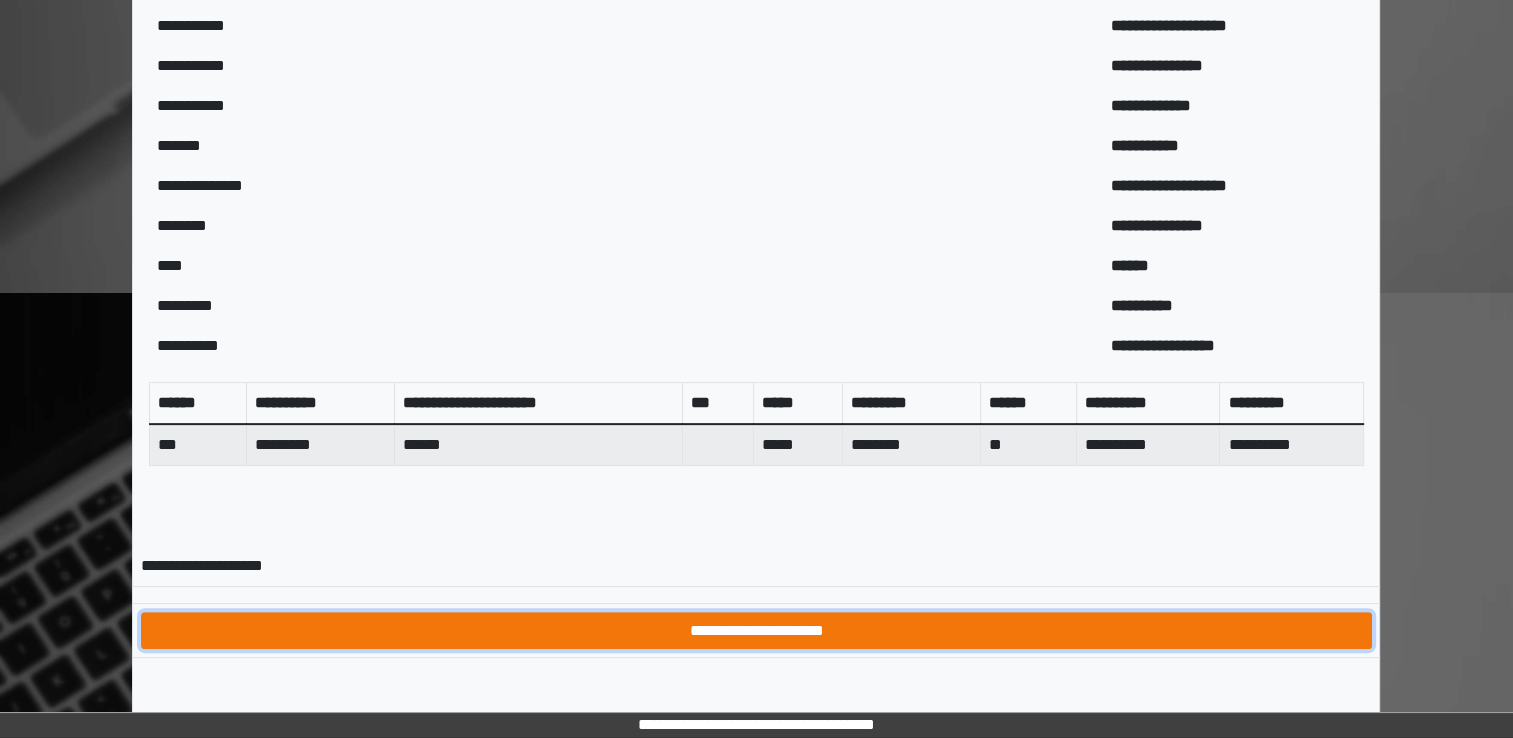 click on "**********" at bounding box center [756, 631] 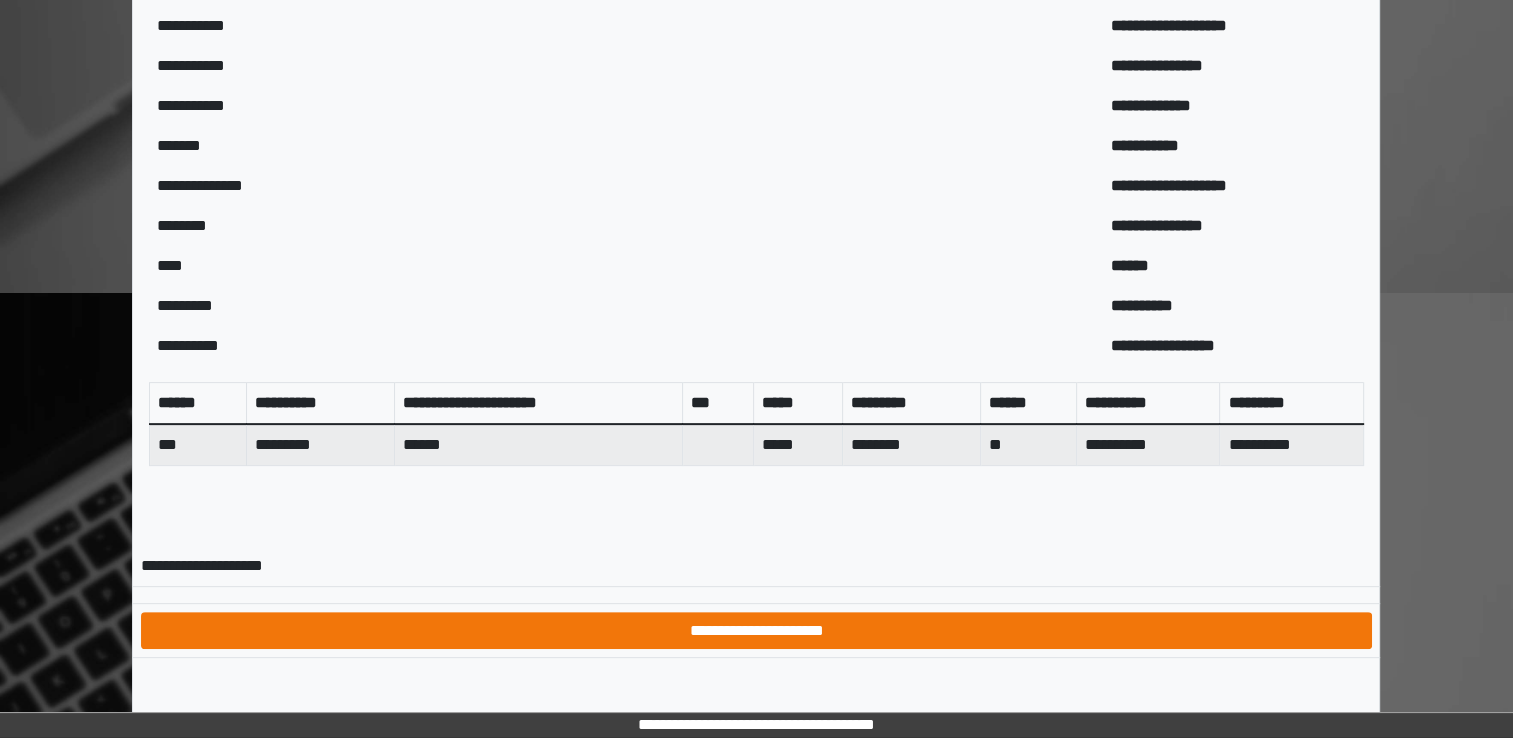 scroll, scrollTop: 0, scrollLeft: 0, axis: both 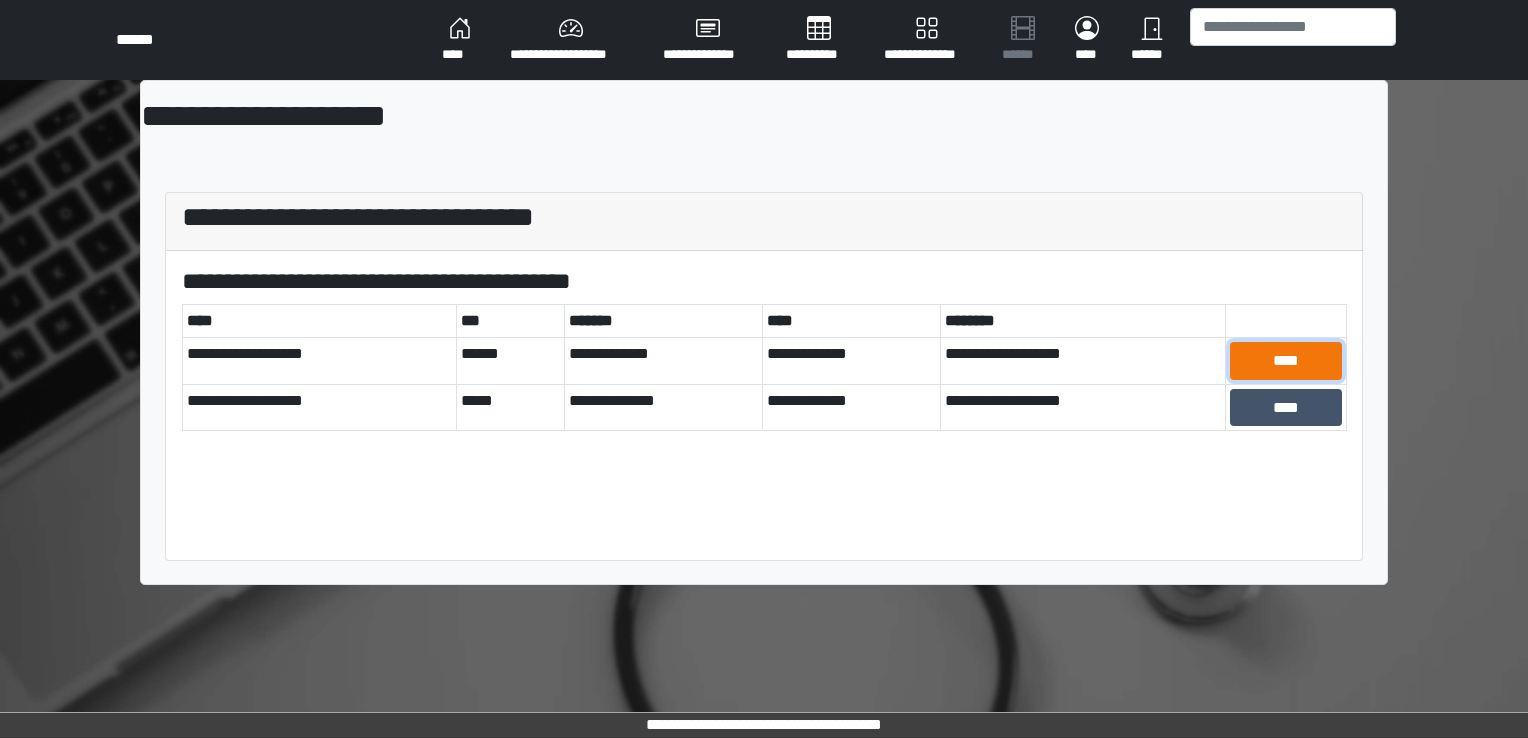click on "****" at bounding box center [1286, 361] 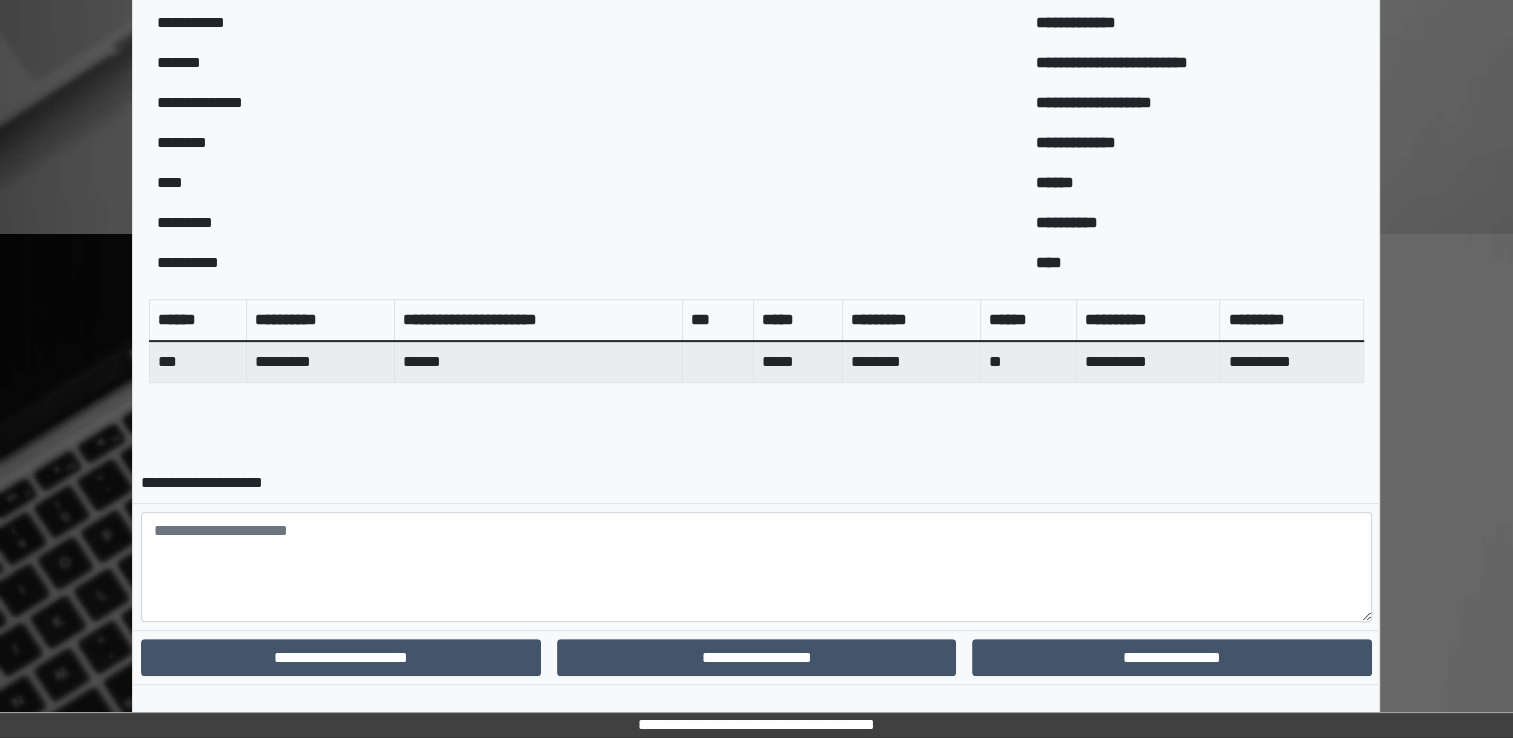 scroll, scrollTop: 644, scrollLeft: 0, axis: vertical 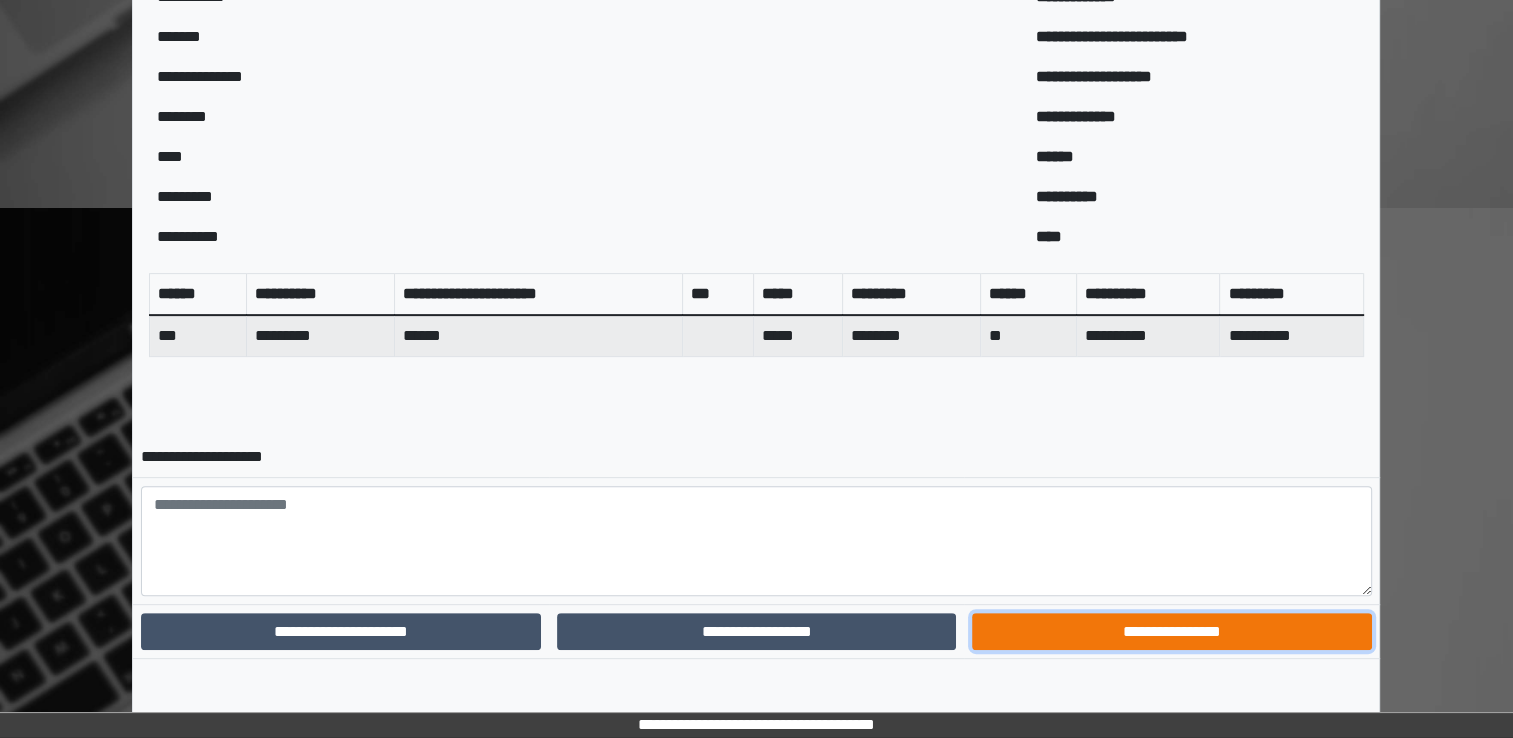 click on "**********" at bounding box center (1171, 632) 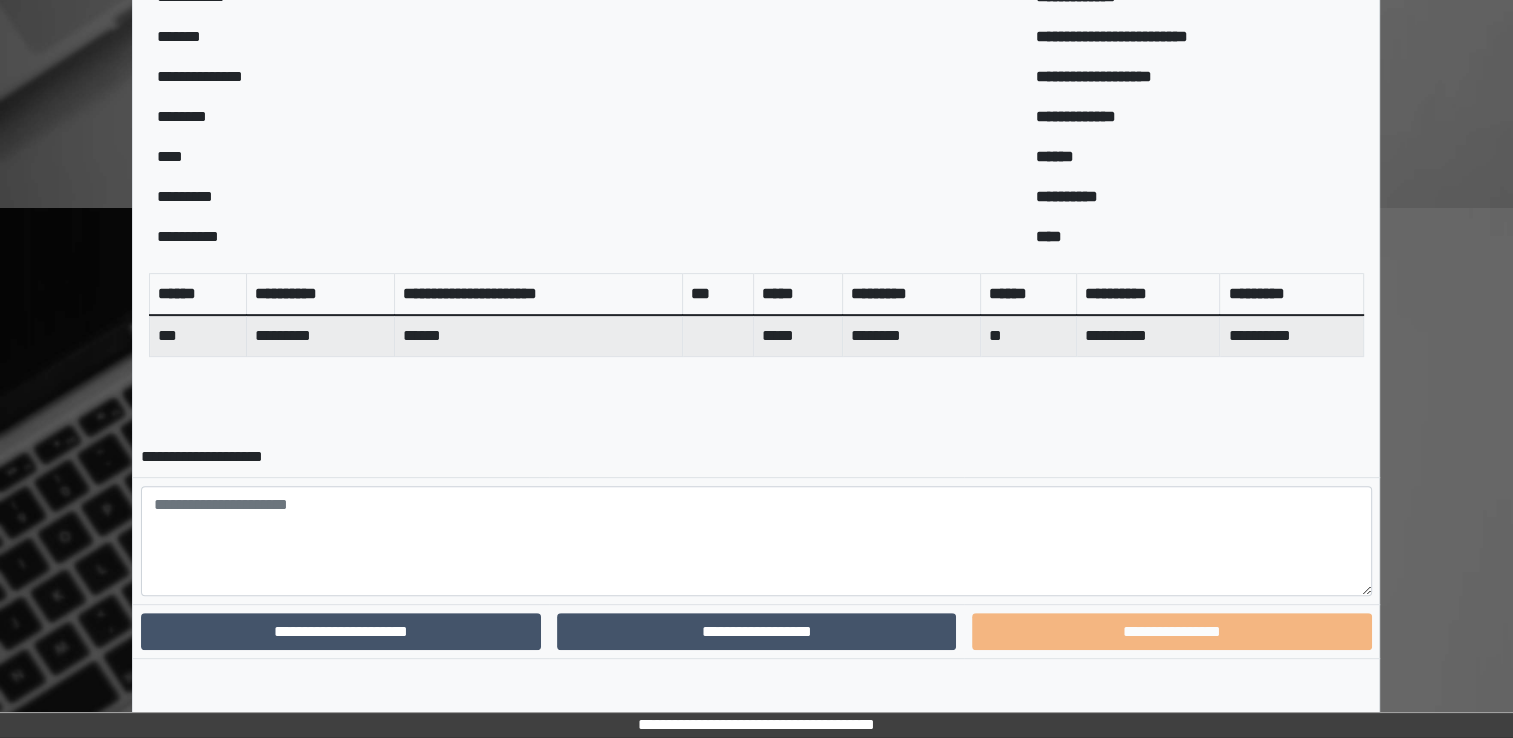 scroll, scrollTop: 559, scrollLeft: 0, axis: vertical 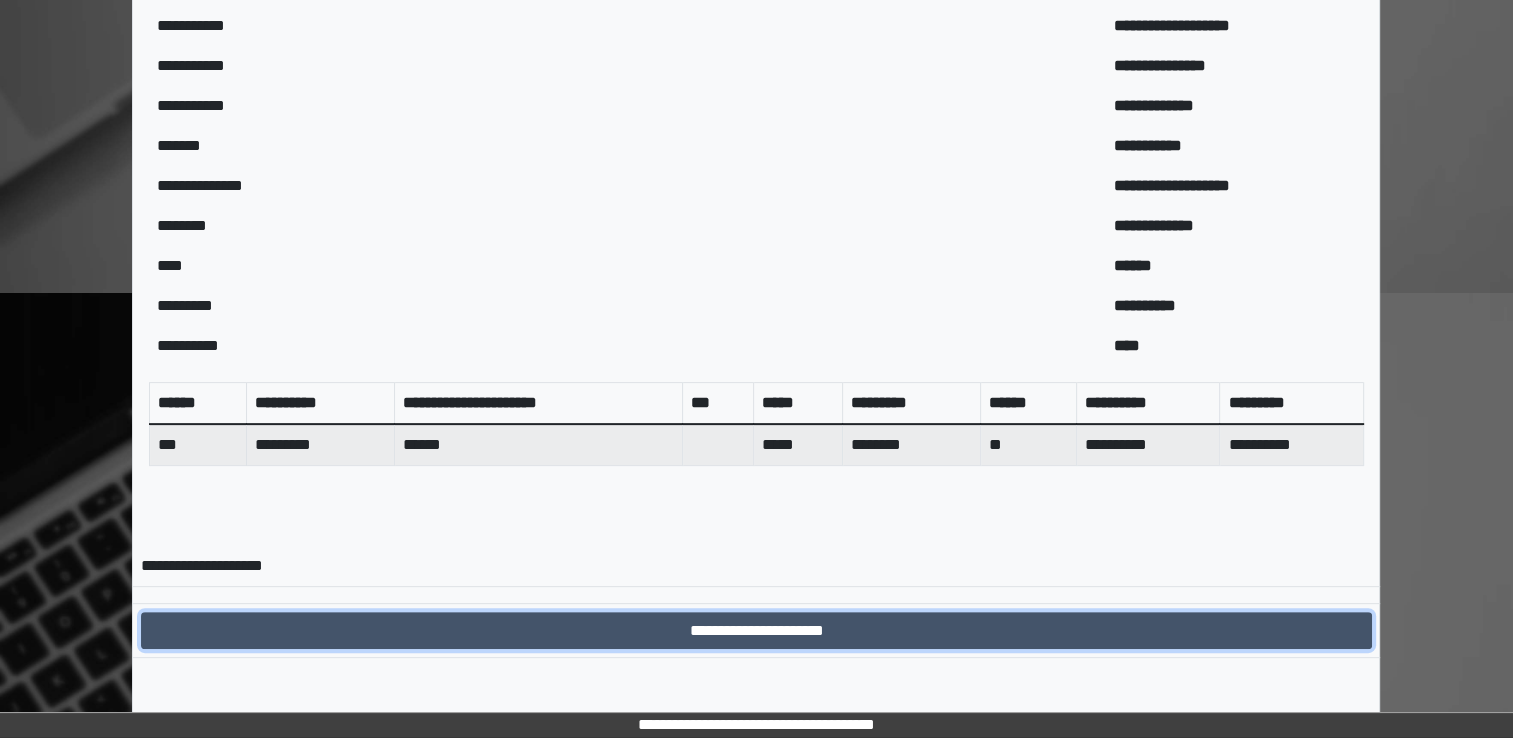 click on "**********" at bounding box center (756, 631) 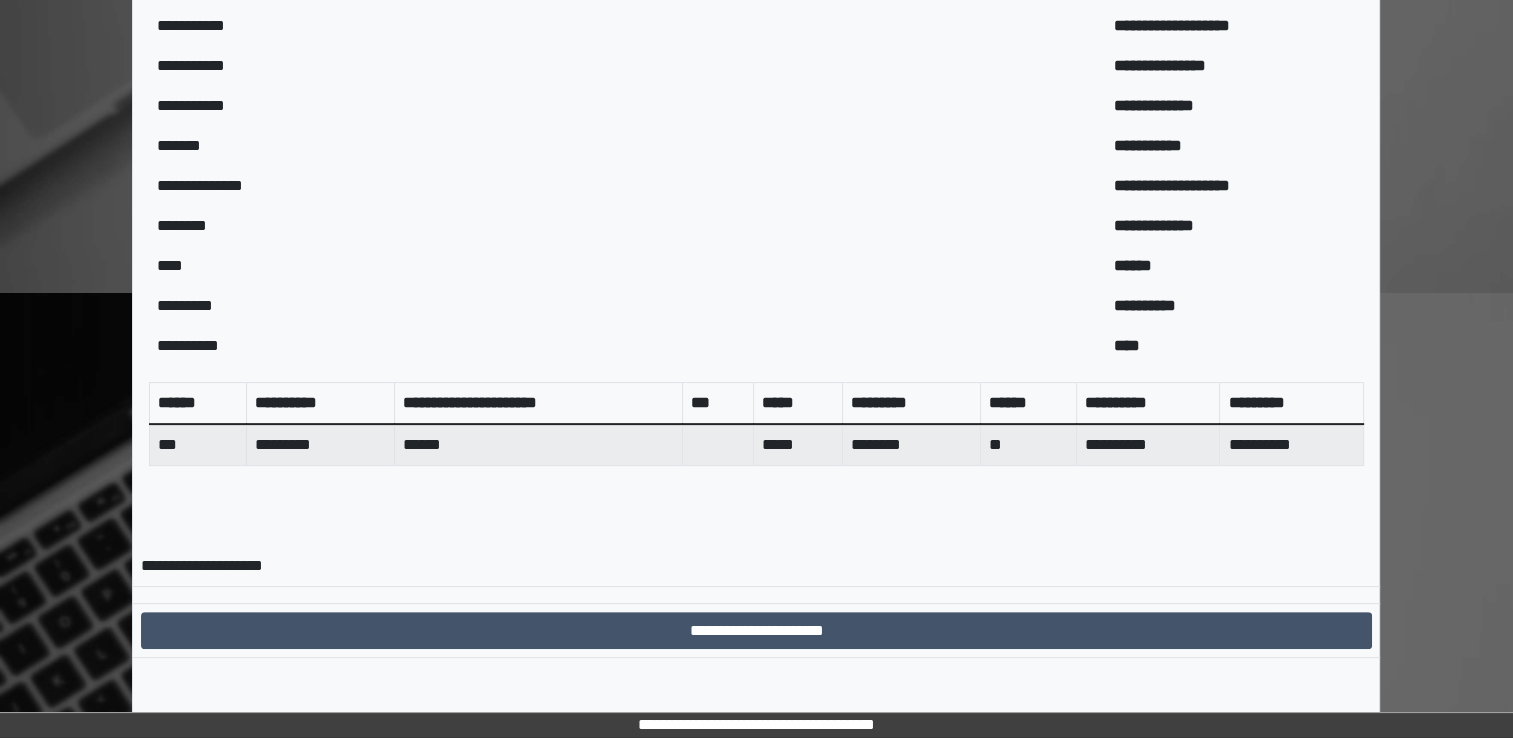 scroll, scrollTop: 0, scrollLeft: 0, axis: both 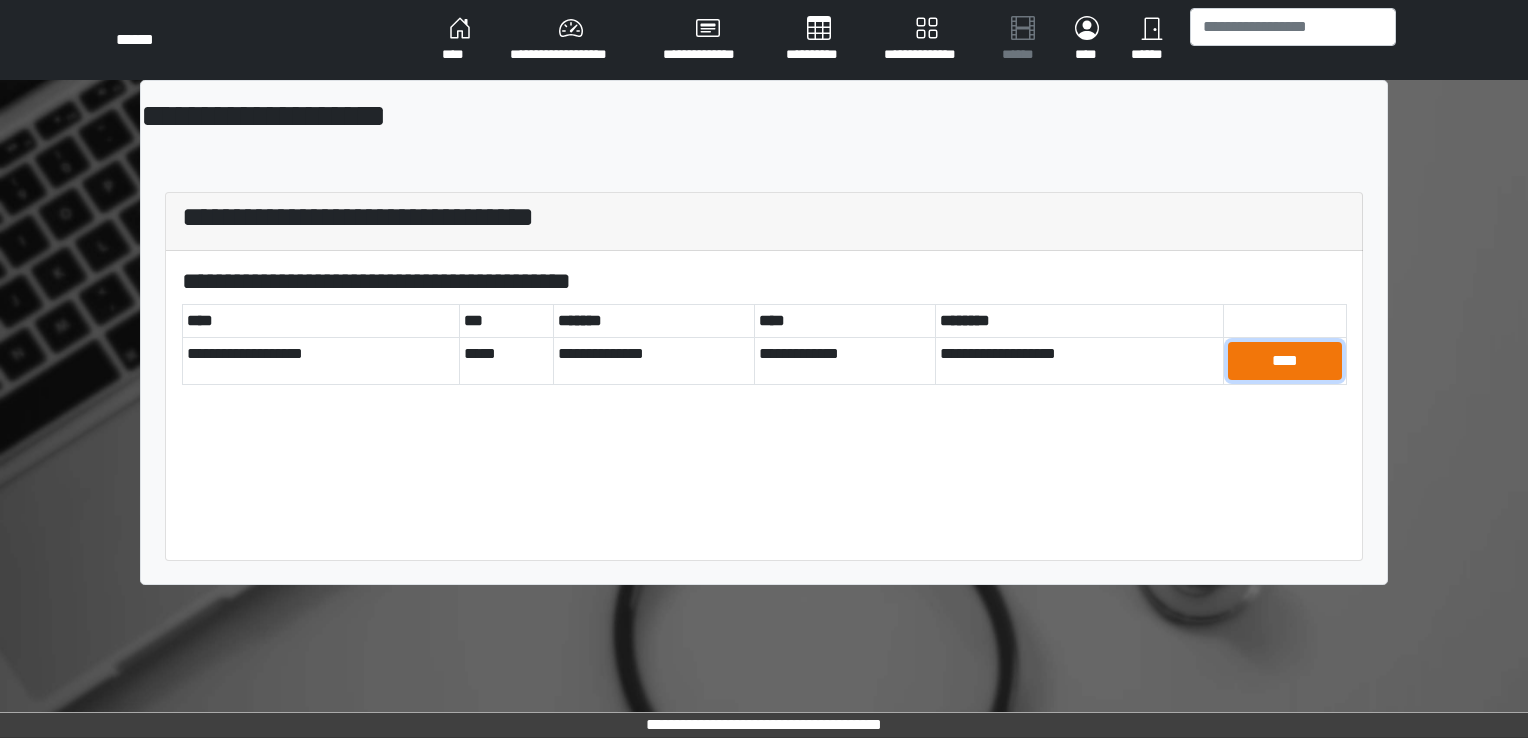 click on "****" at bounding box center [1285, 361] 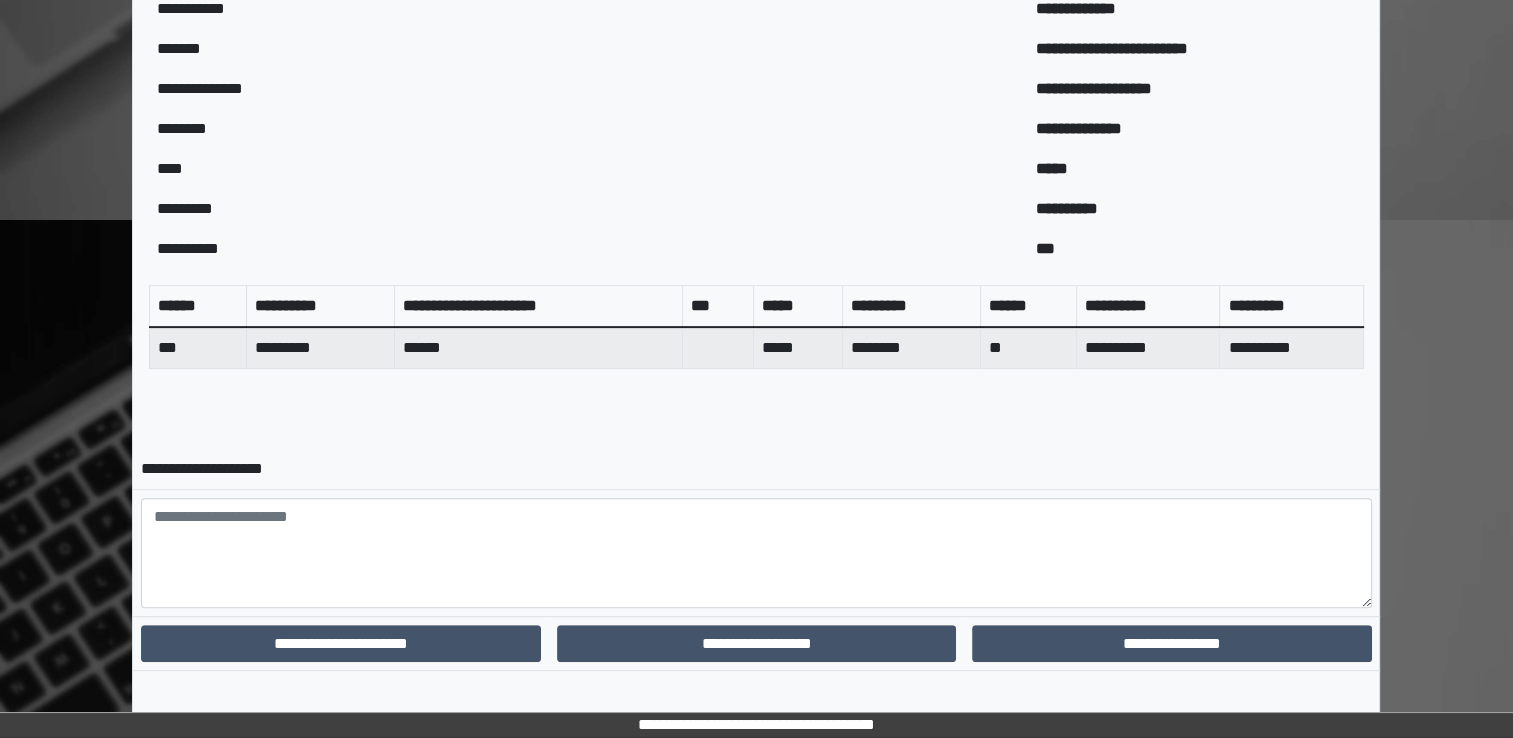 scroll, scrollTop: 644, scrollLeft: 0, axis: vertical 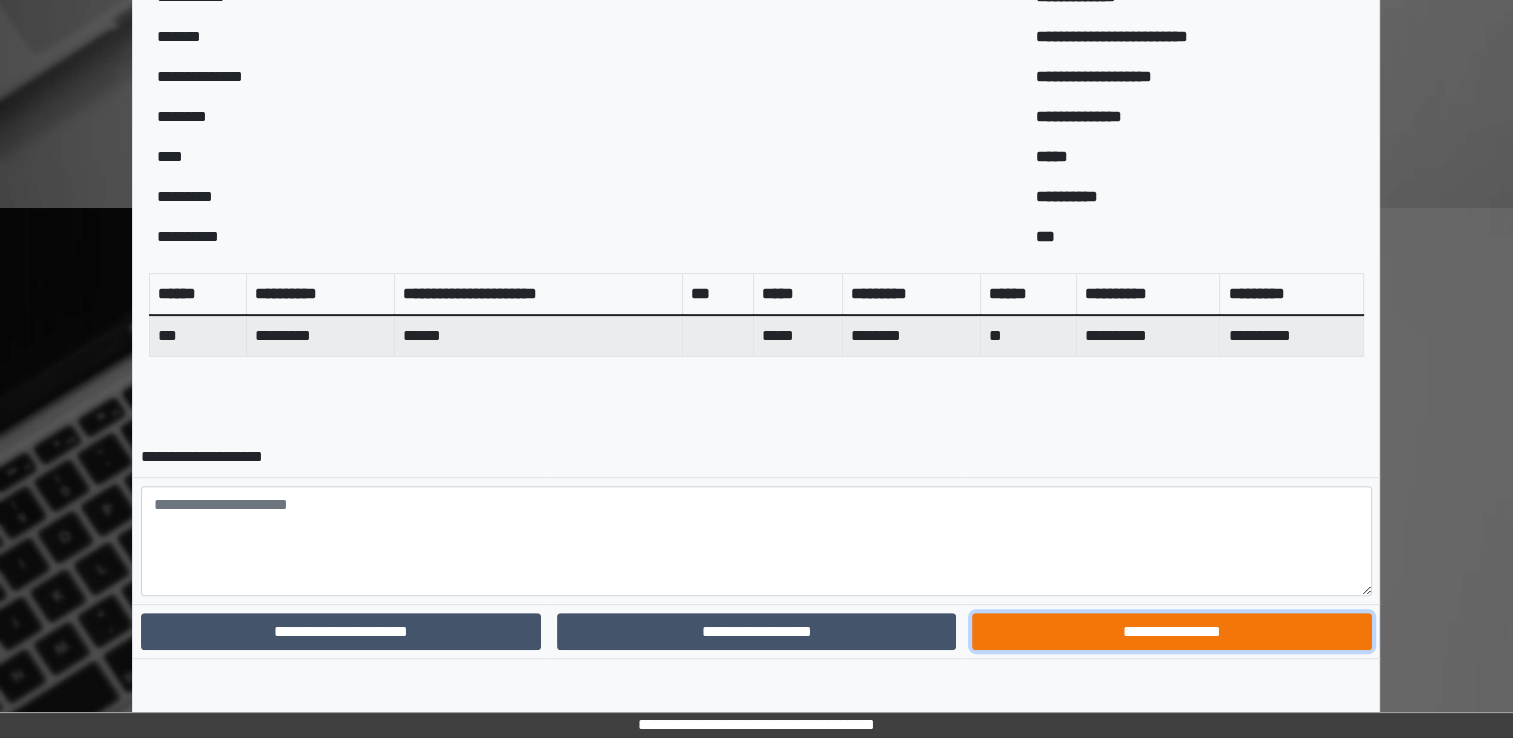 click on "**********" at bounding box center [1171, 632] 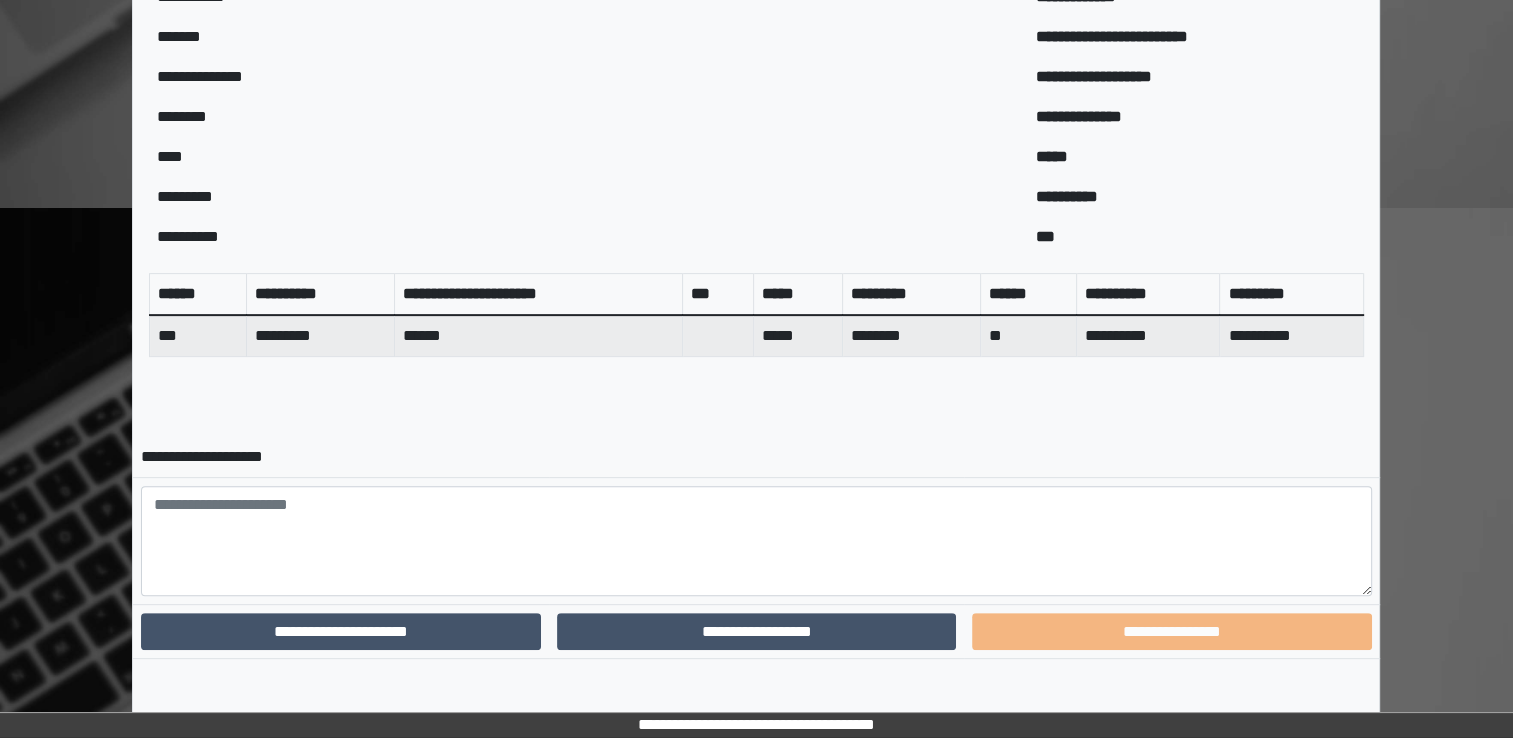 scroll, scrollTop: 559, scrollLeft: 0, axis: vertical 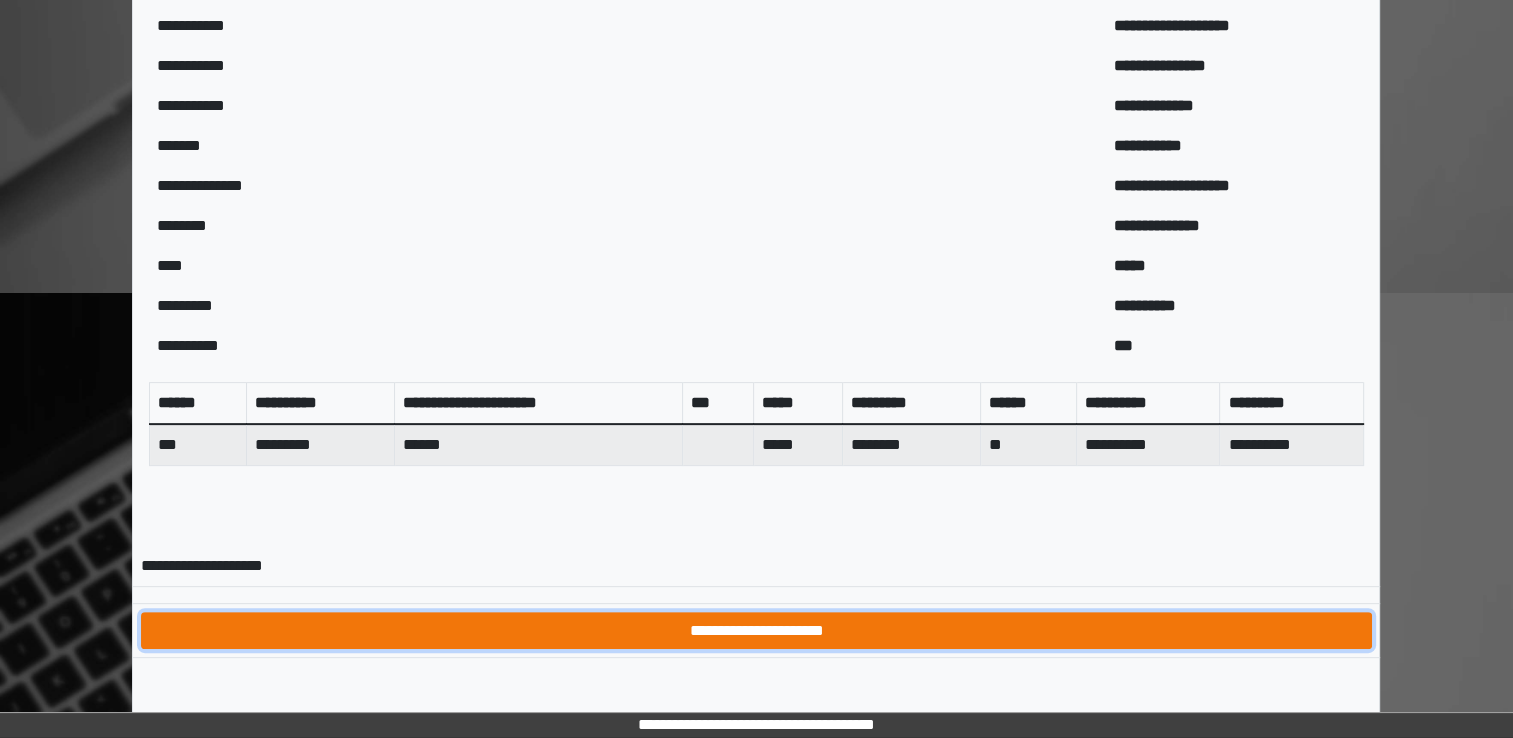 click on "**********" at bounding box center [756, 631] 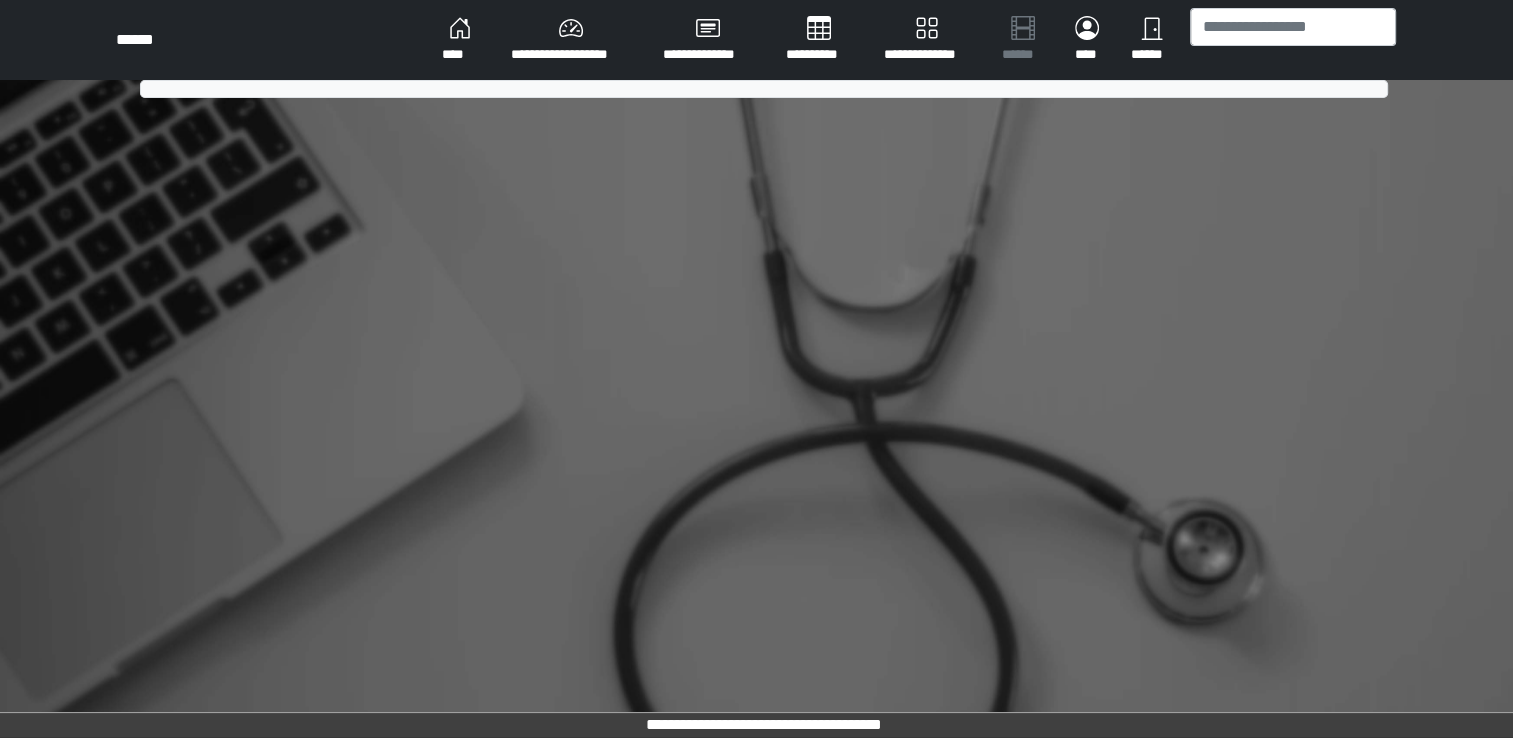 scroll, scrollTop: 0, scrollLeft: 0, axis: both 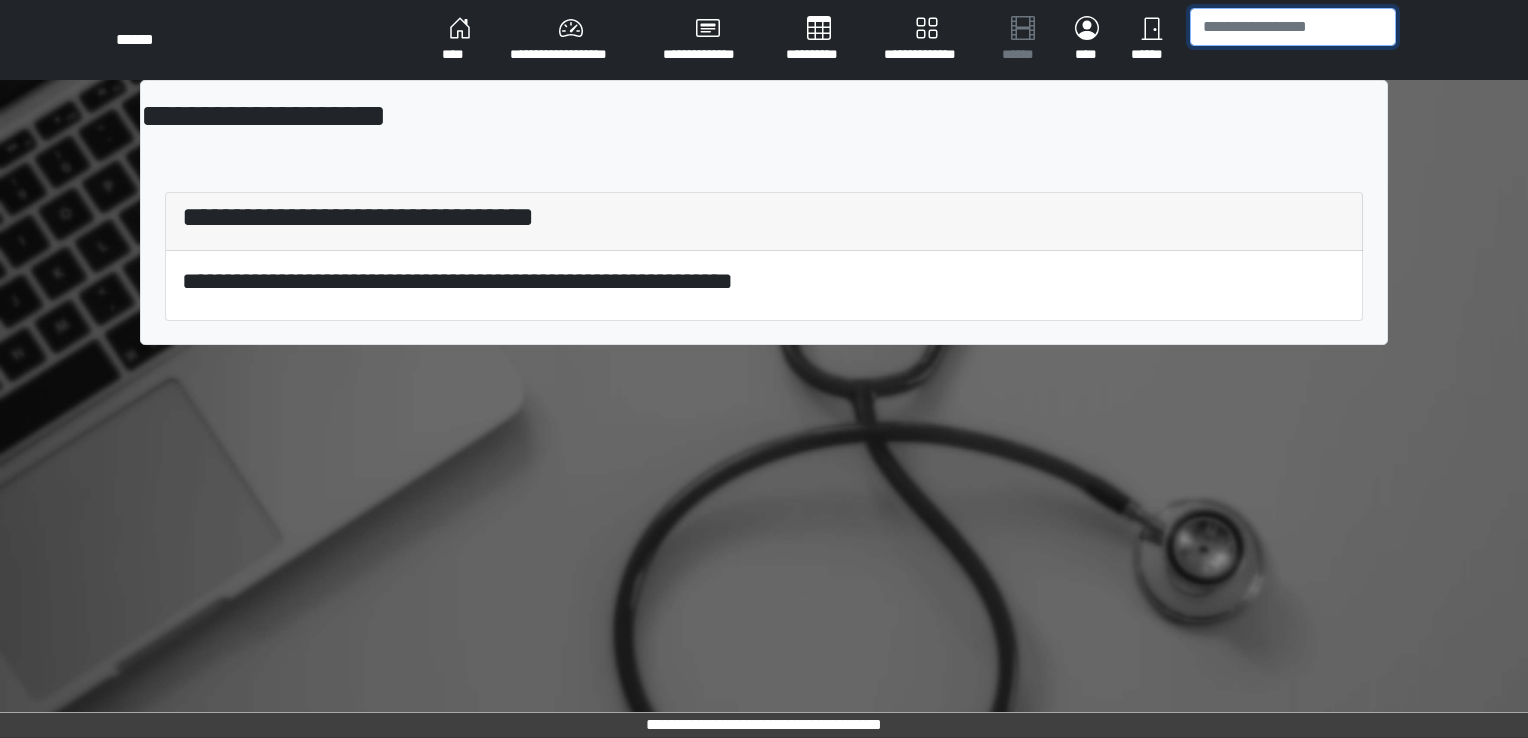 click at bounding box center (1293, 27) 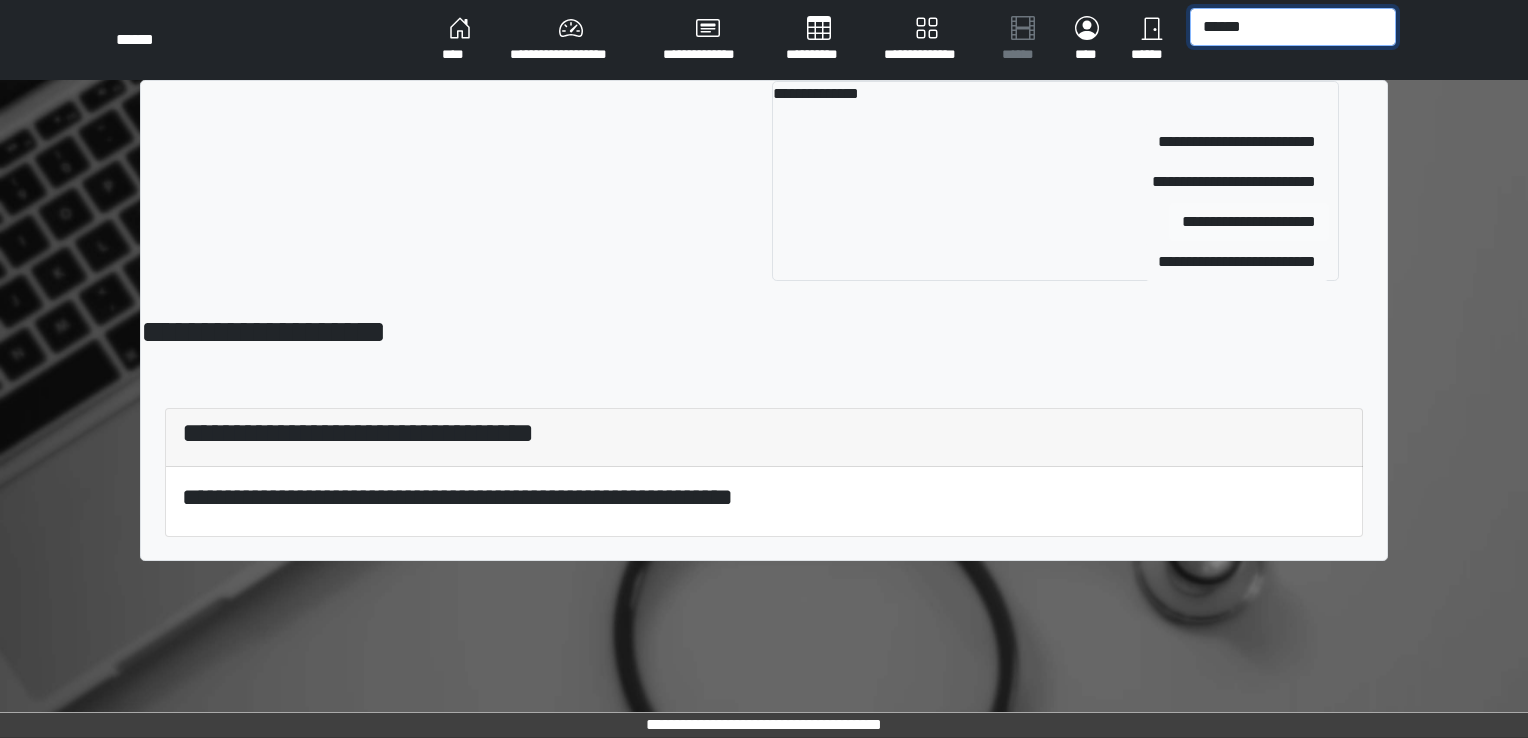 type on "******" 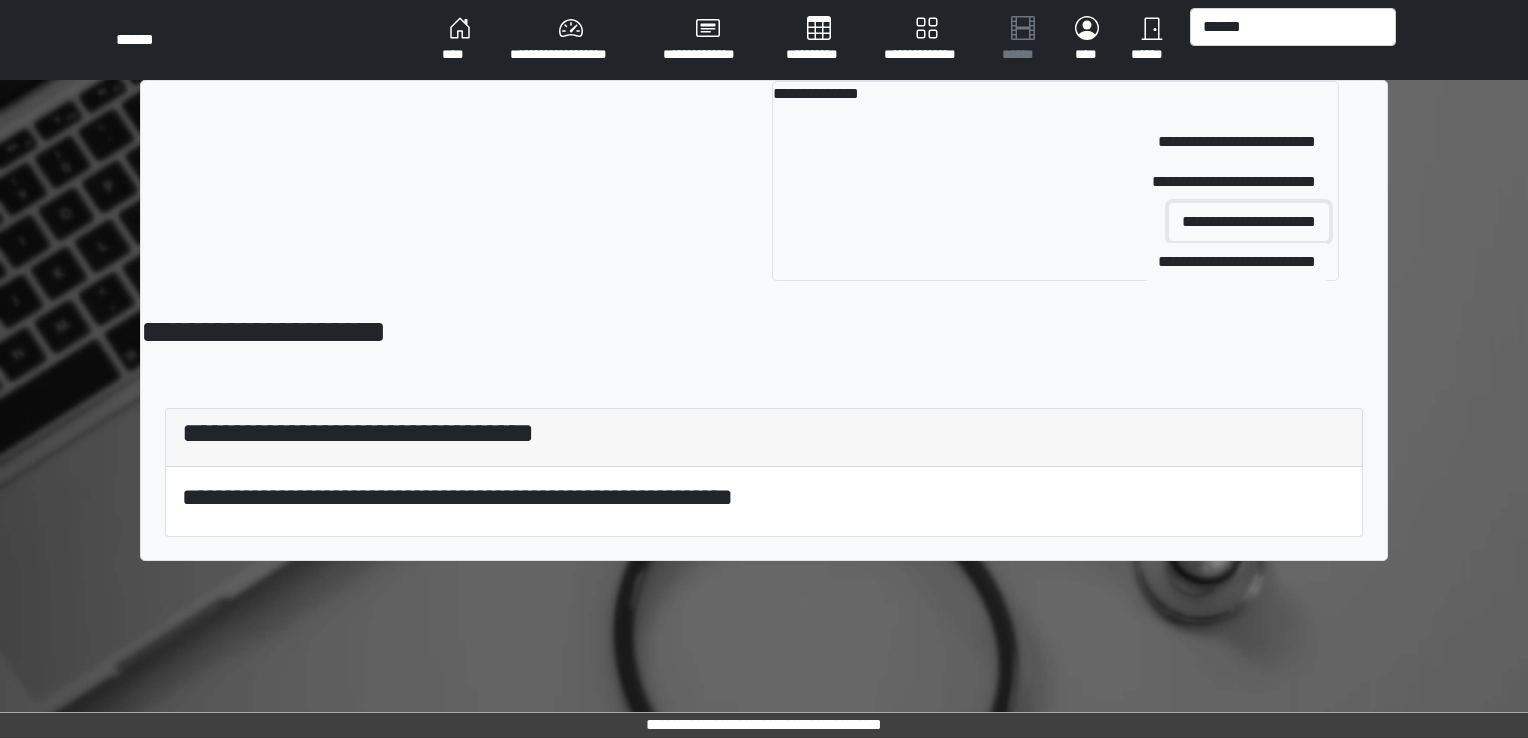 click on "**********" at bounding box center [1249, 222] 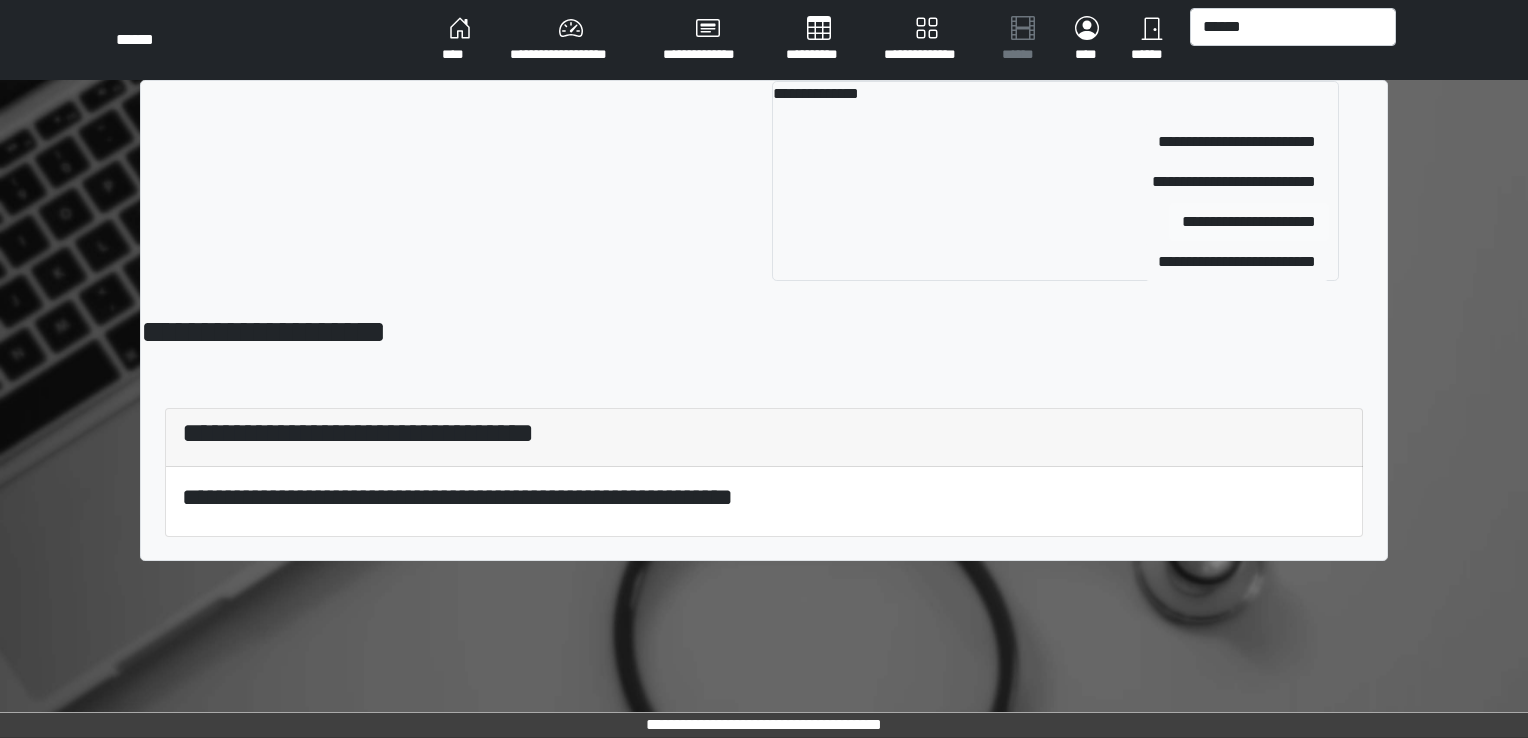 type 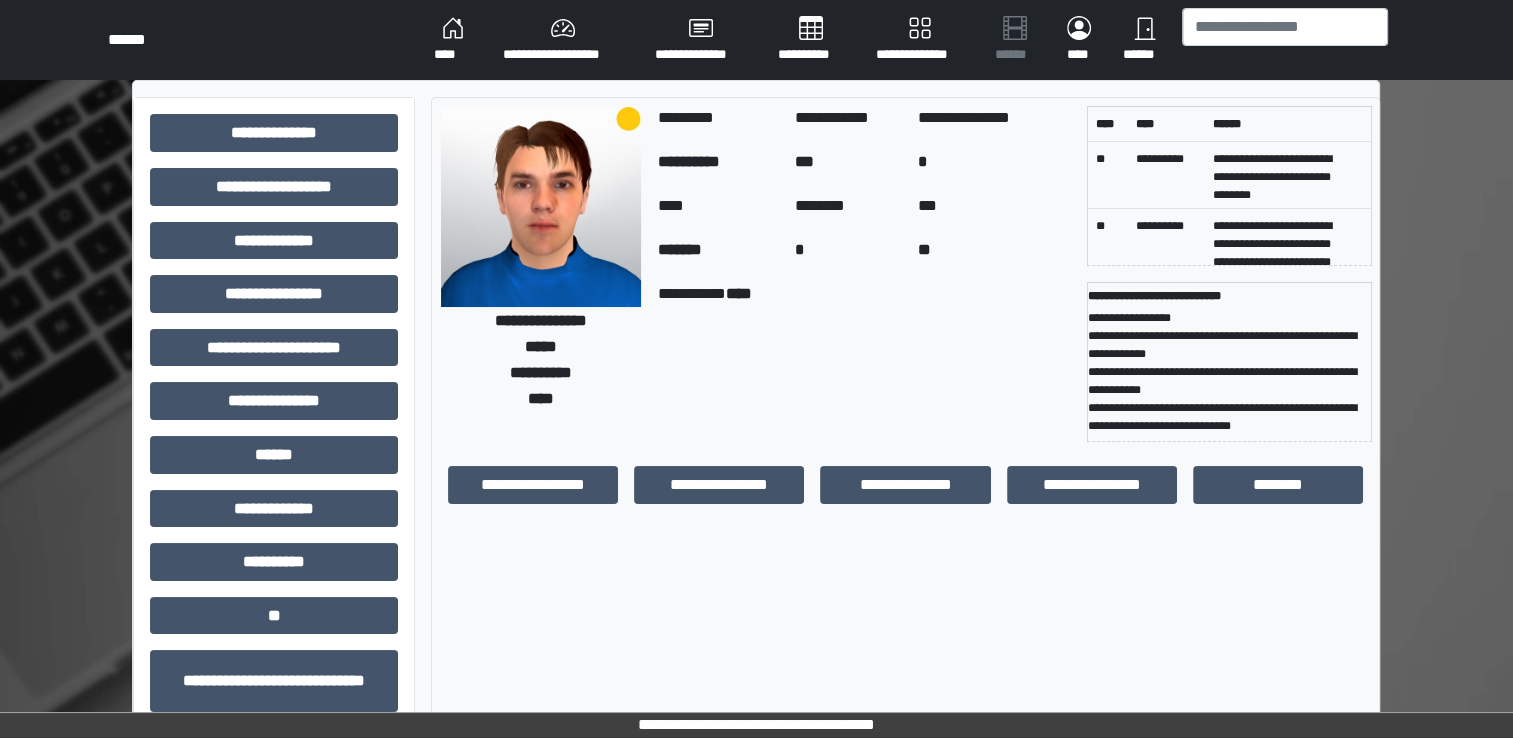scroll, scrollTop: 127, scrollLeft: 0, axis: vertical 